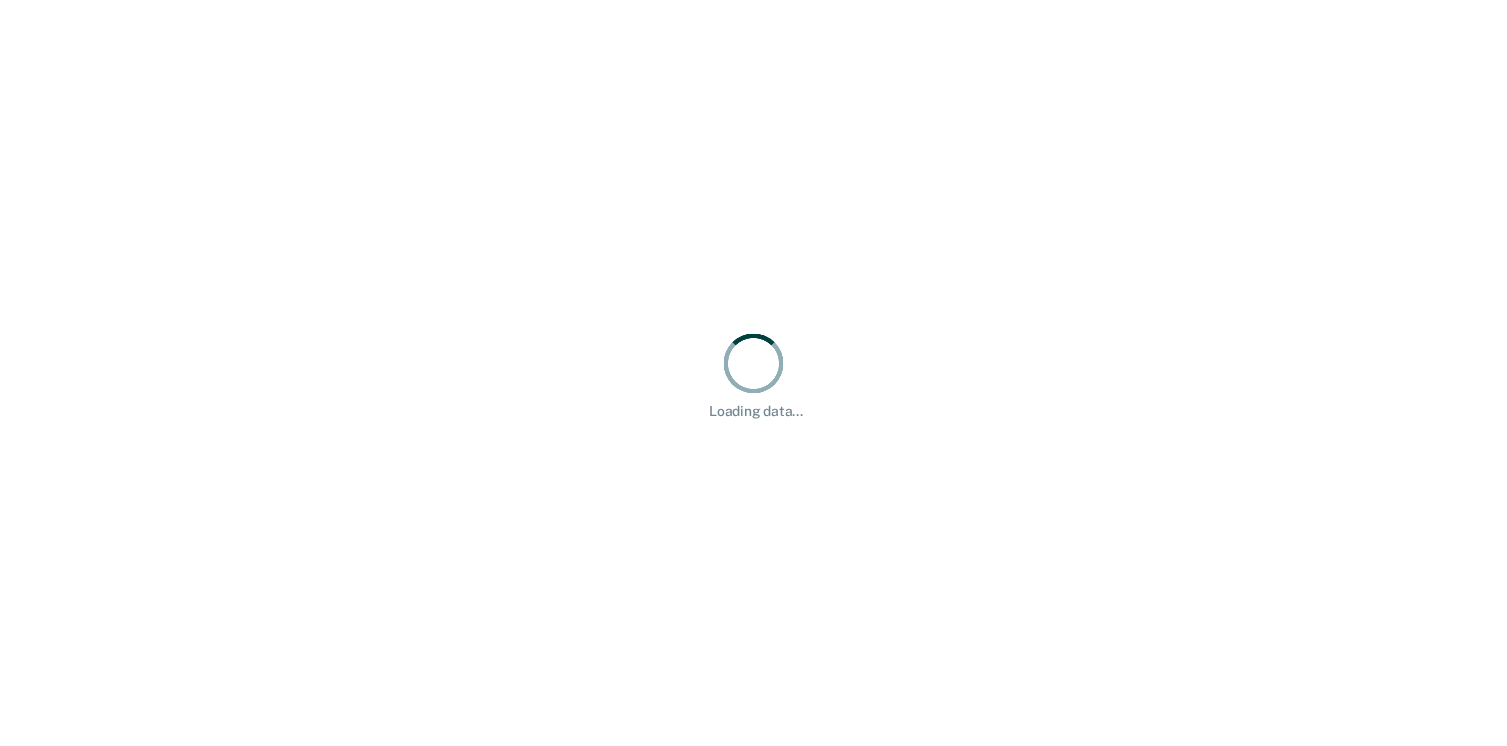 scroll, scrollTop: 0, scrollLeft: 0, axis: both 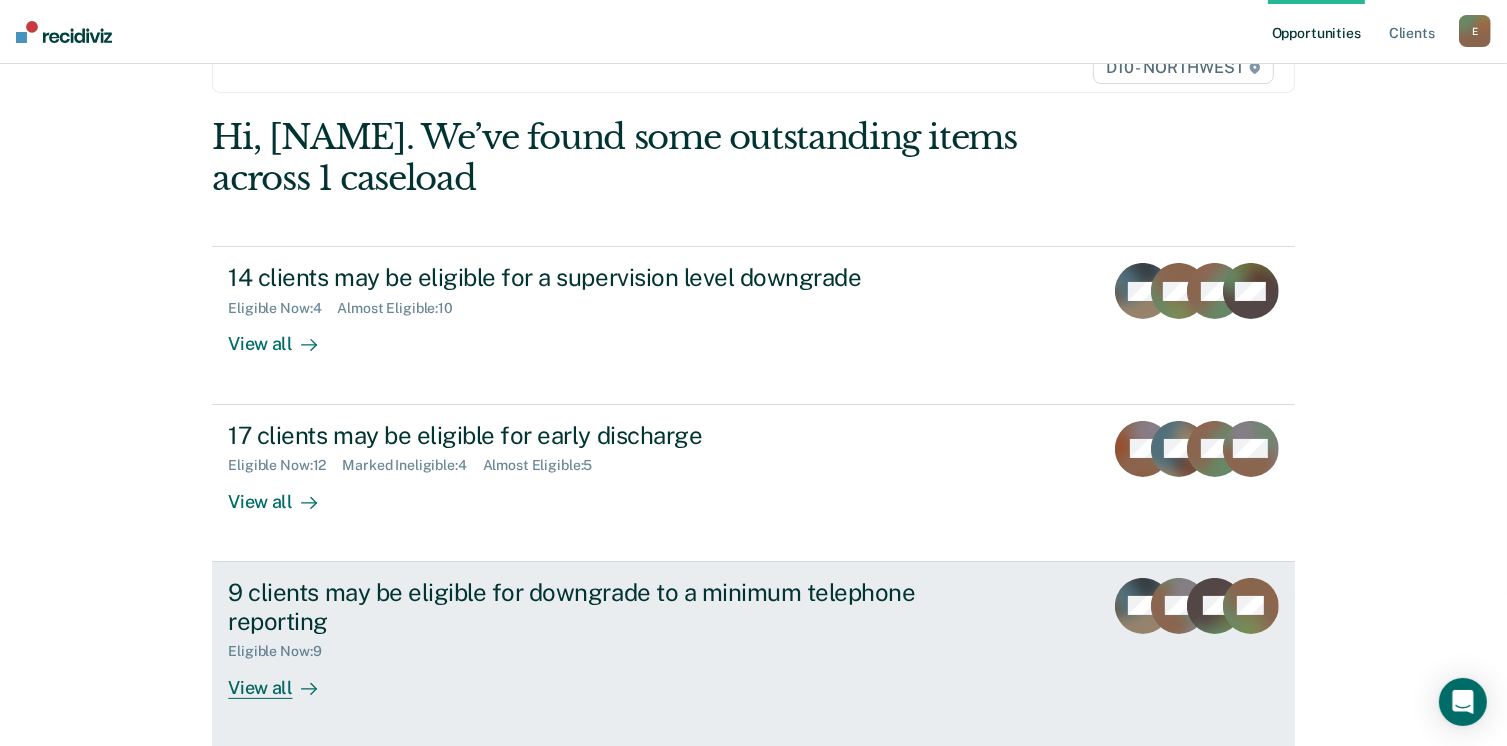 click on "View all" at bounding box center (284, 679) 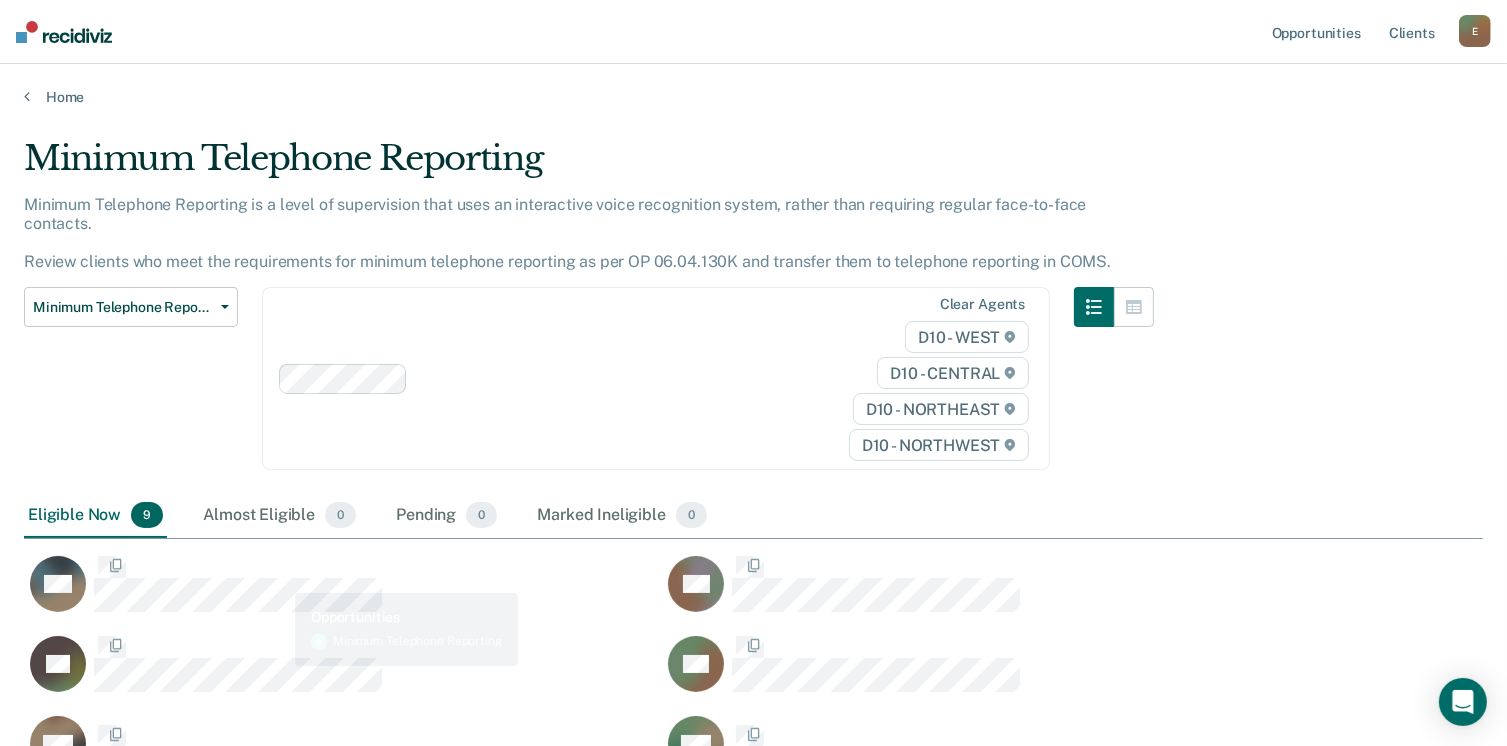scroll, scrollTop: 16, scrollLeft: 16, axis: both 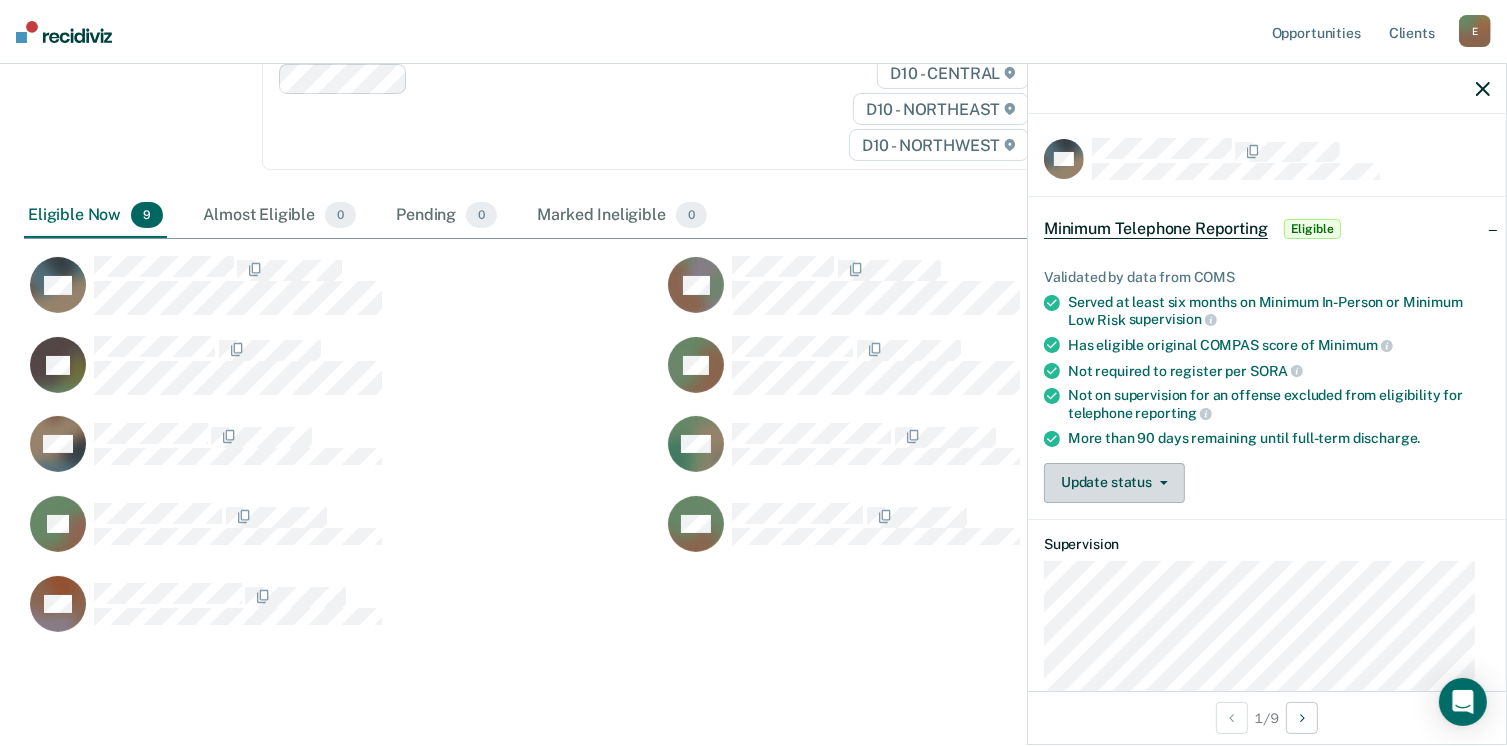 drag, startPoint x: 1140, startPoint y: 484, endPoint x: 1123, endPoint y: 474, distance: 19.723083 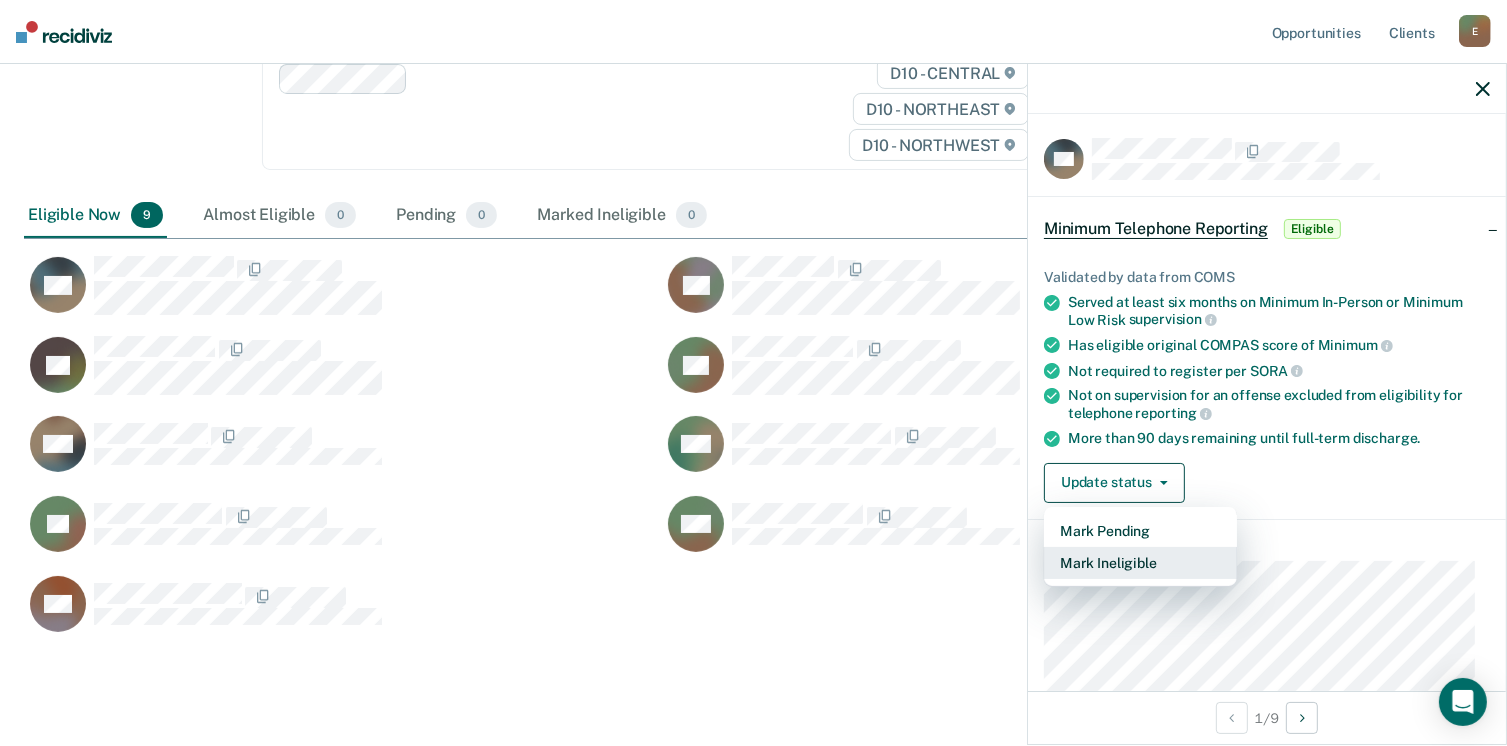 click on "Mark Ineligible" at bounding box center (1140, 563) 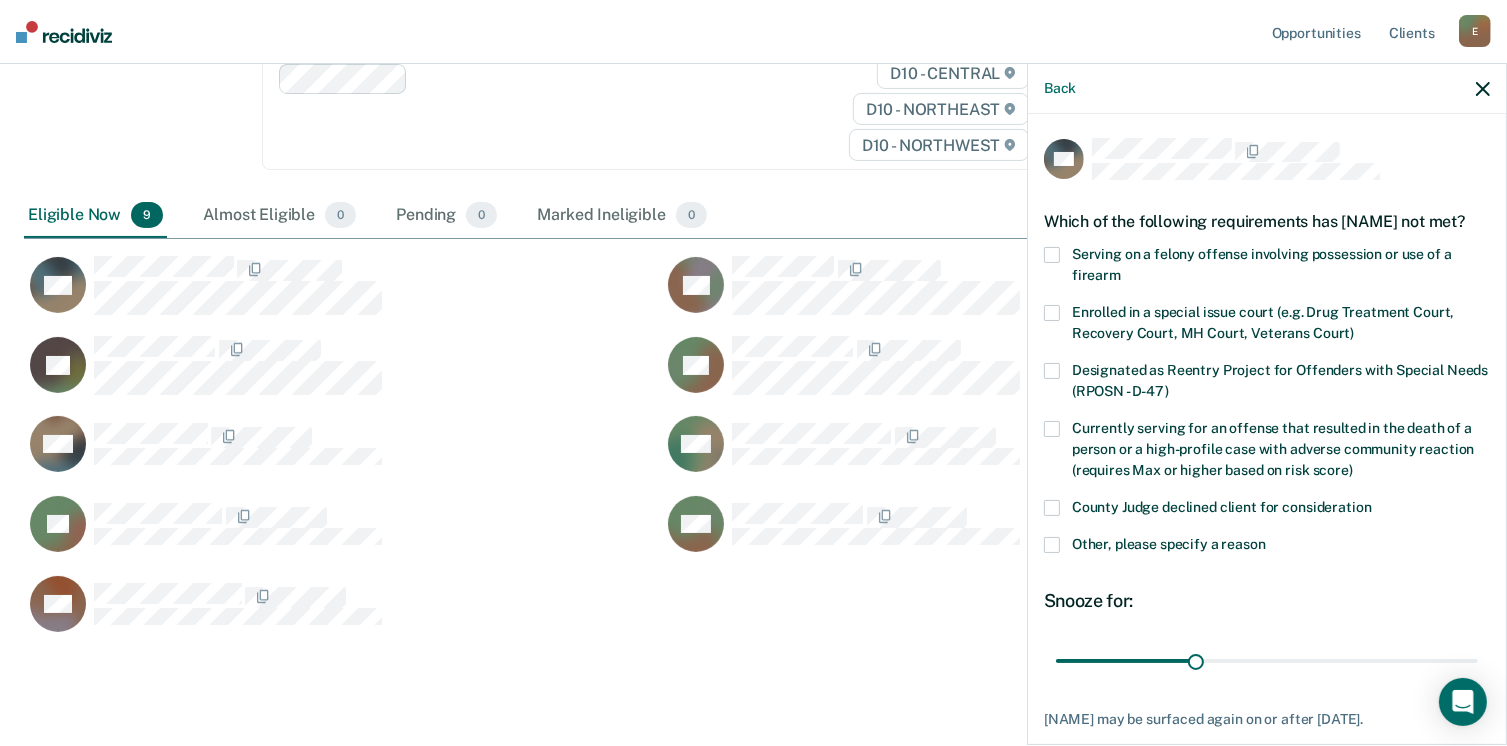 click at bounding box center (1052, 545) 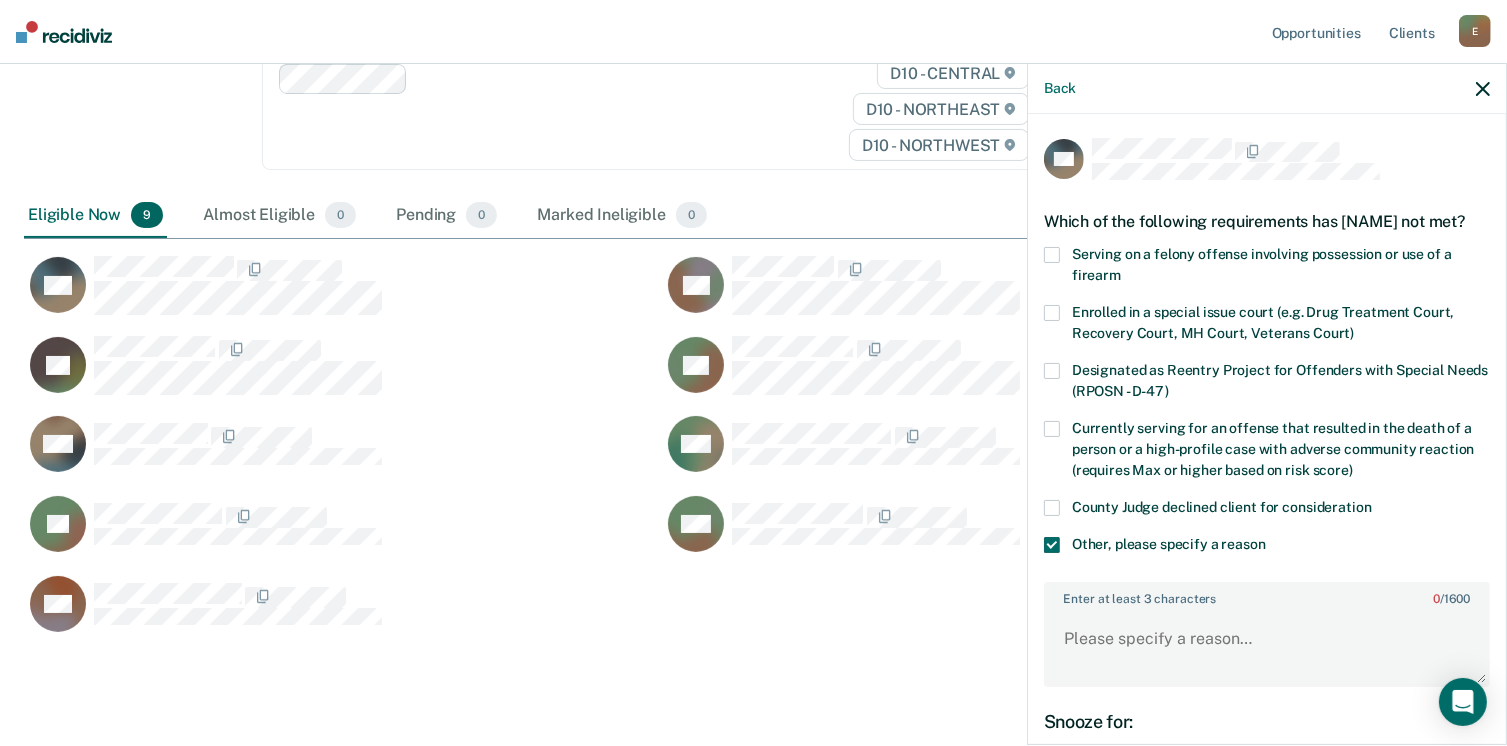 scroll, scrollTop: 0, scrollLeft: 0, axis: both 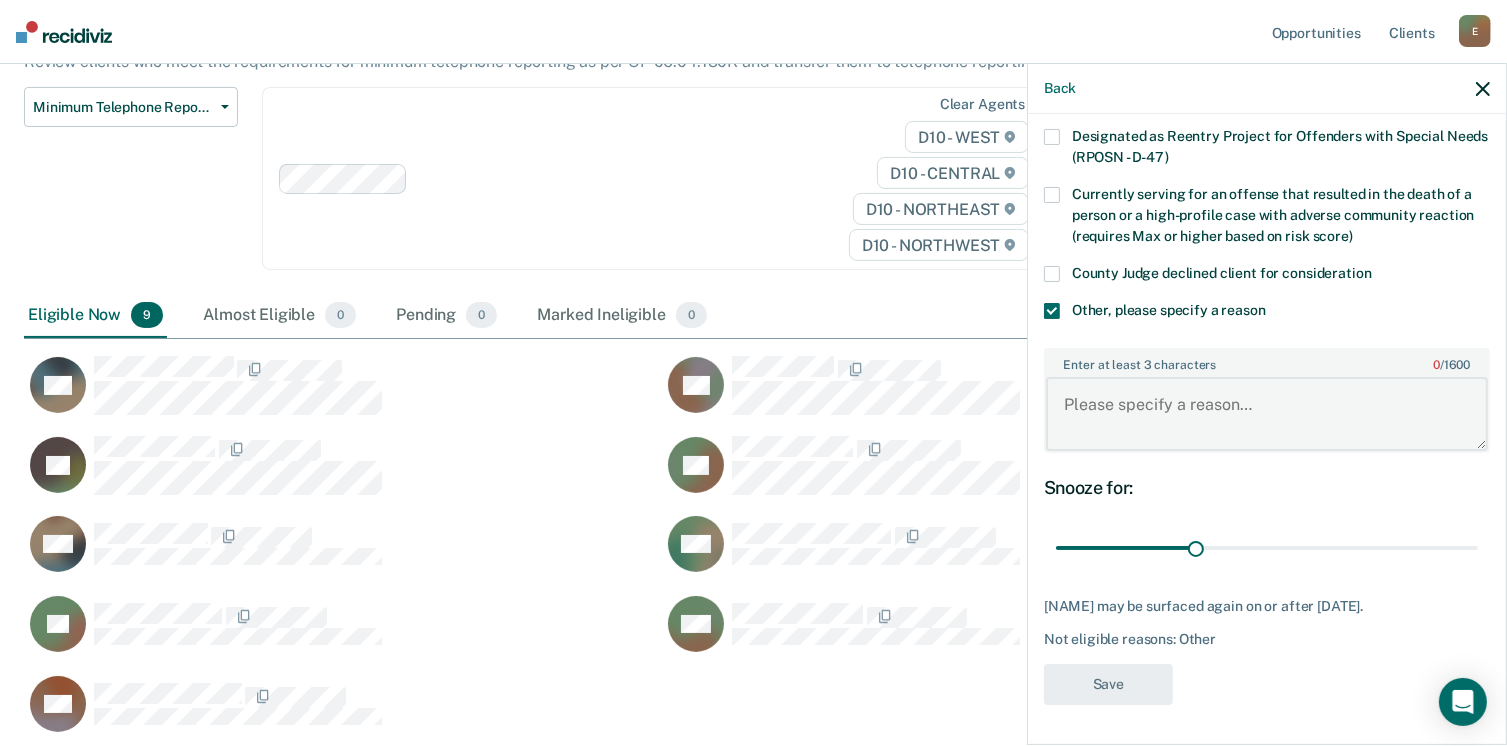 click on "Enter at least 3 characters 0  /  1600" at bounding box center [1267, 414] 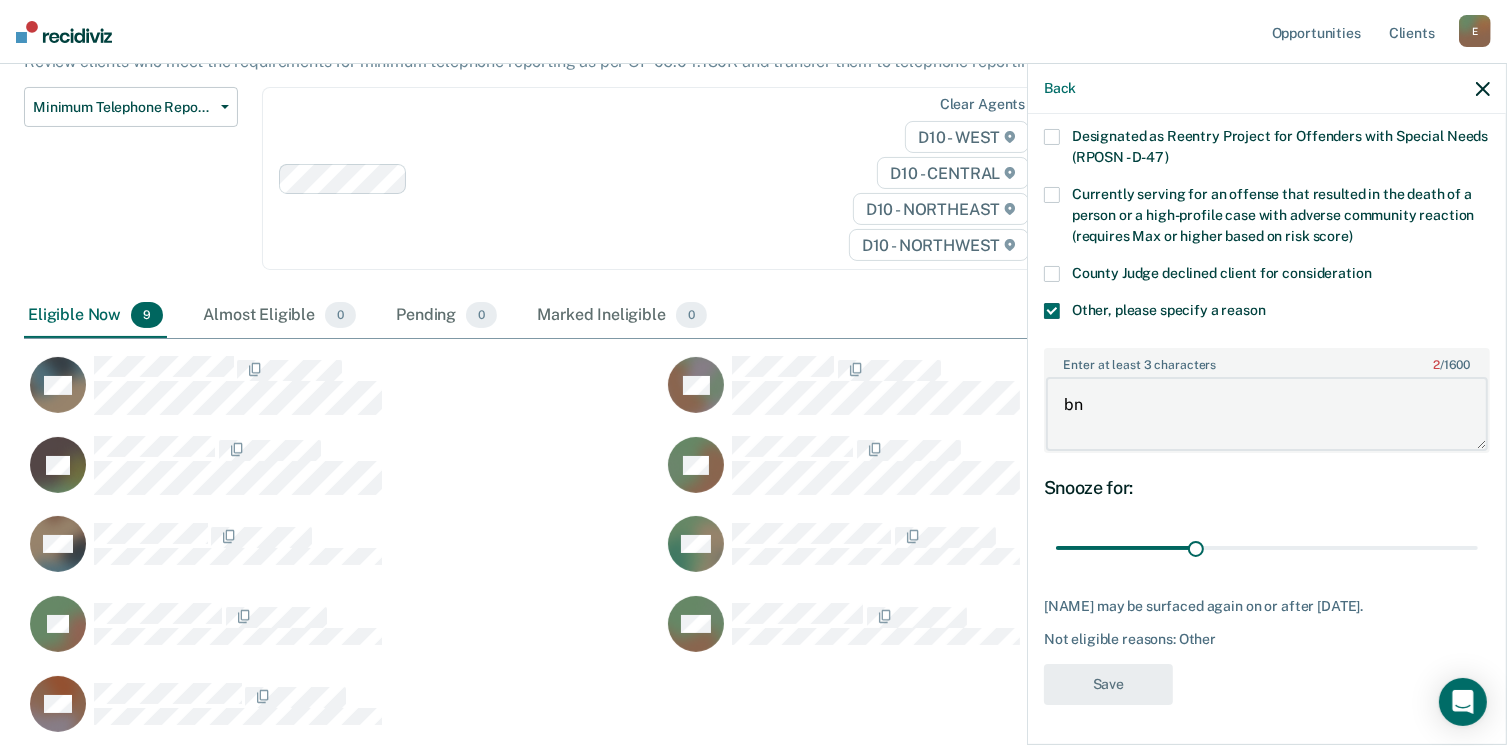 type on "b" 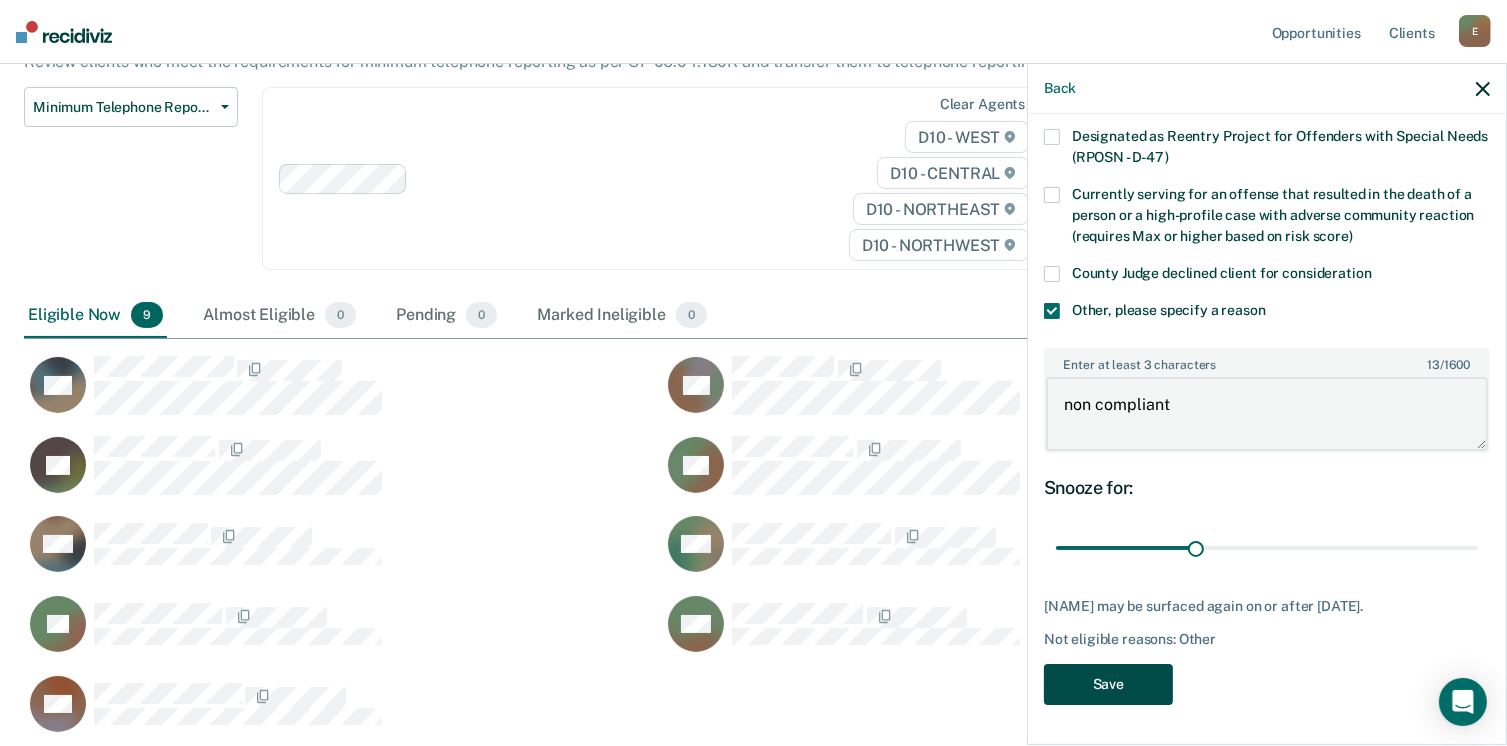 type on "non compliant" 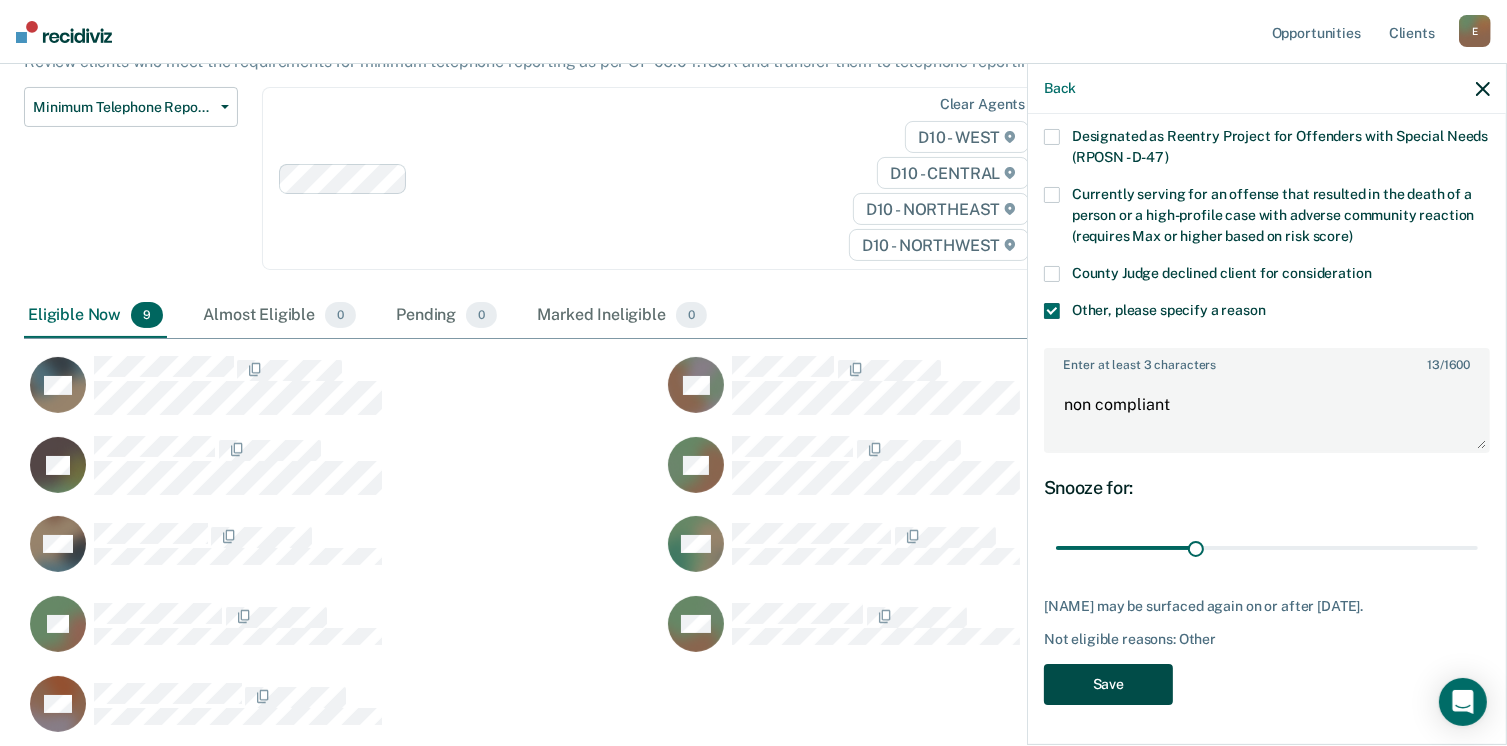 click on "Save" at bounding box center (1108, 684) 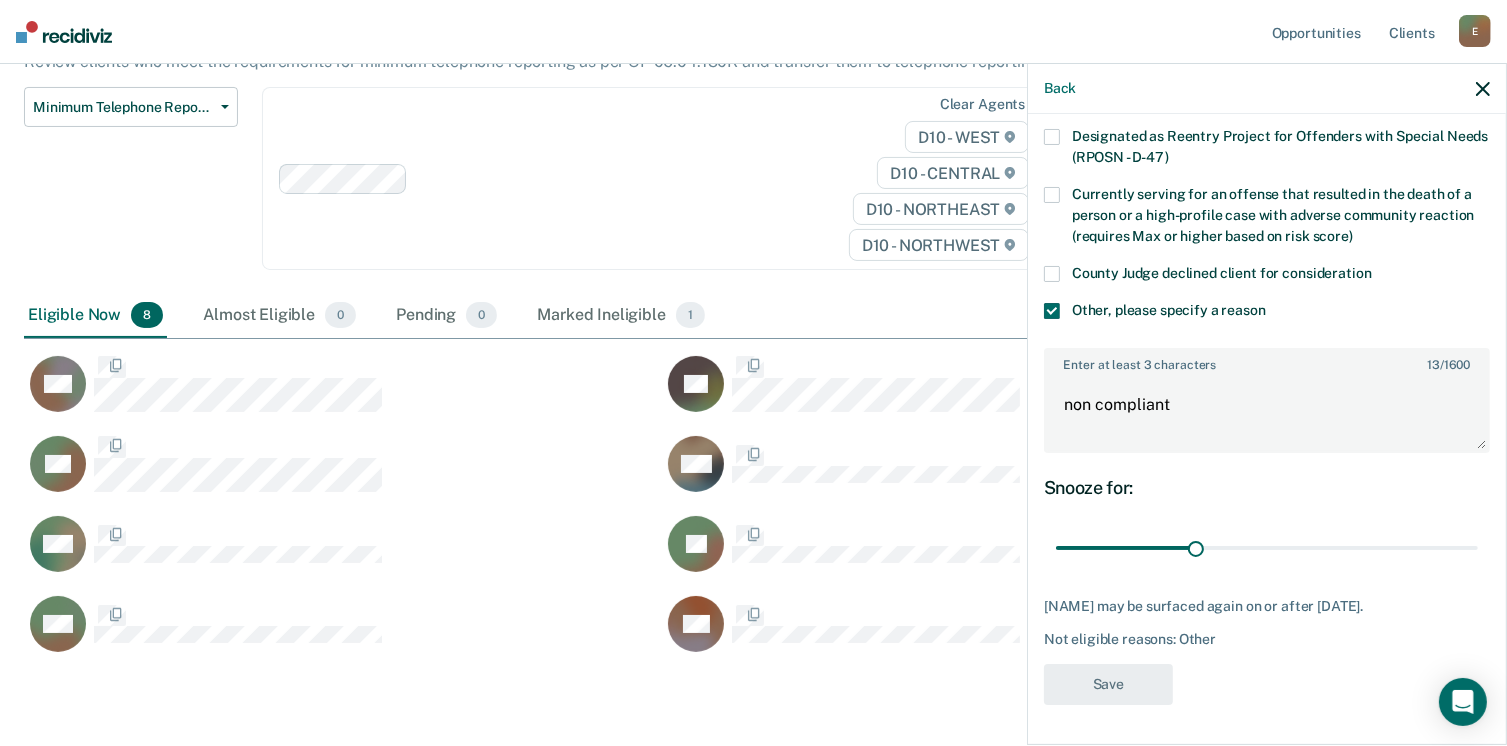 scroll, scrollTop: 694, scrollLeft: 1444, axis: both 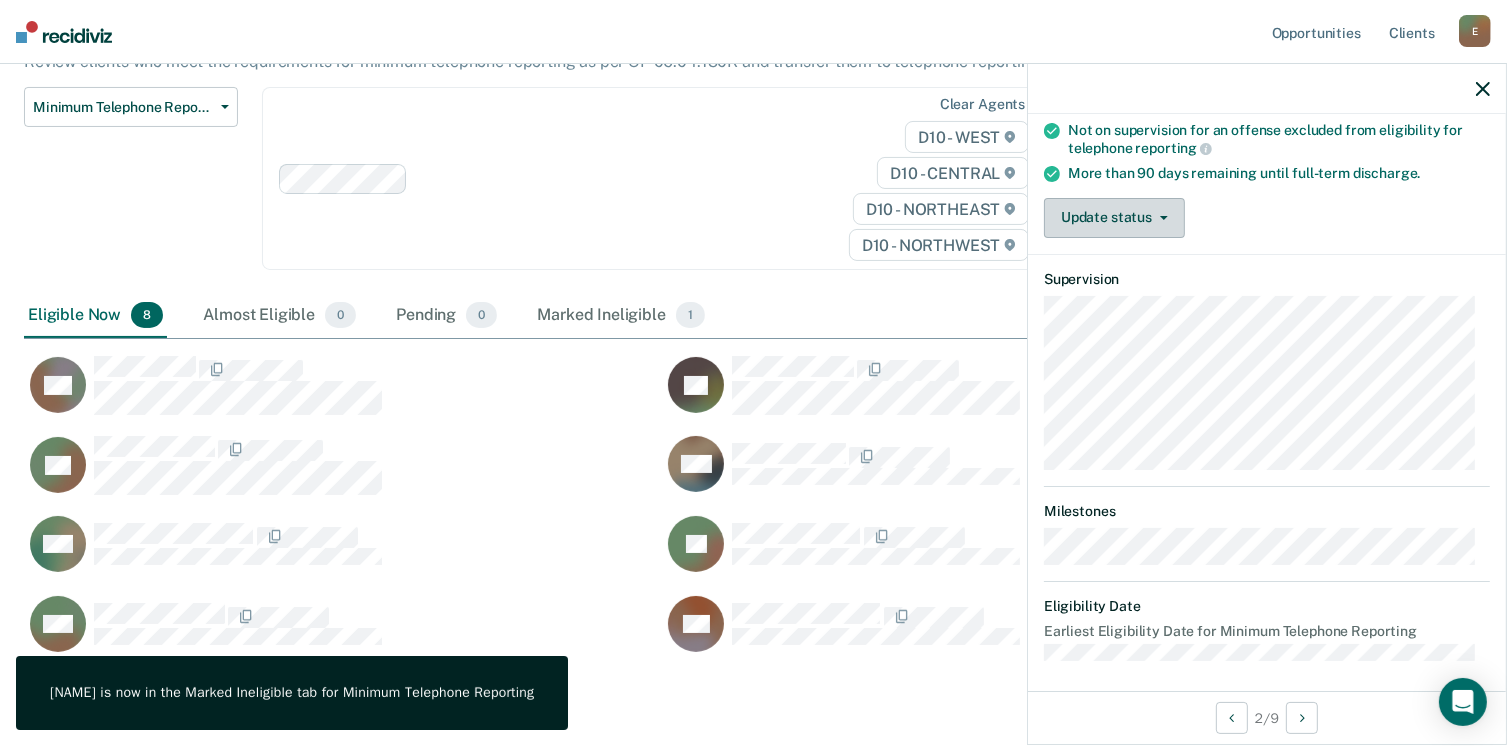 click on "Update status" at bounding box center [1114, 218] 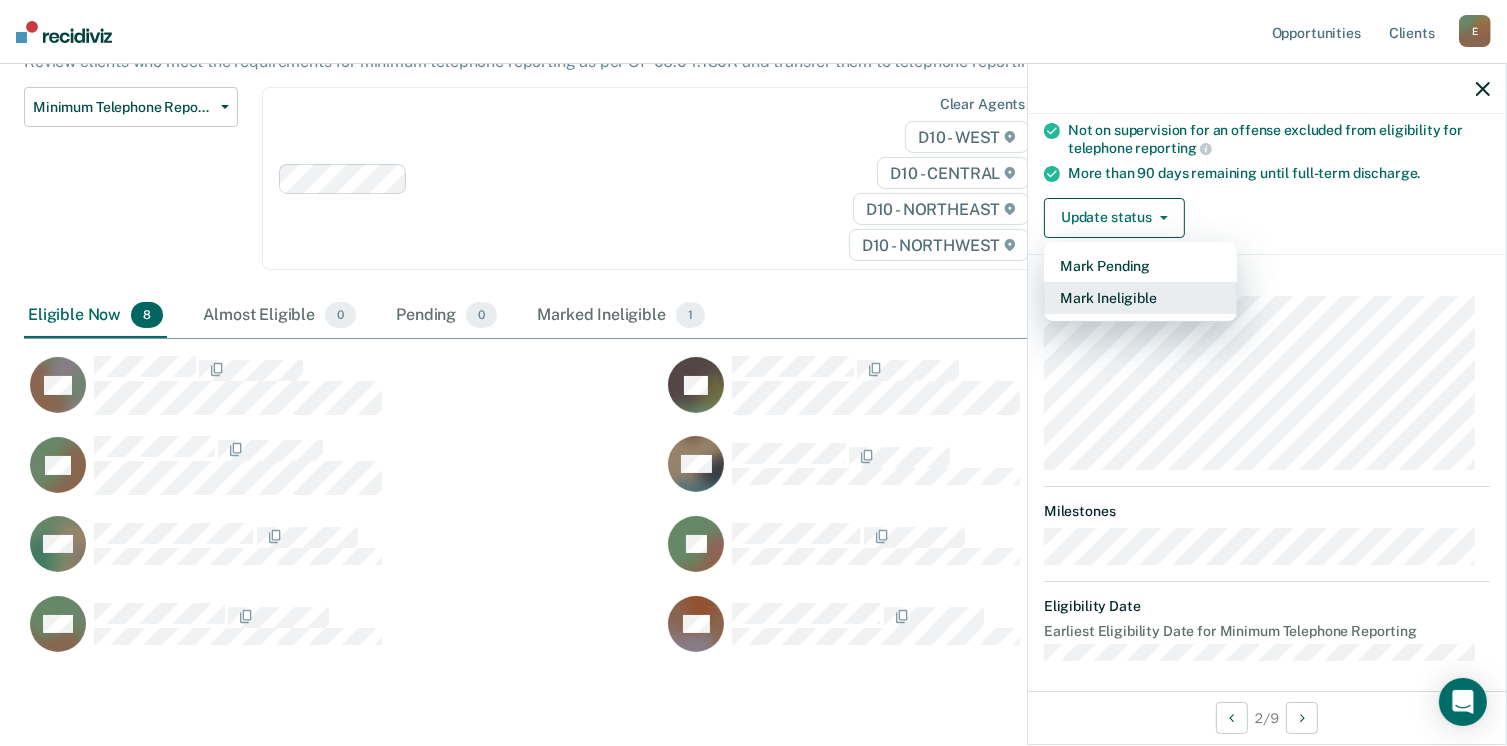 click on "Mark Ineligible" at bounding box center (1140, 298) 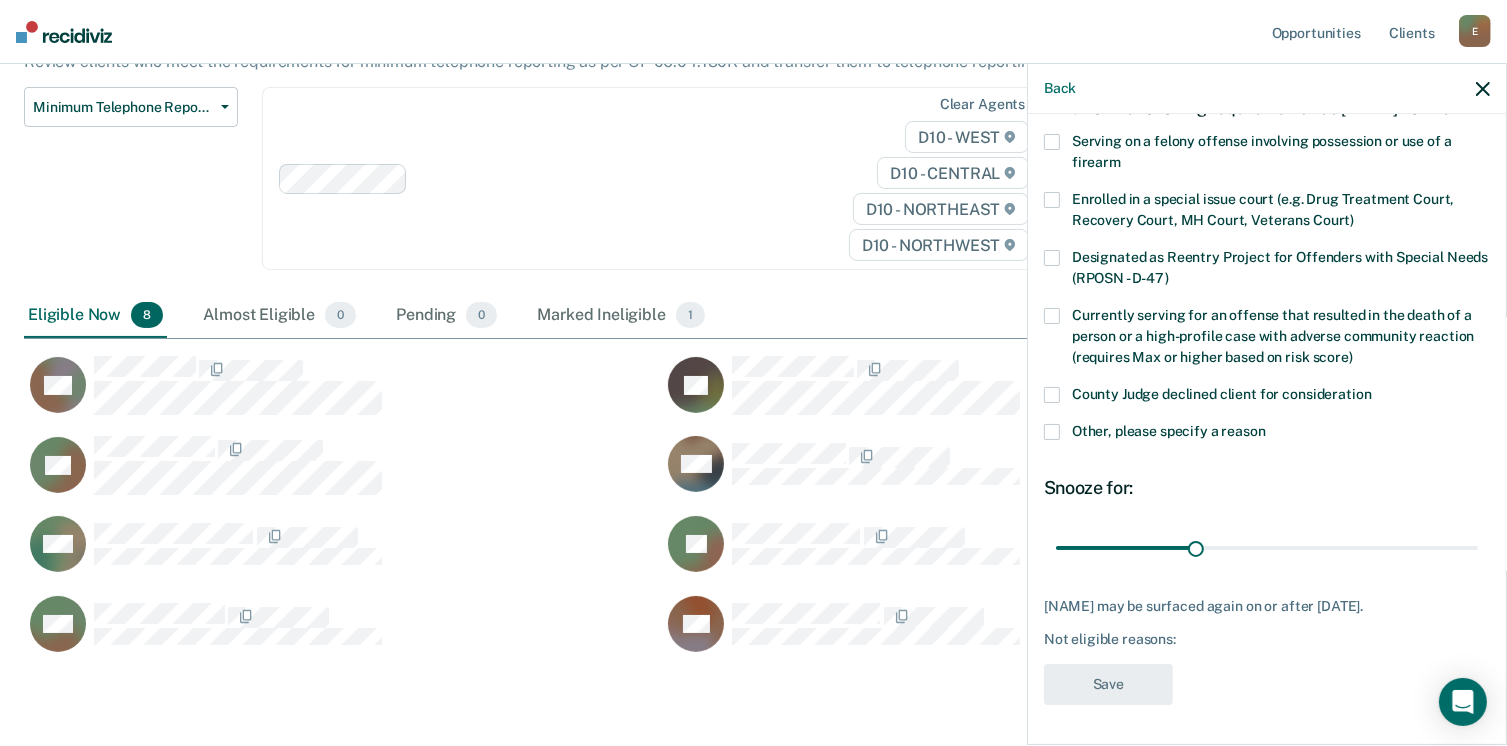 scroll, scrollTop: 129, scrollLeft: 0, axis: vertical 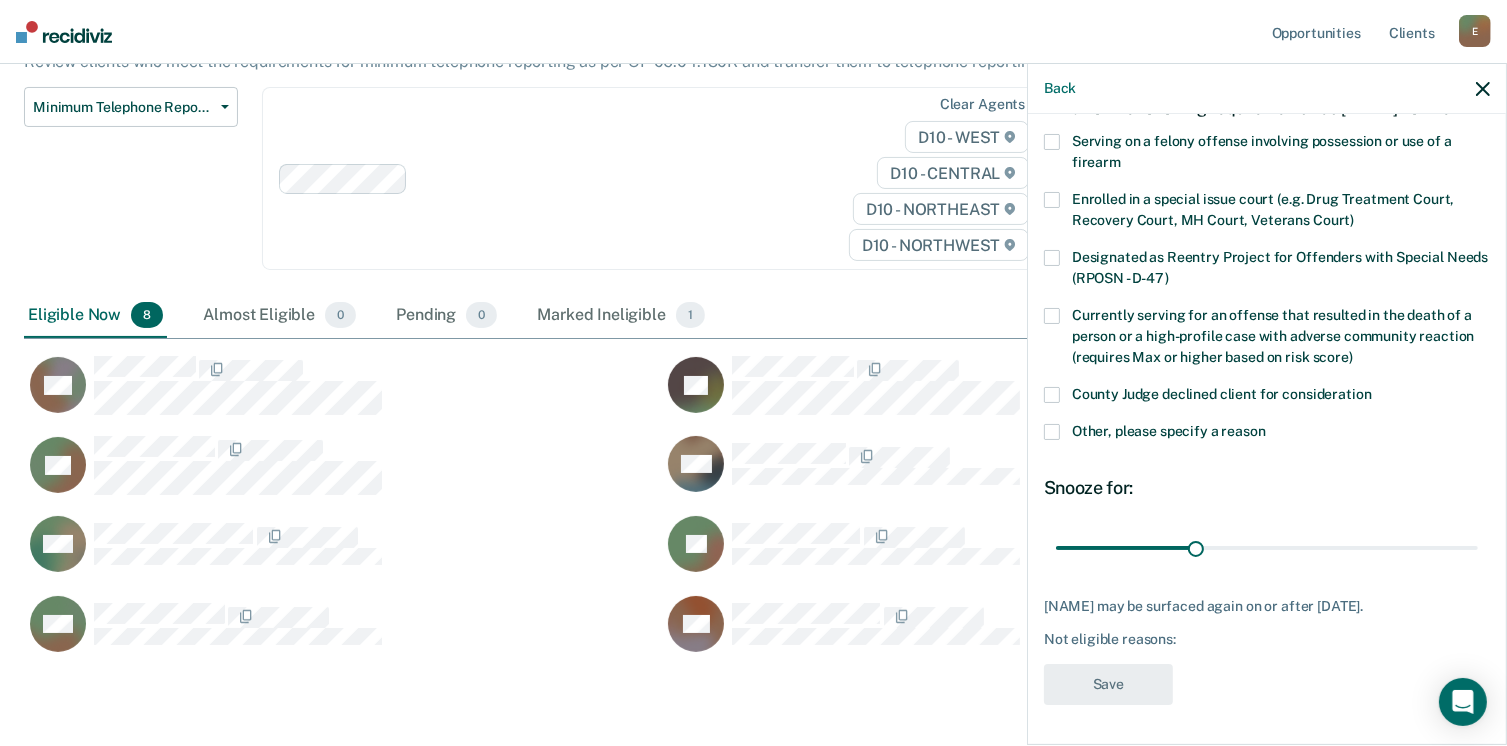 click at bounding box center [1052, 395] 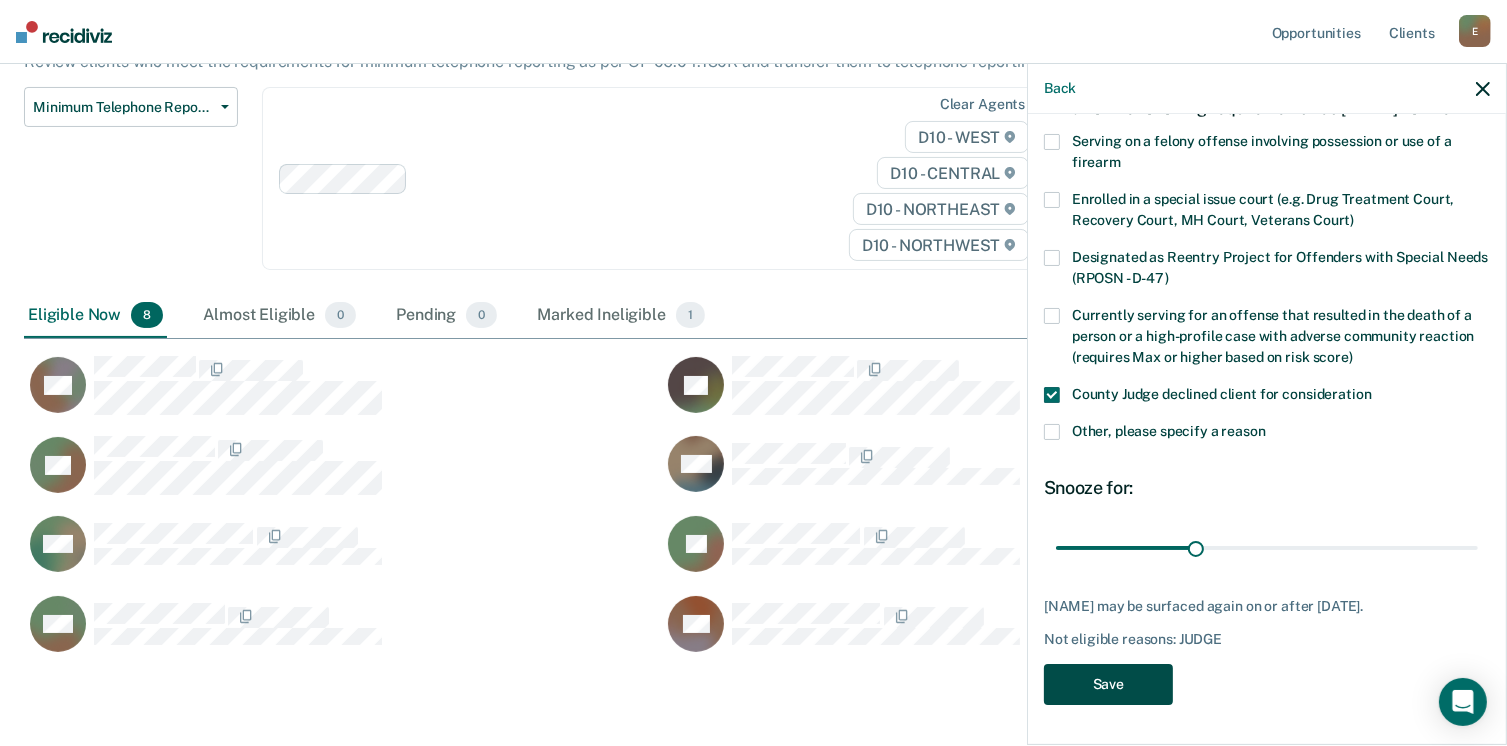 click on "Save" at bounding box center [1108, 684] 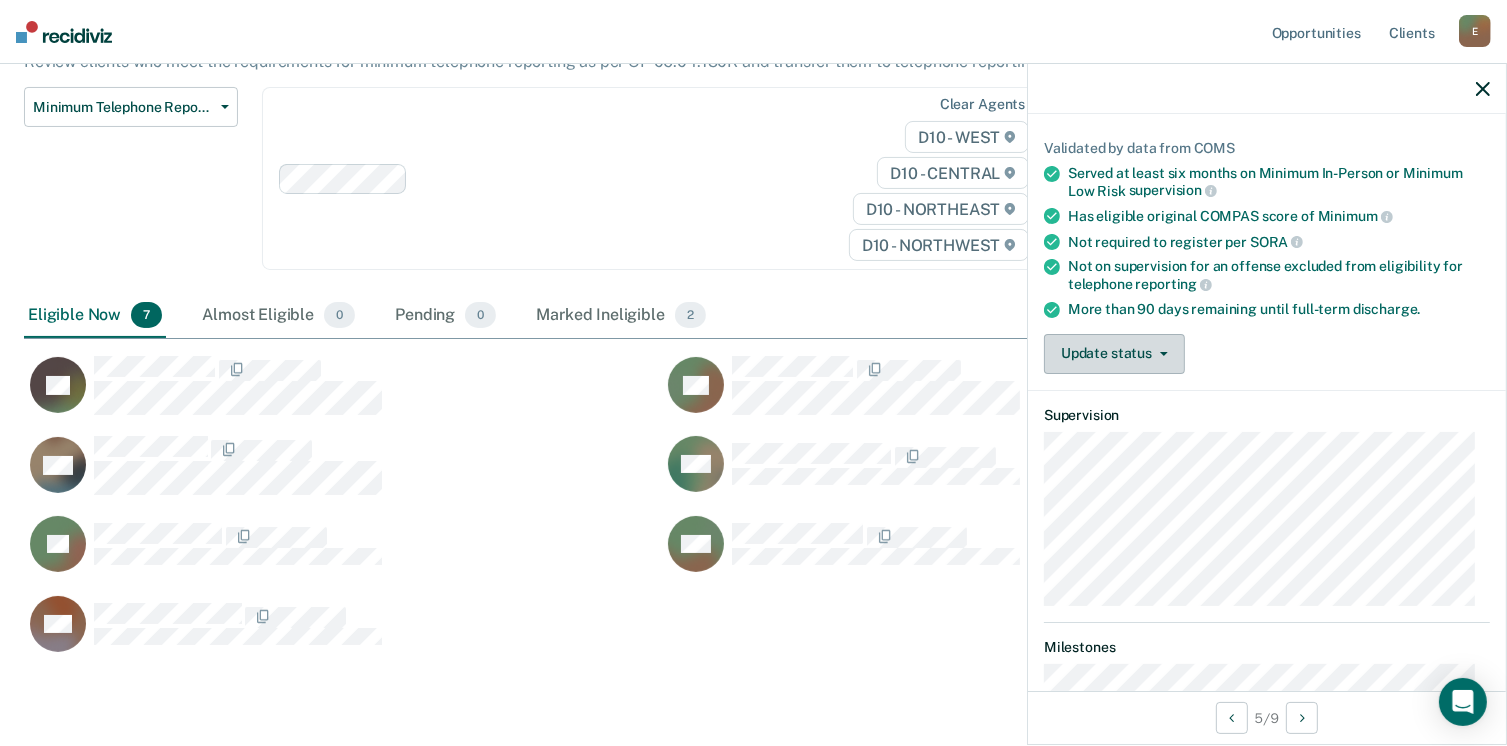click on "Update status" at bounding box center [1114, 354] 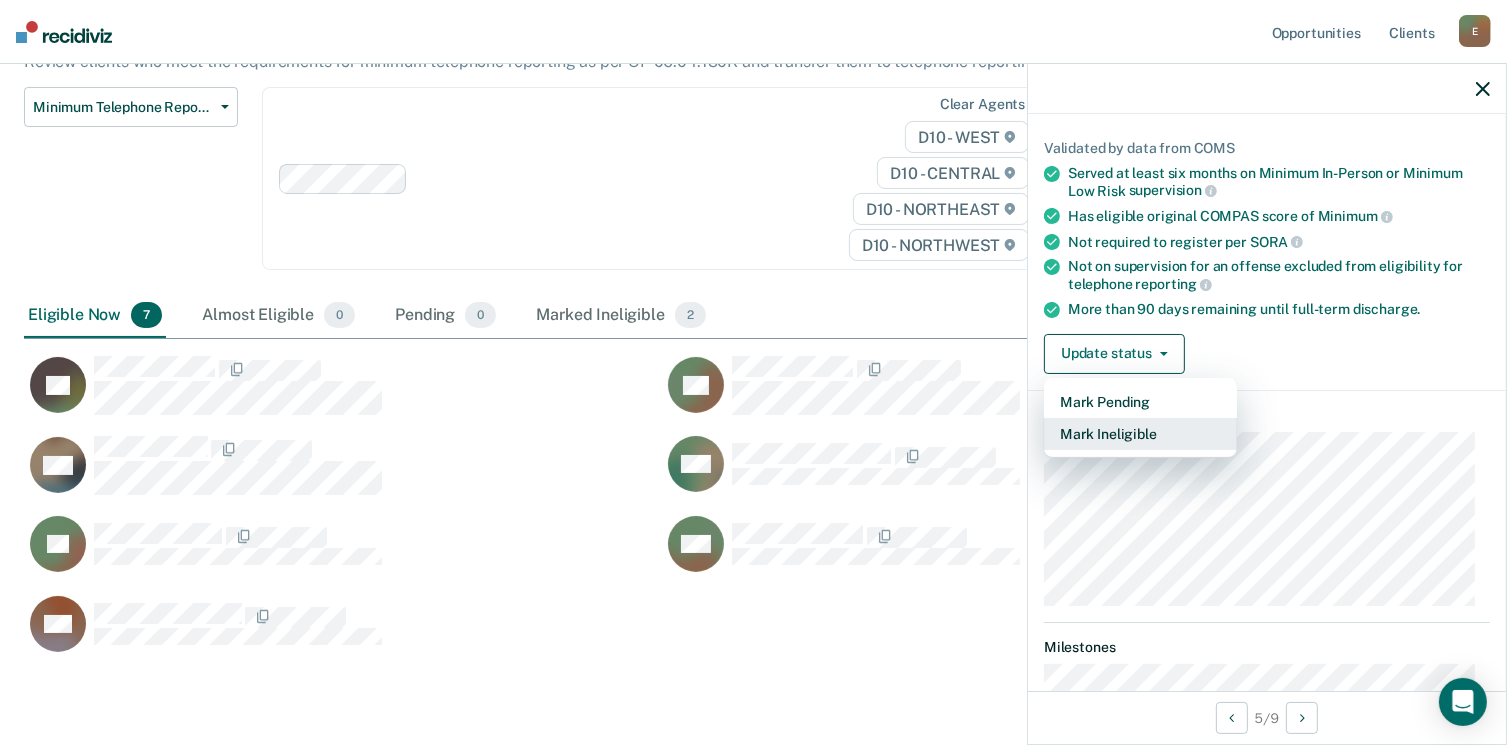 click on "Mark Ineligible" at bounding box center [1140, 434] 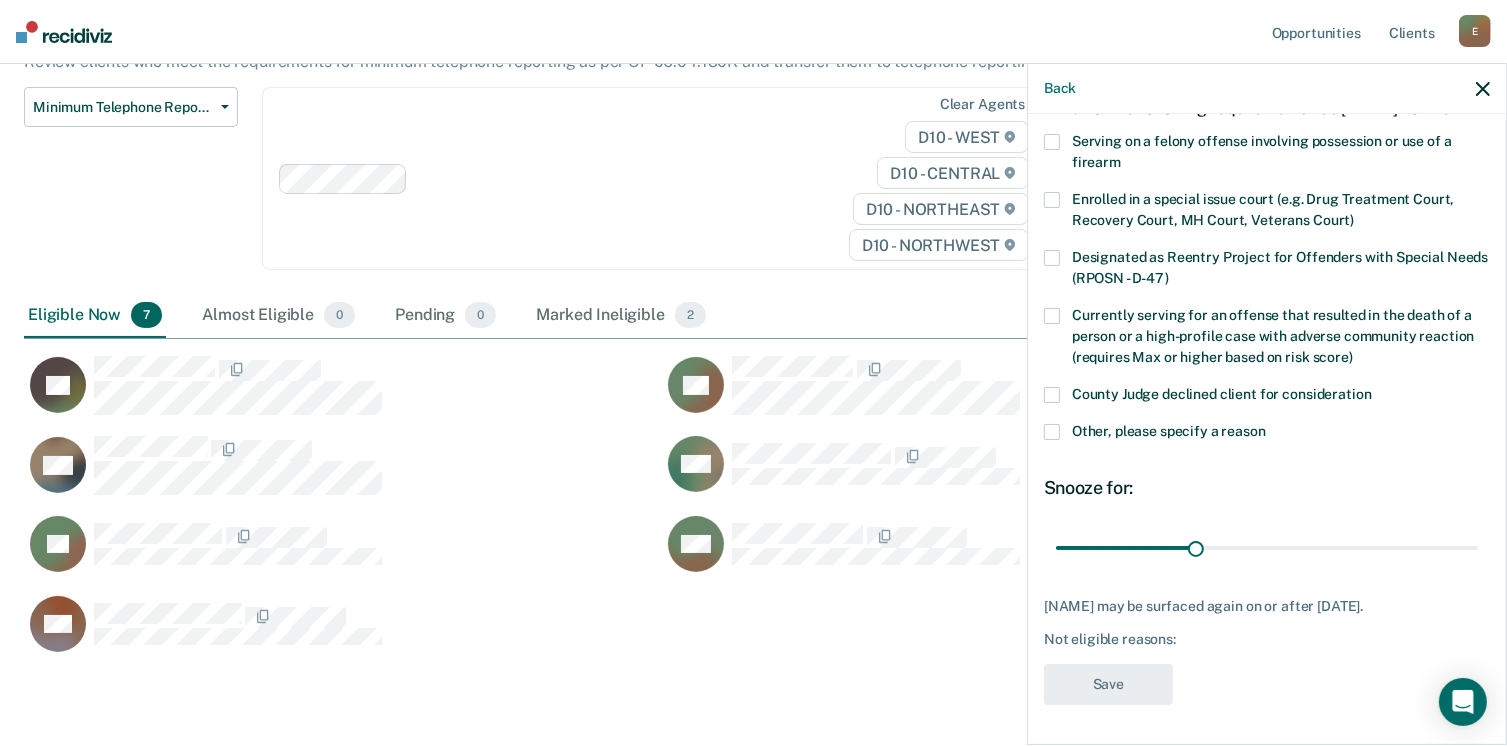 scroll, scrollTop: 0, scrollLeft: 0, axis: both 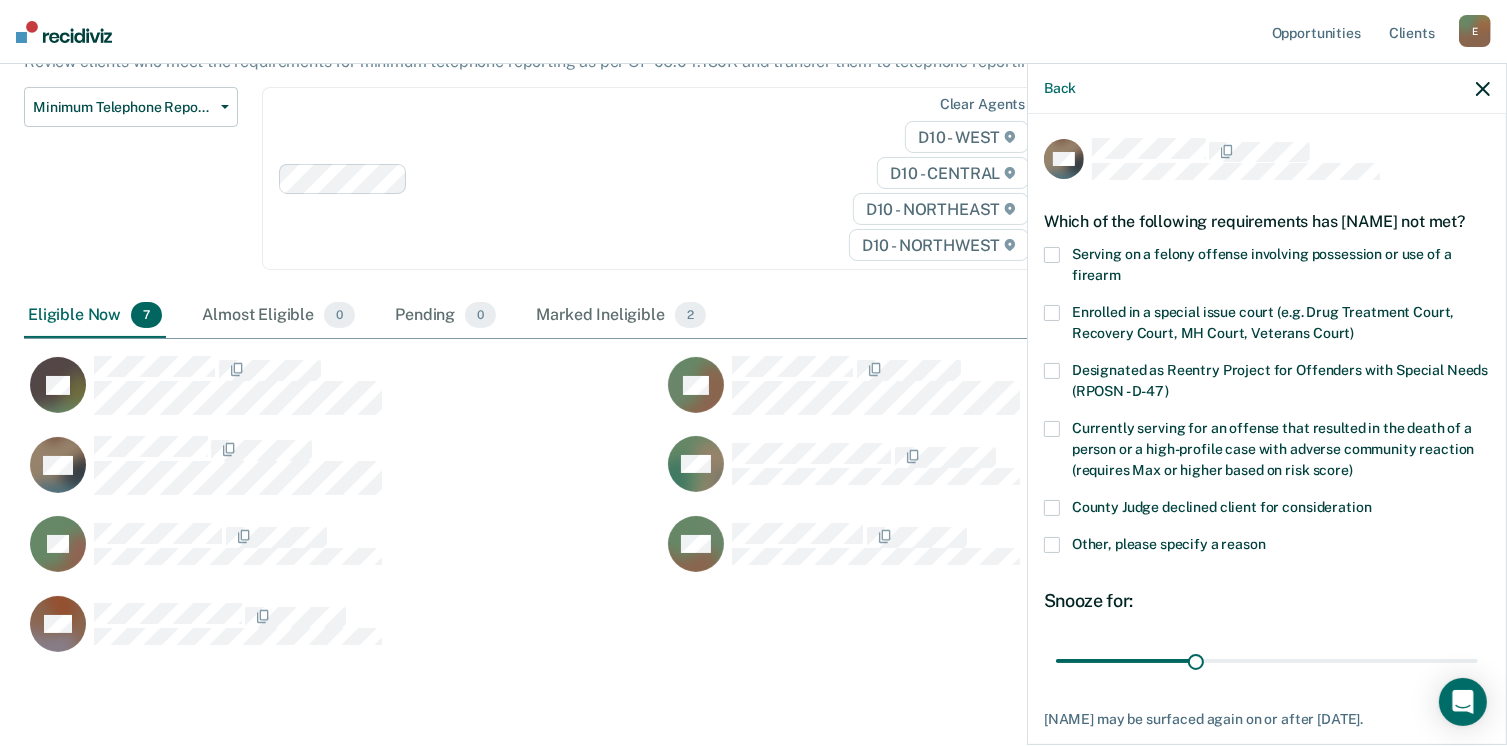 click at bounding box center [1052, 545] 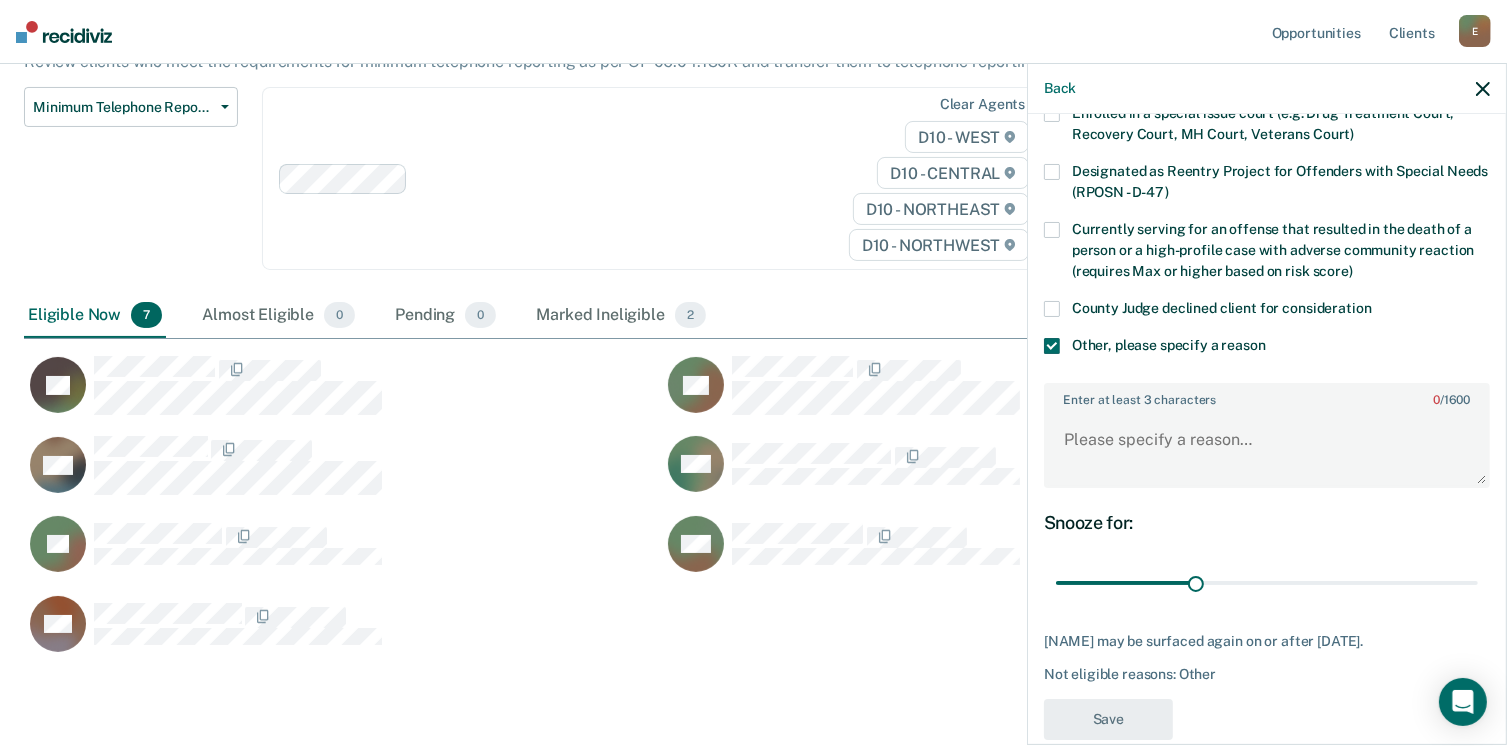 scroll, scrollTop: 200, scrollLeft: 0, axis: vertical 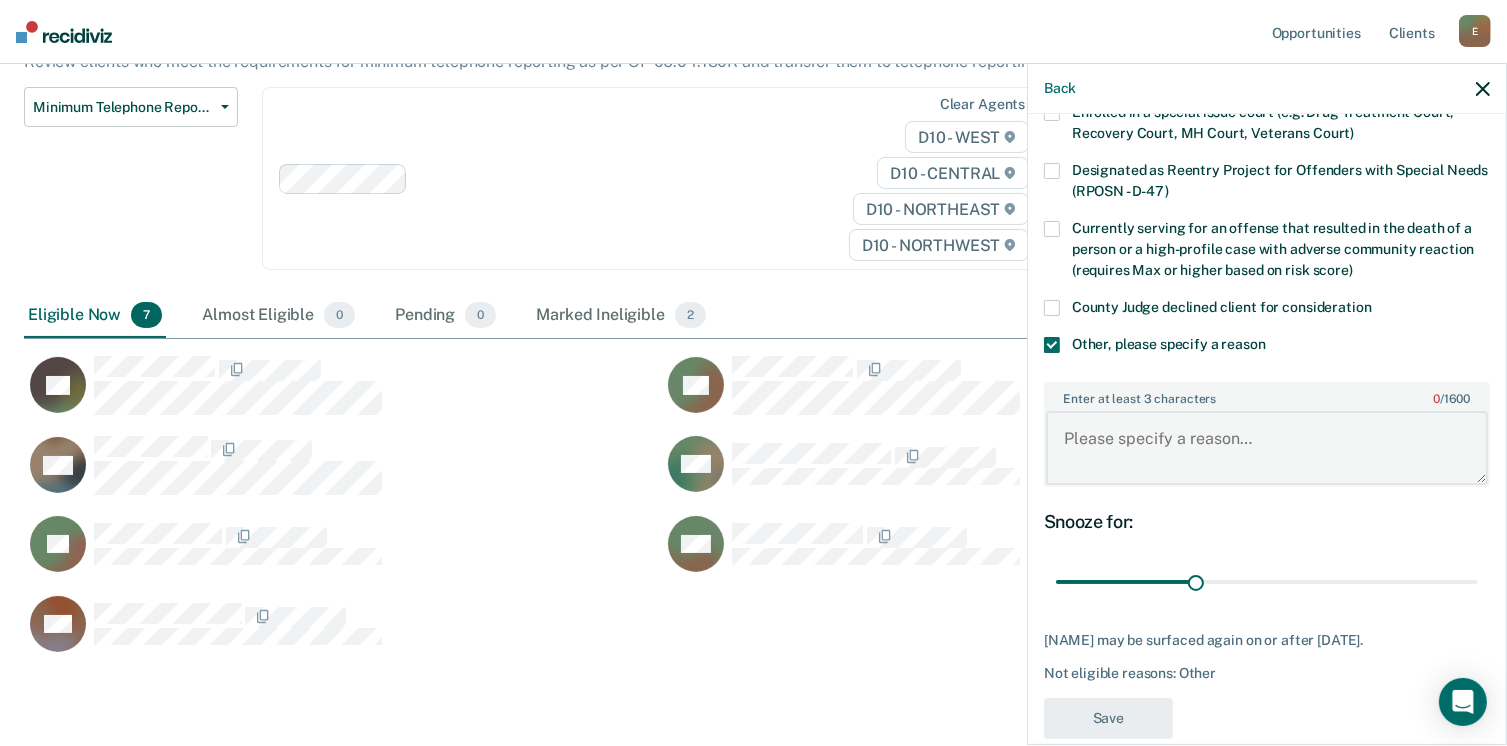 click on "Enter at least 3 characters 0  /  1600" at bounding box center (1267, 448) 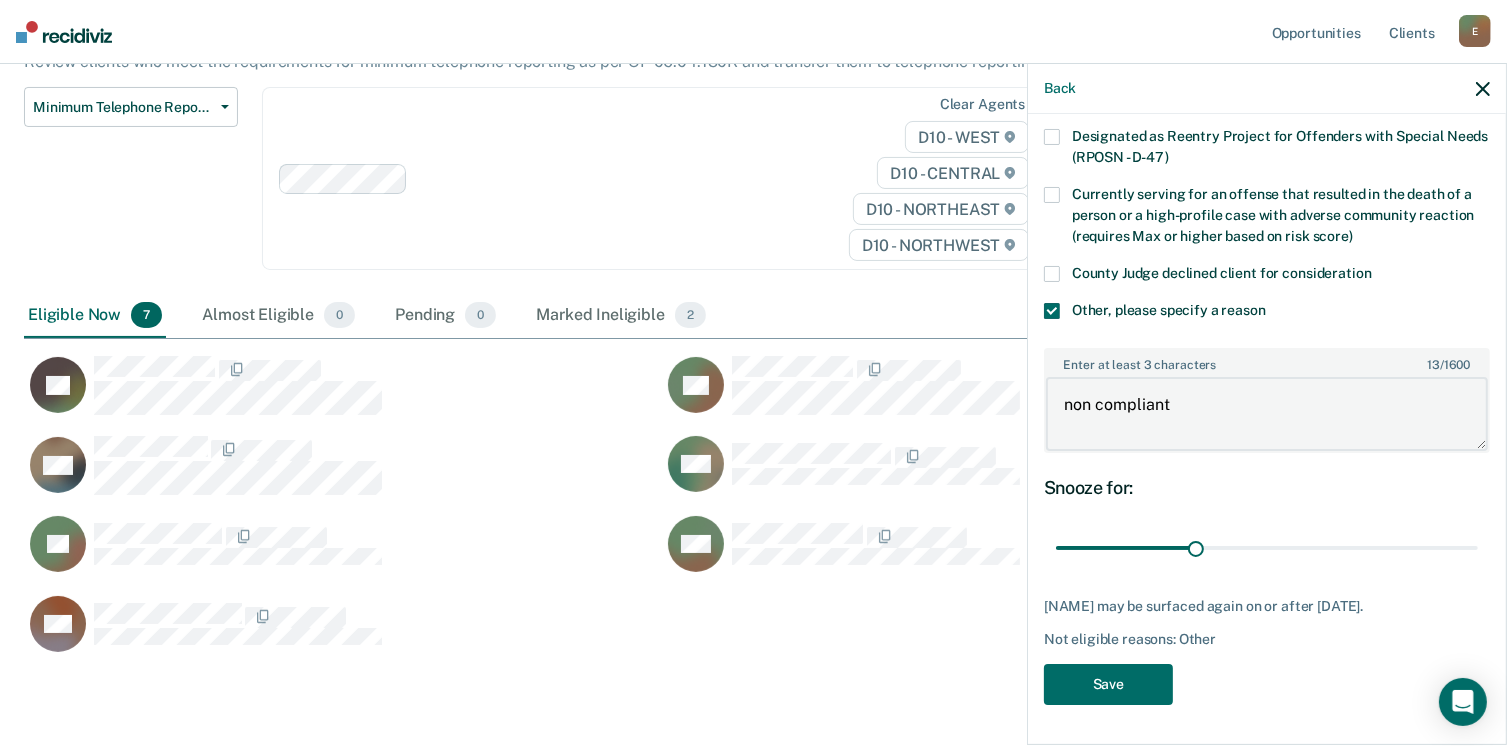 scroll, scrollTop: 265, scrollLeft: 0, axis: vertical 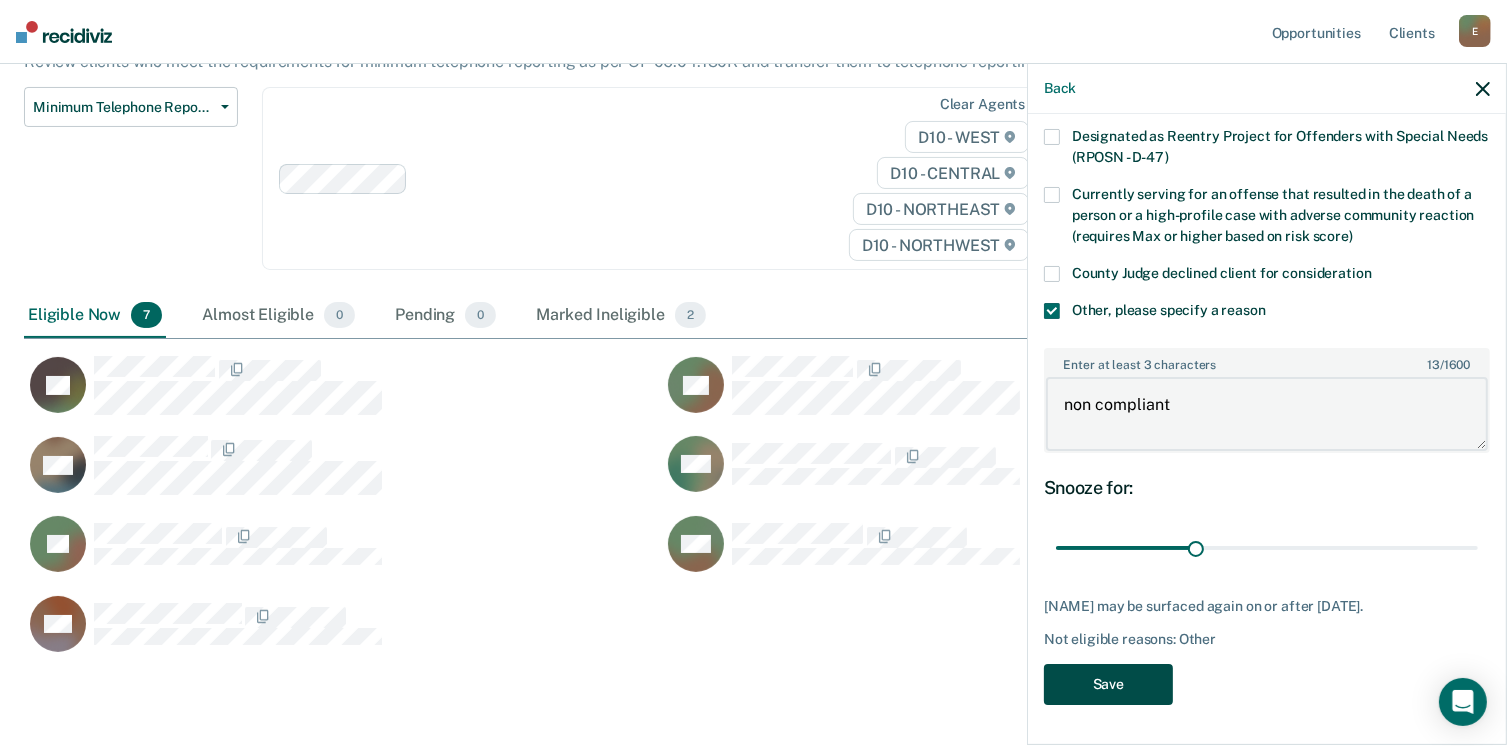 type on "non compliant" 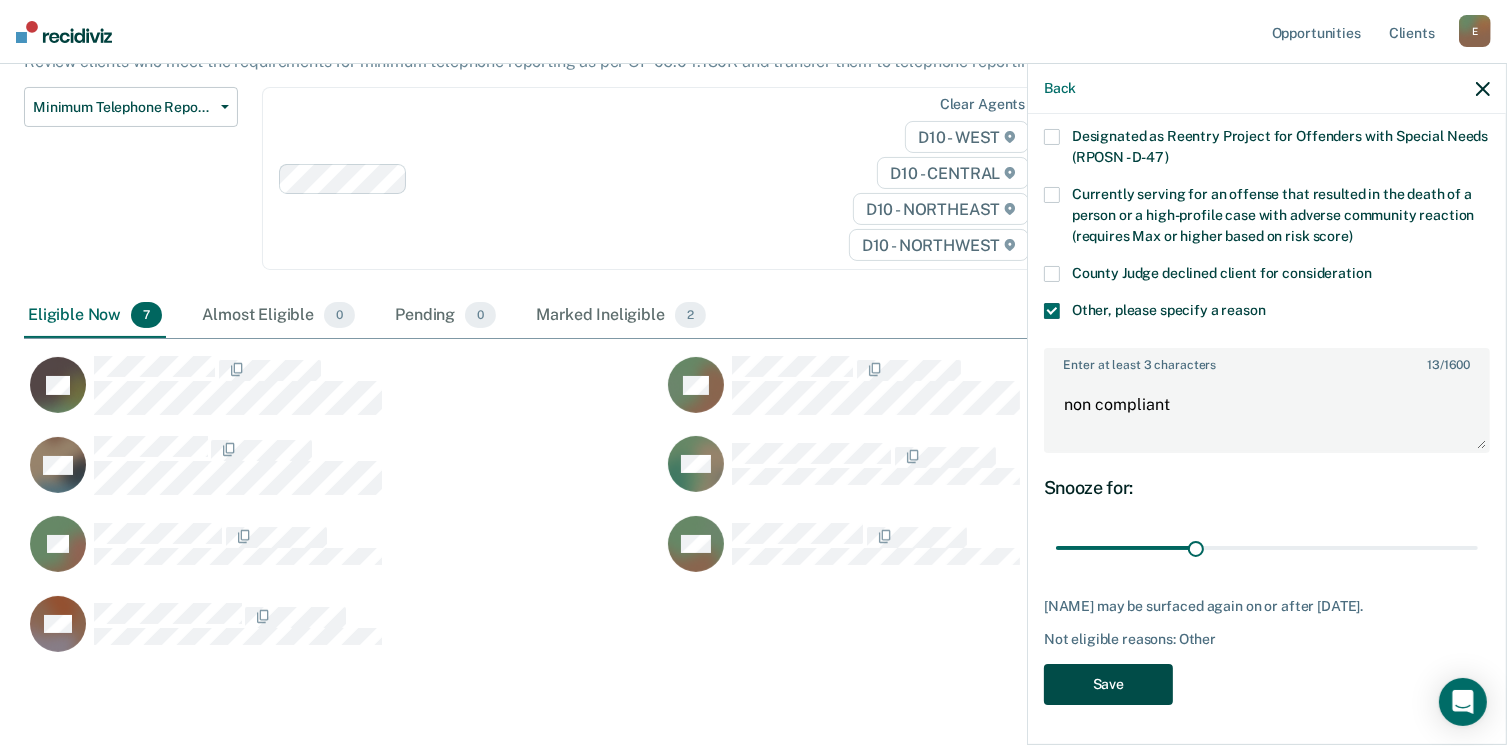 click on "Save" at bounding box center [1108, 684] 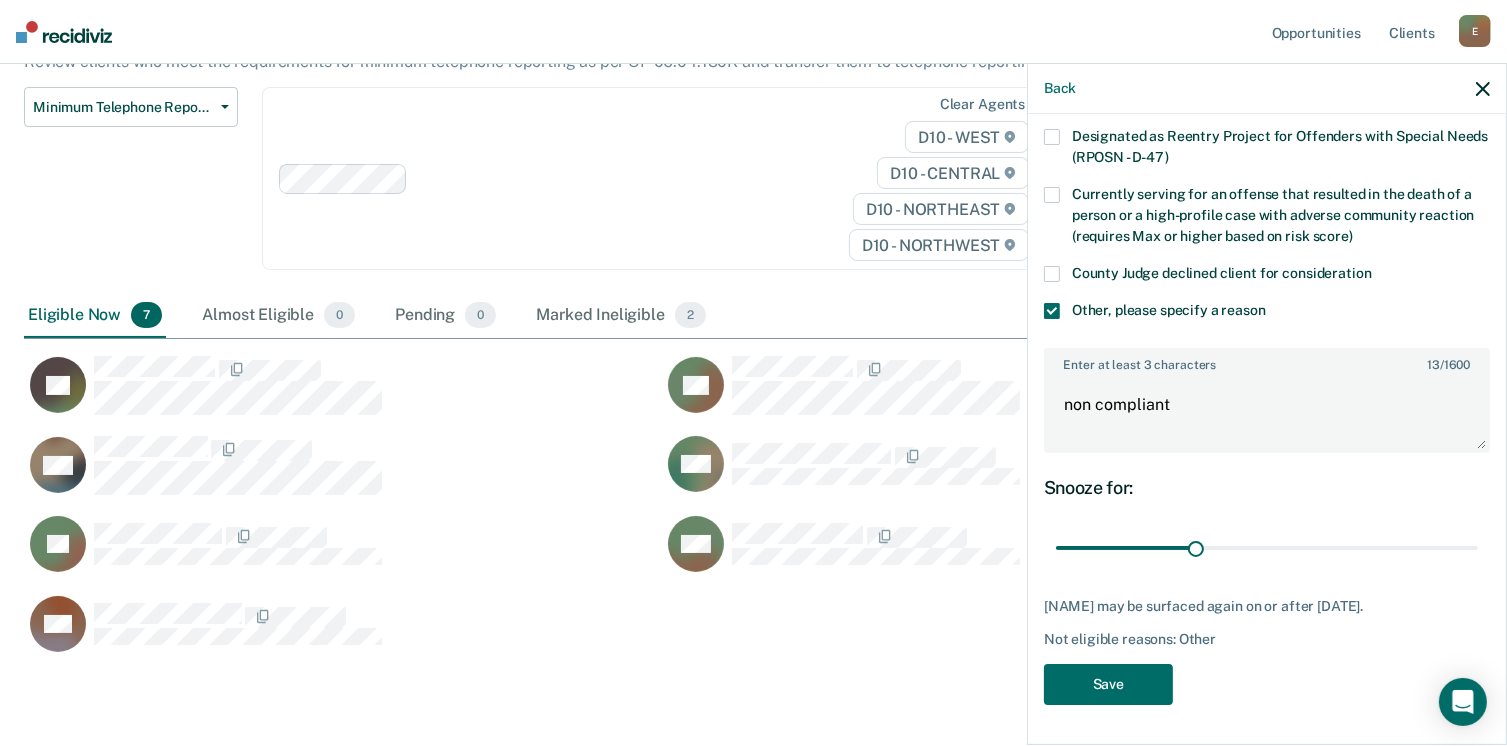 scroll, scrollTop: 614, scrollLeft: 1444, axis: both 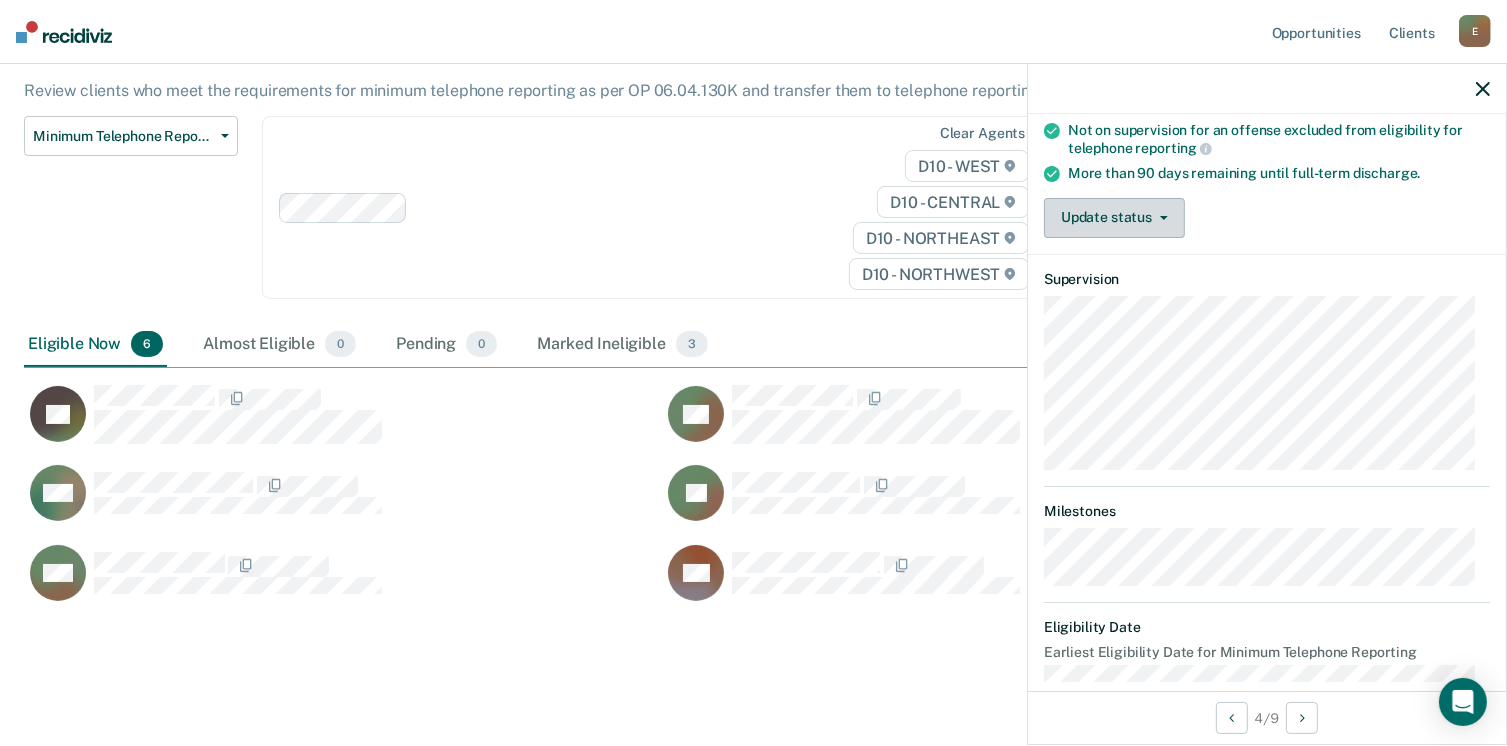 click on "Update status" at bounding box center (1114, 218) 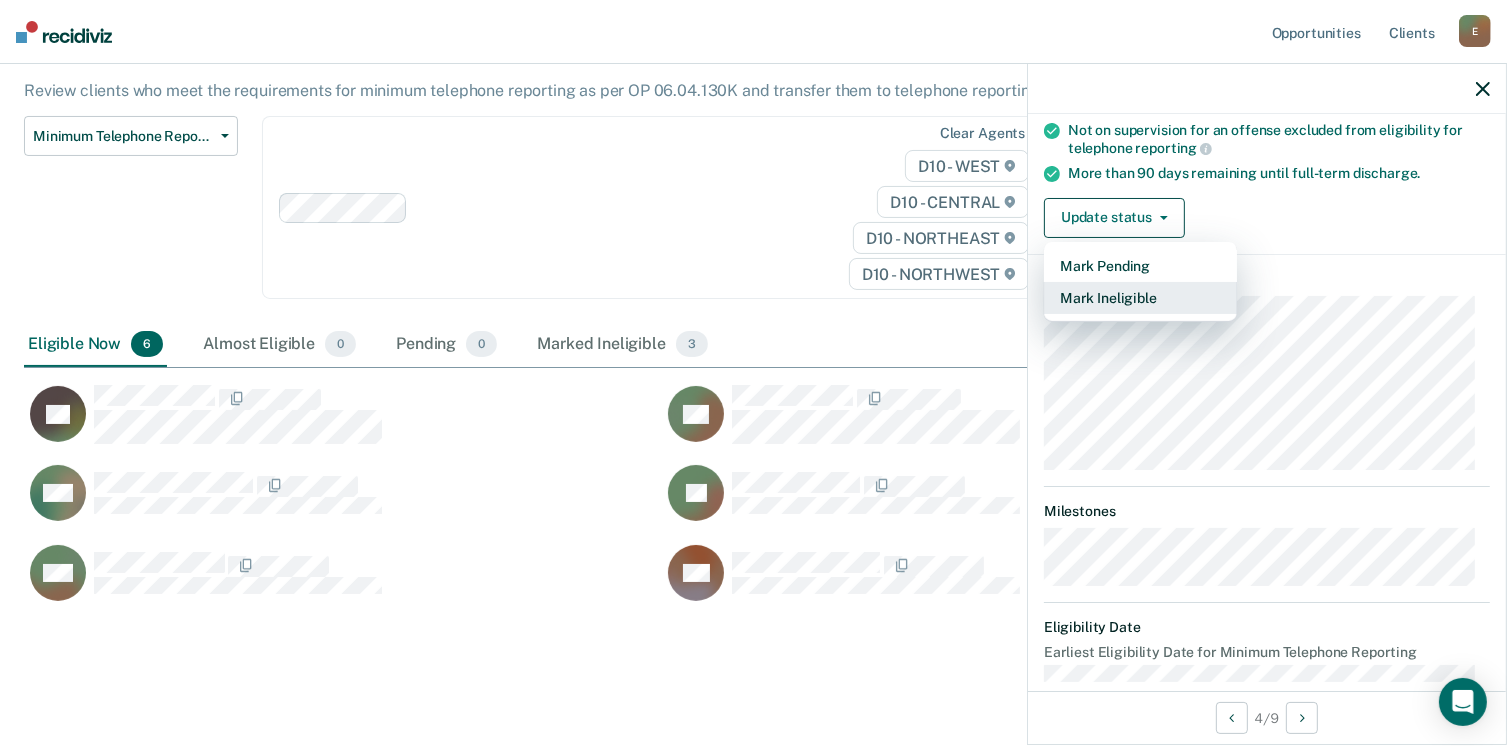 click on "Mark Ineligible" at bounding box center (1140, 298) 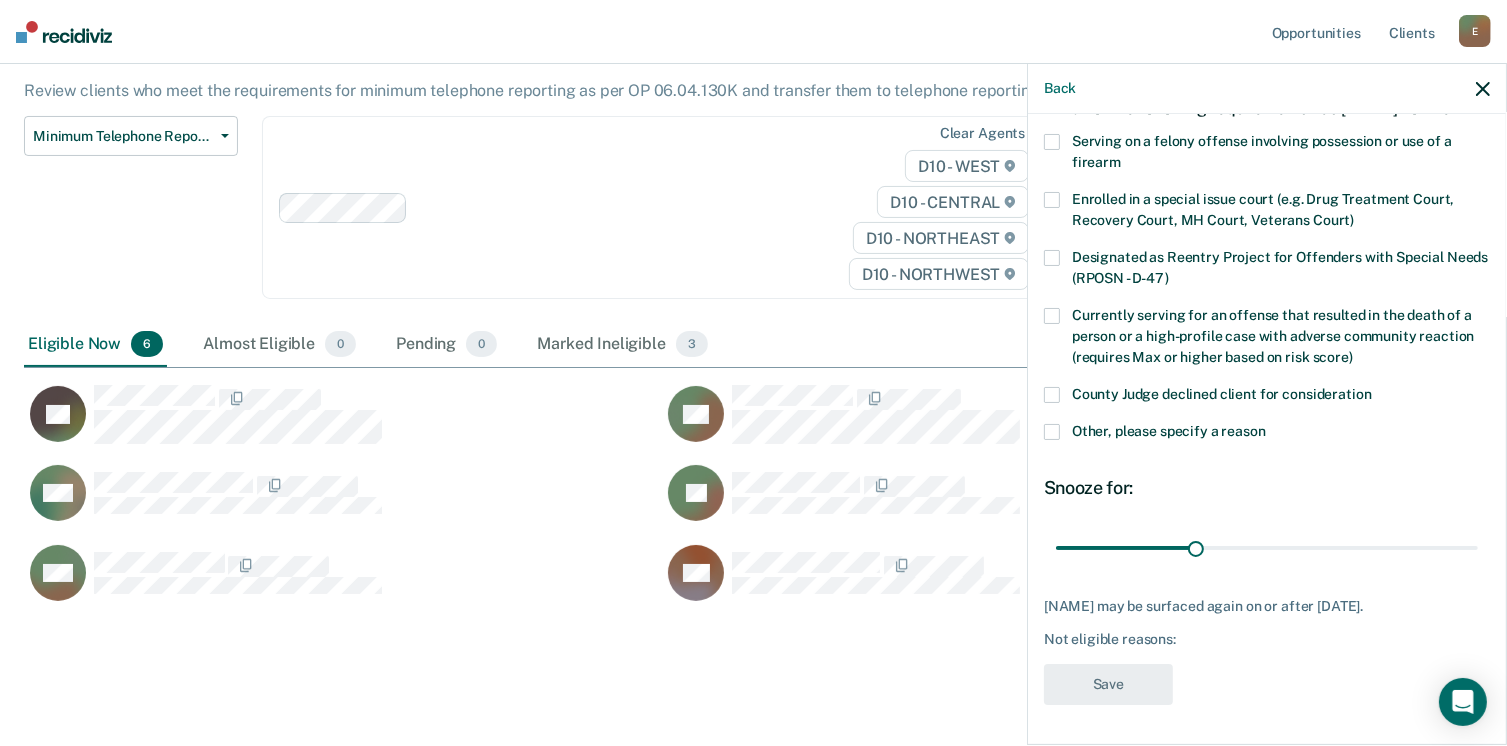 scroll, scrollTop: 146, scrollLeft: 0, axis: vertical 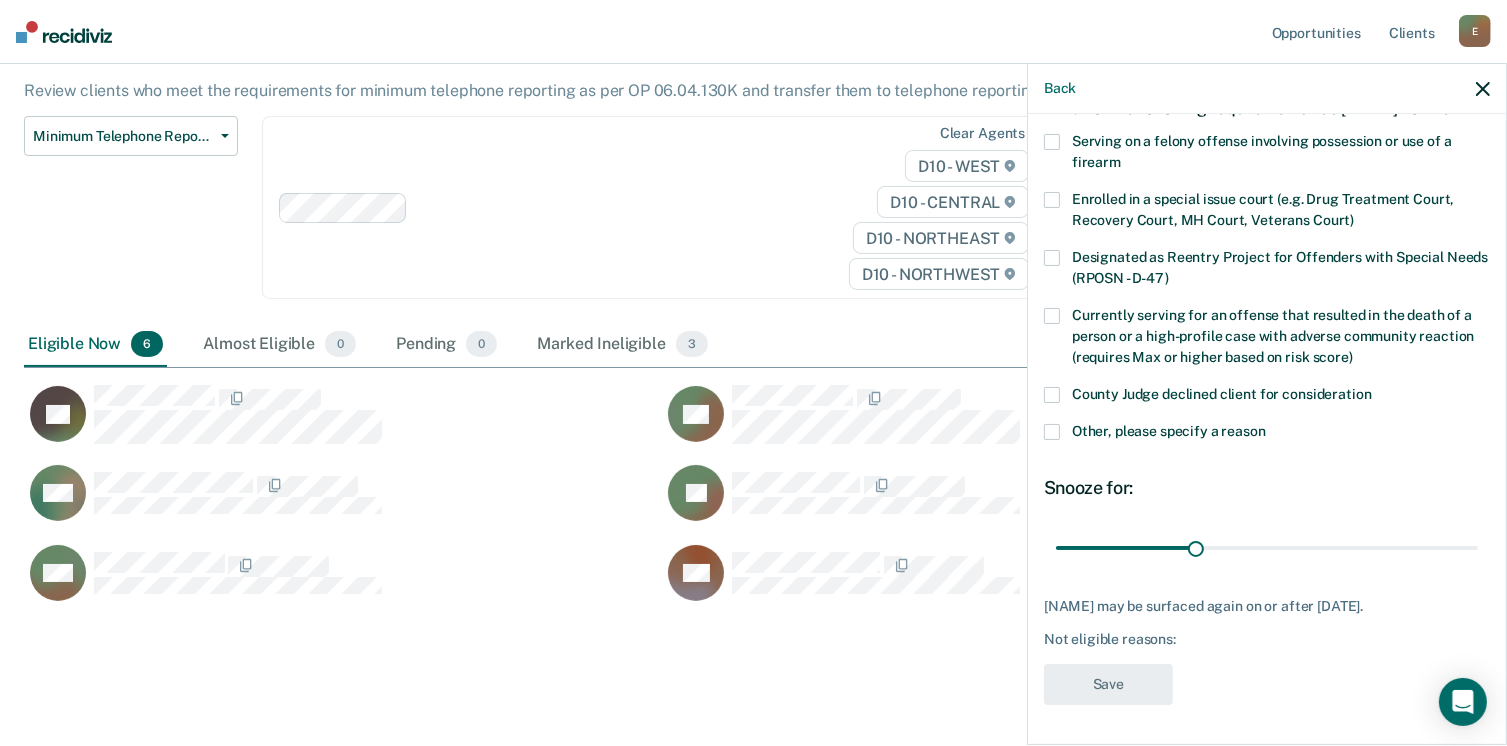 click at bounding box center (1052, 395) 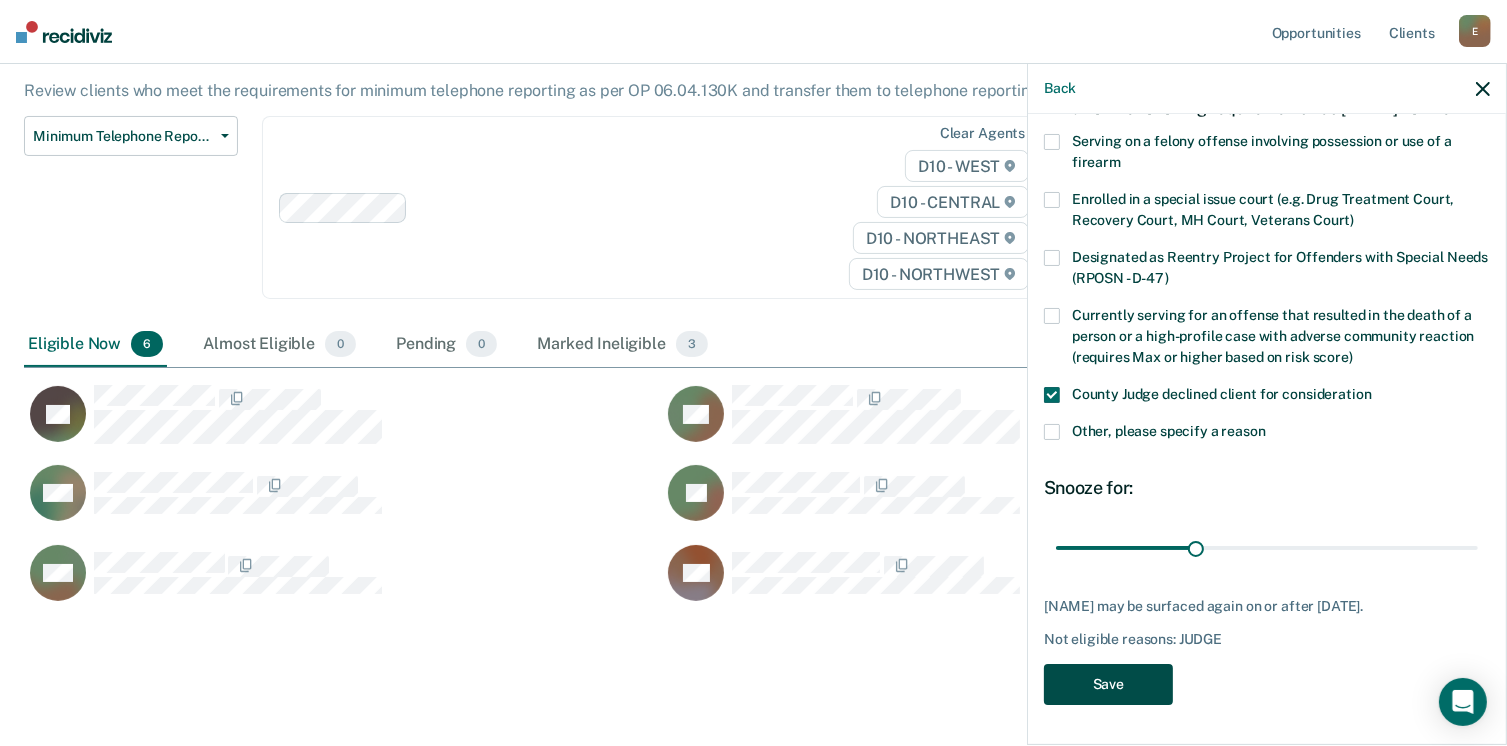 click on "Save" at bounding box center [1108, 684] 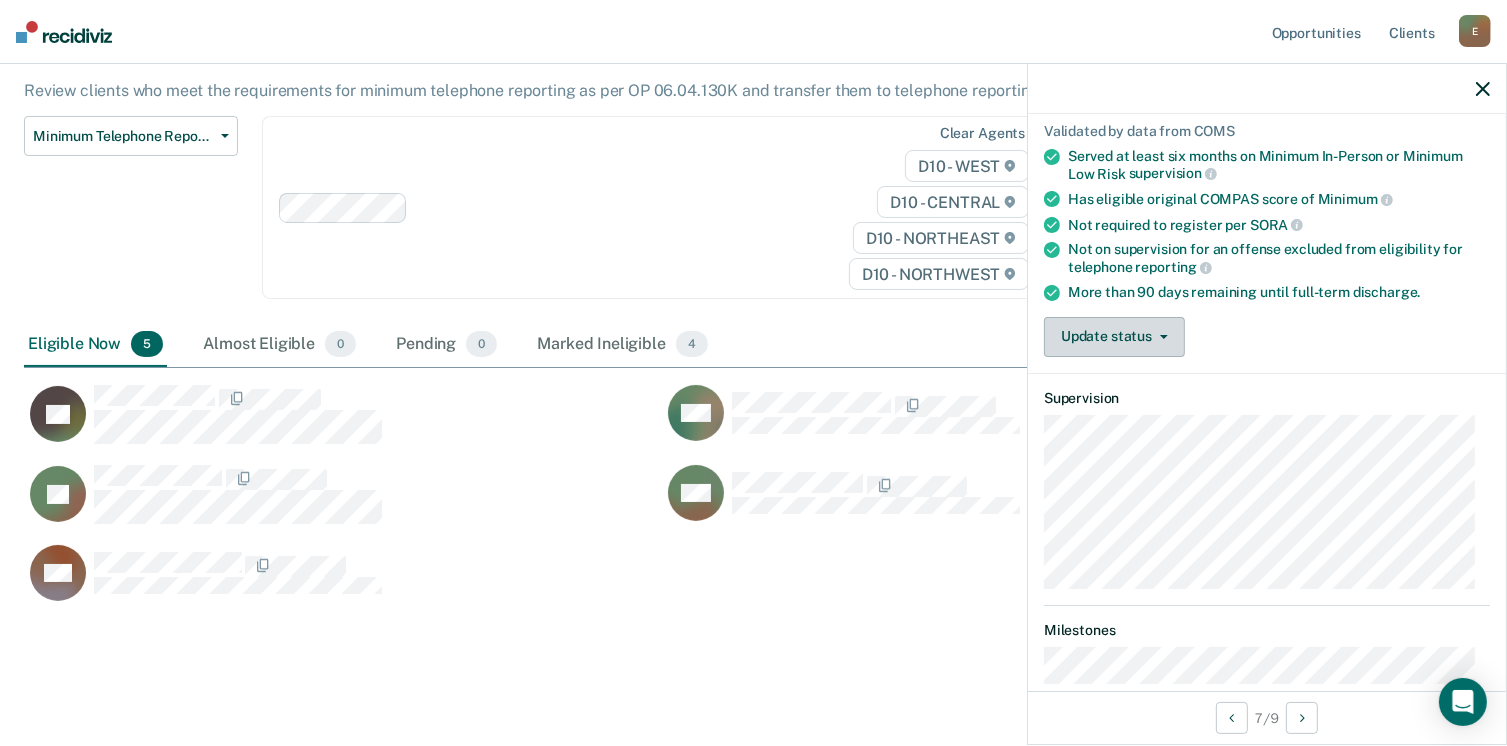 click on "Update status" at bounding box center [1114, 337] 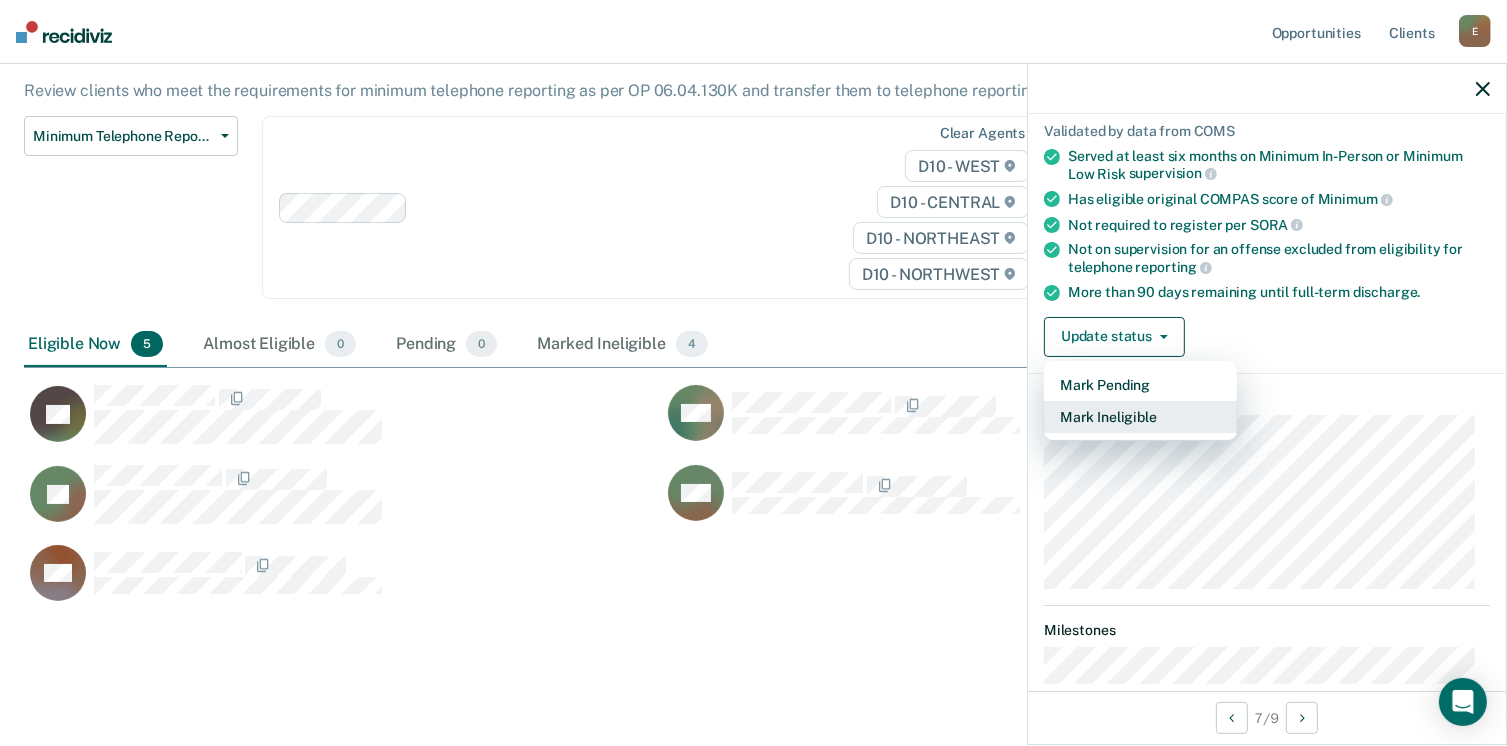 click on "Mark Ineligible" at bounding box center [1140, 417] 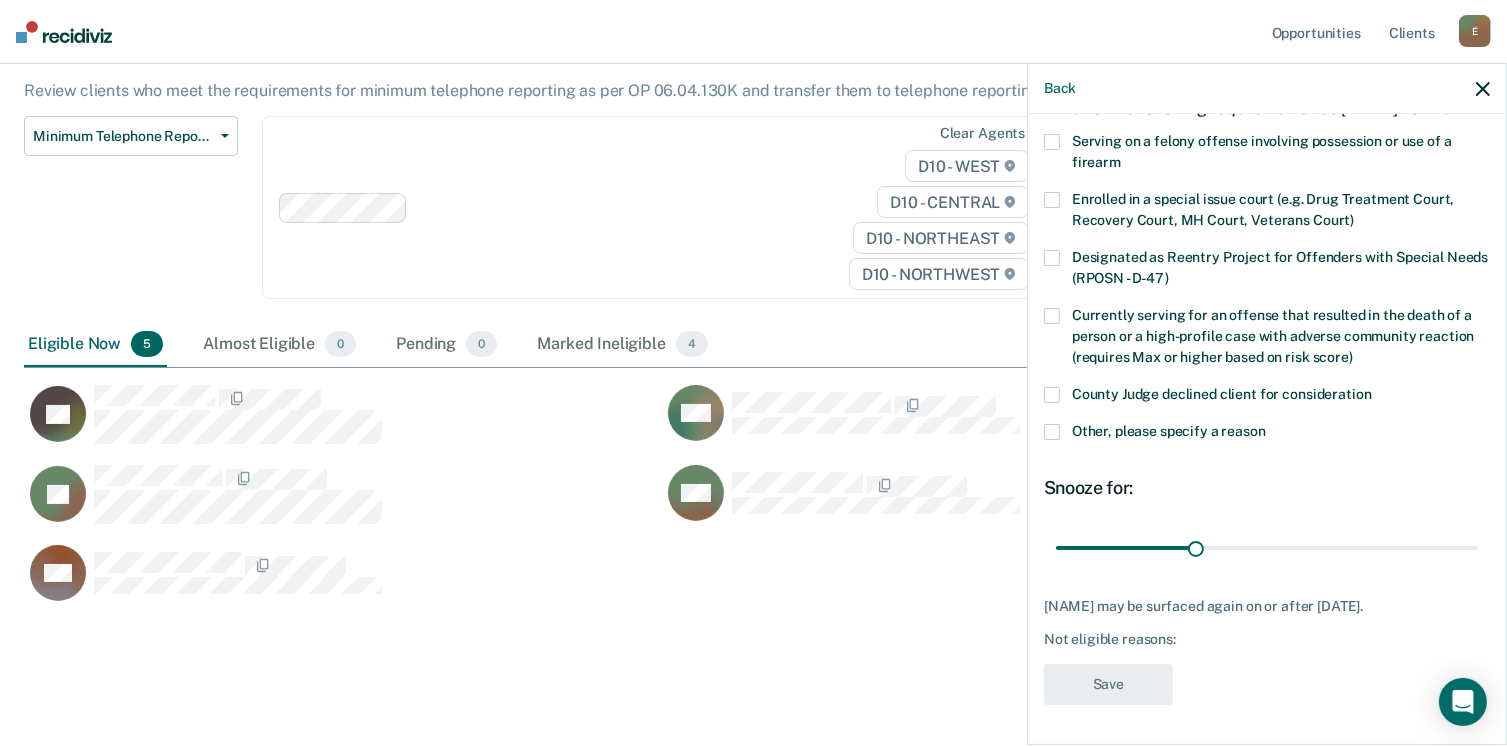 click at bounding box center (1052, 395) 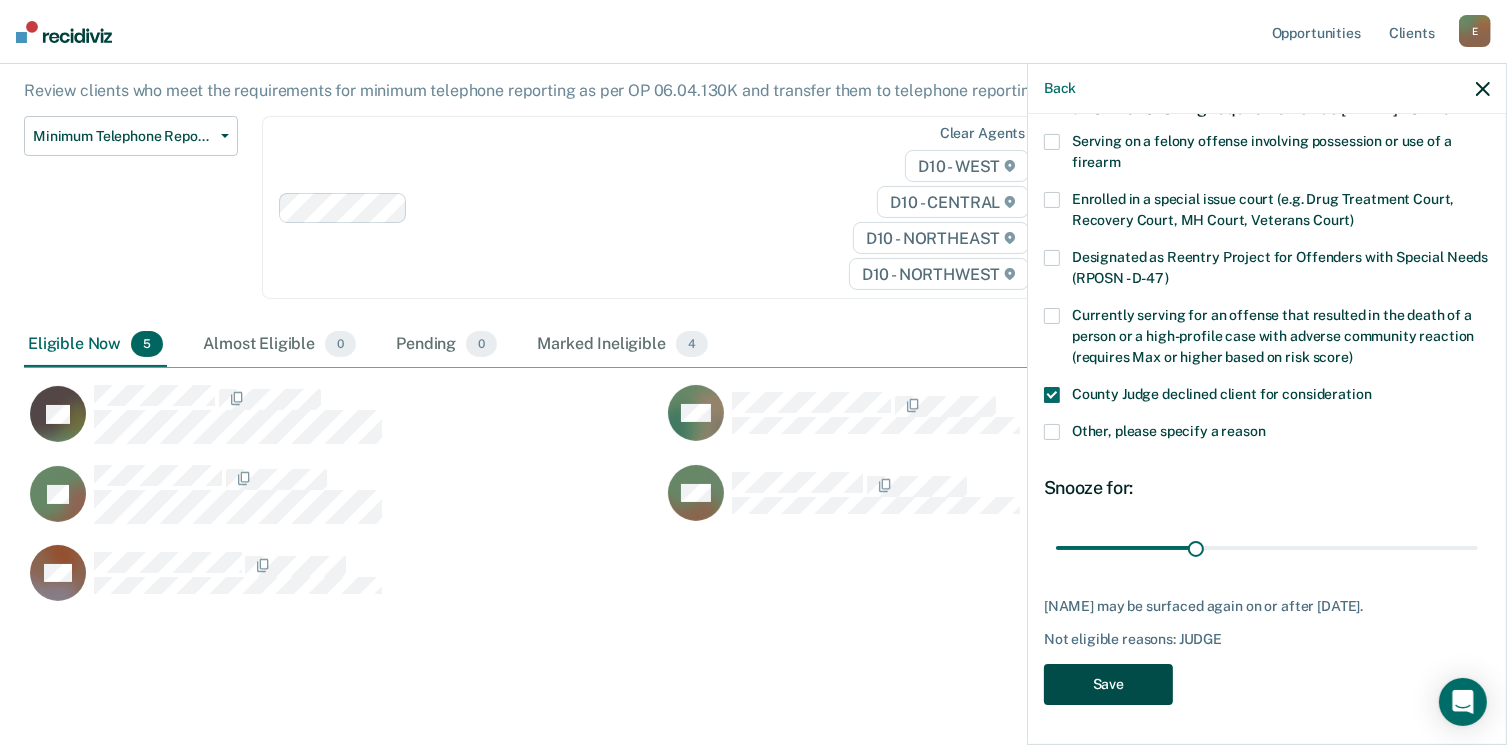 click on "Save" at bounding box center [1108, 684] 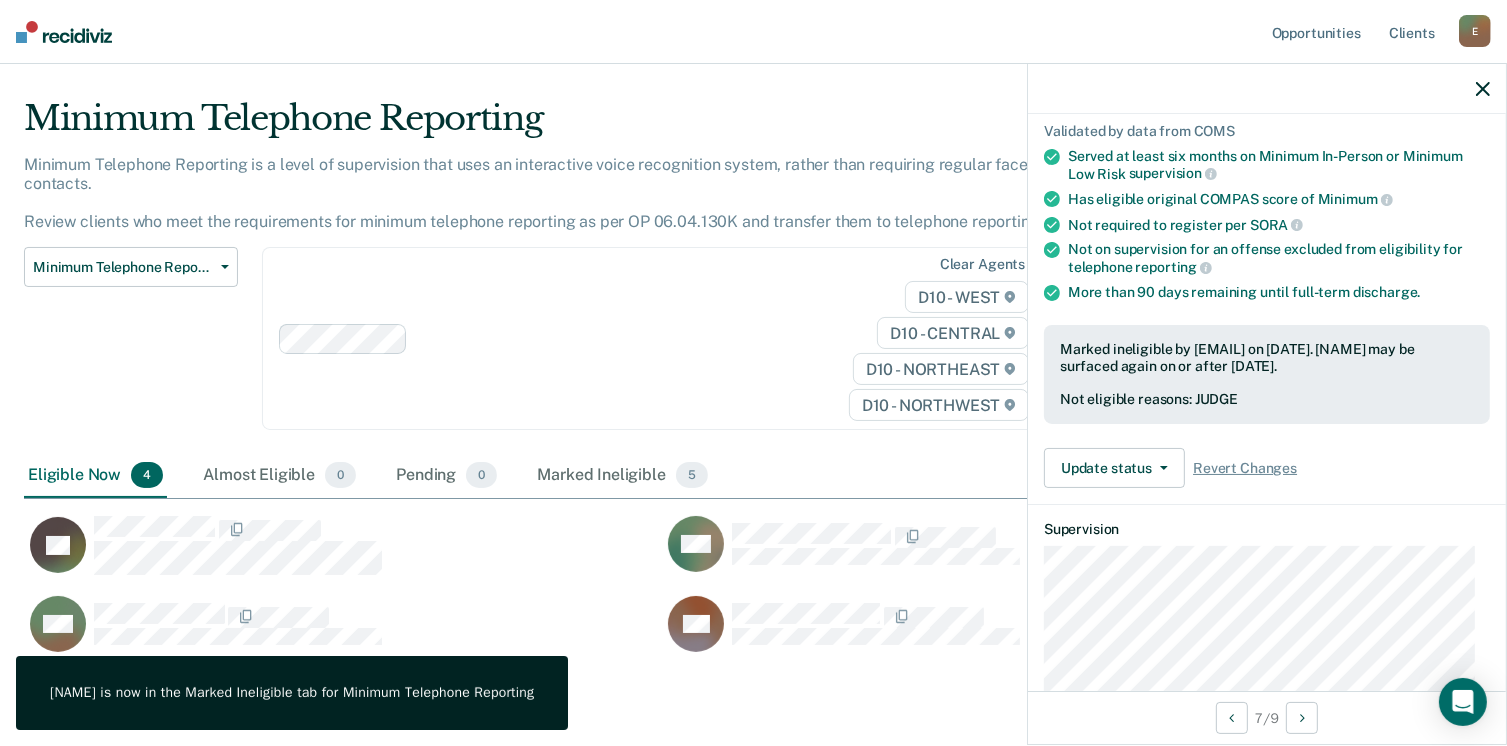 scroll, scrollTop: 0, scrollLeft: 0, axis: both 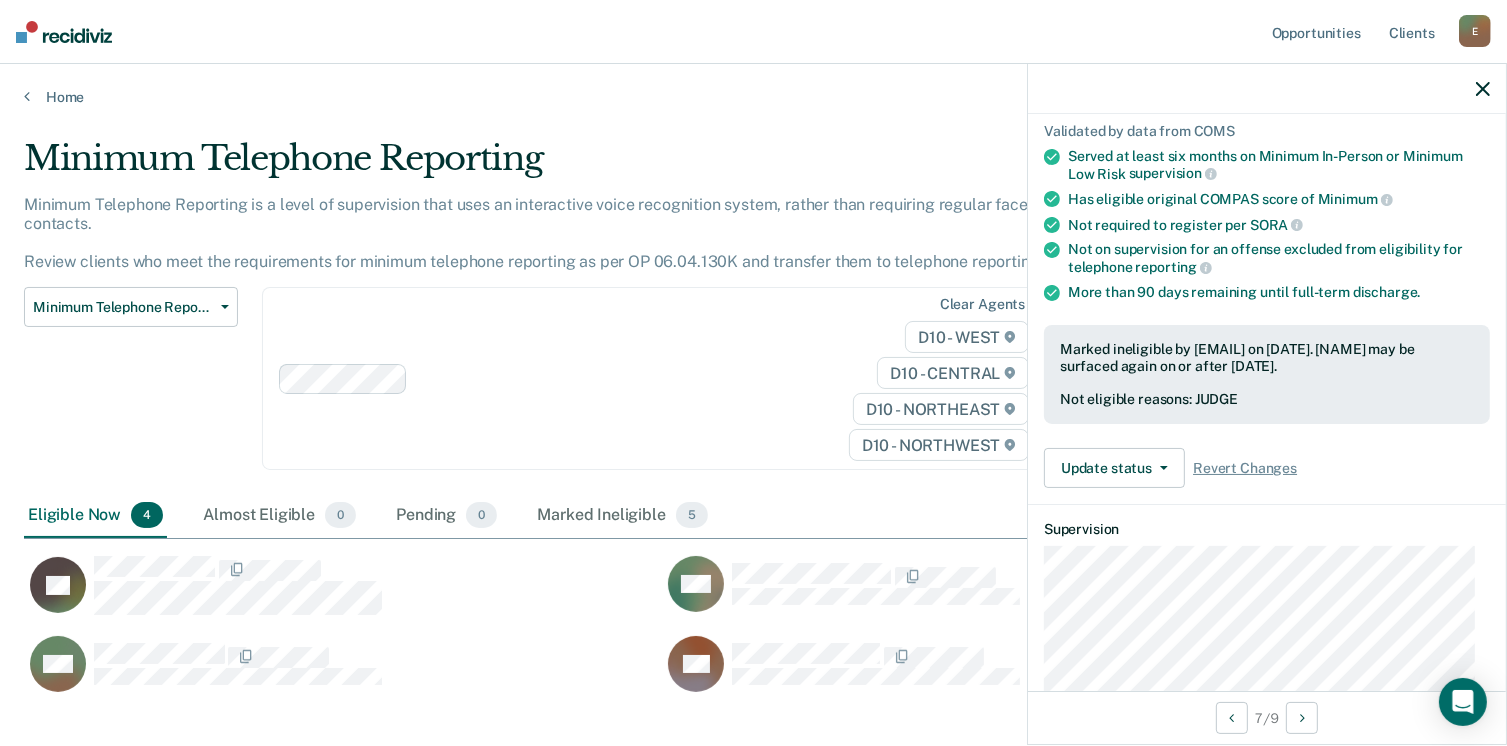 click 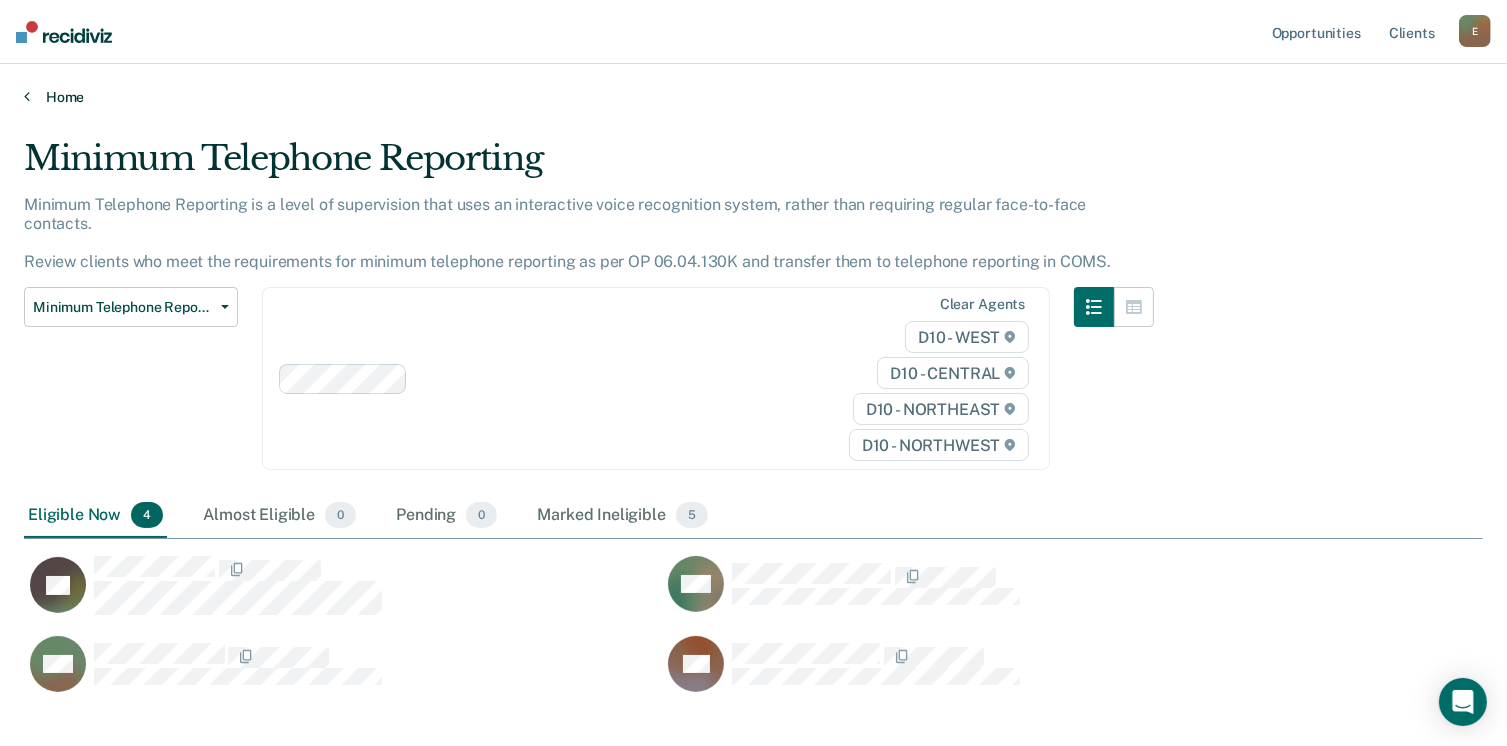 click on "Home" at bounding box center [753, 97] 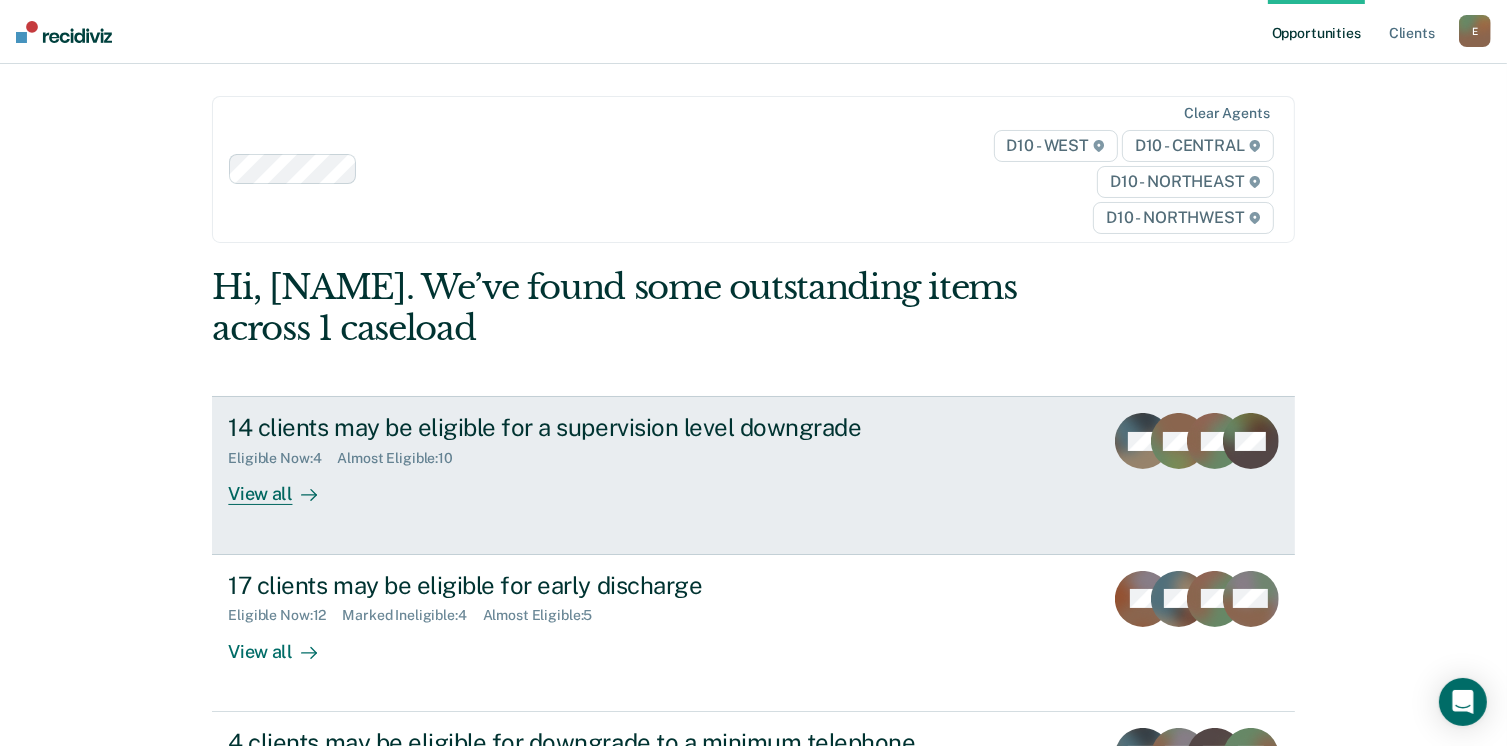 click on "View all" at bounding box center [284, 486] 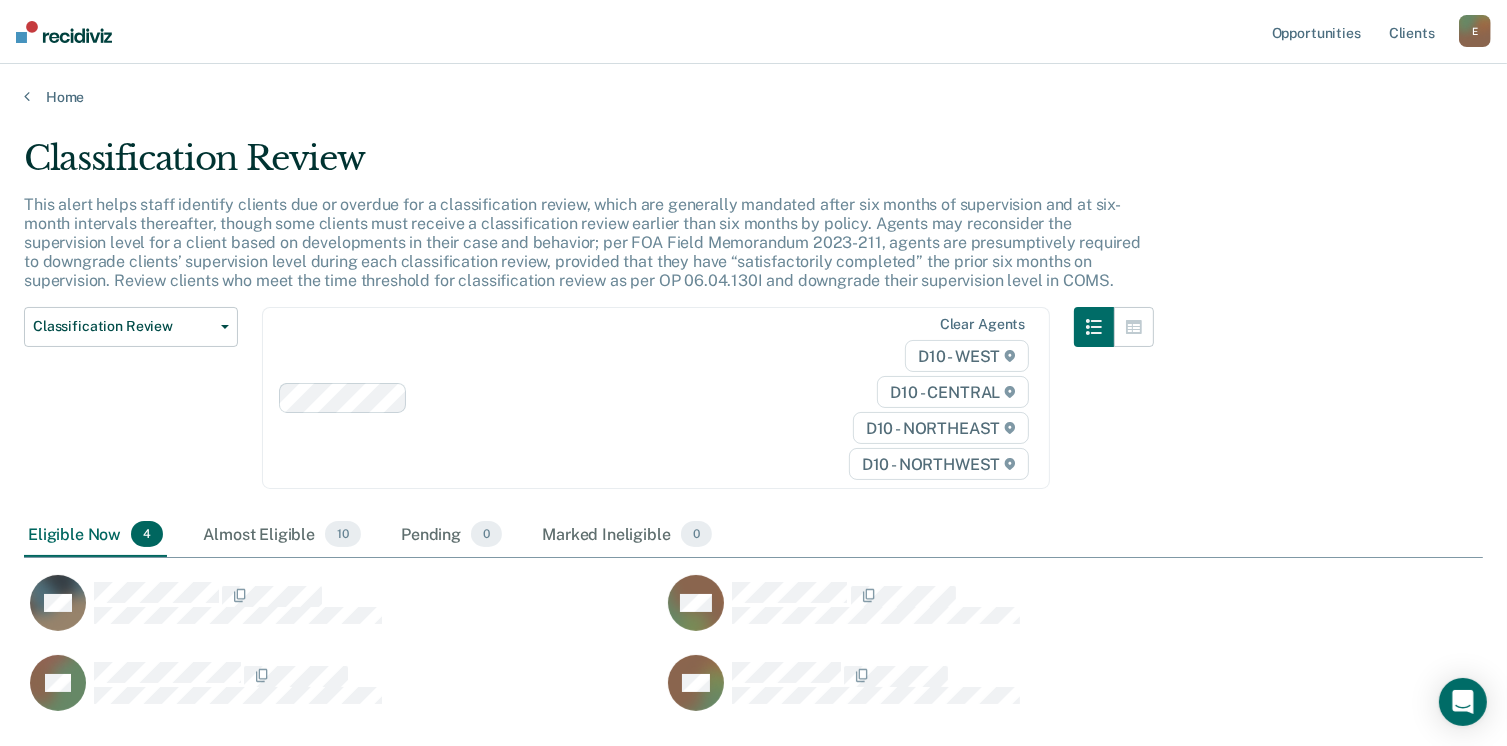 scroll, scrollTop: 16, scrollLeft: 16, axis: both 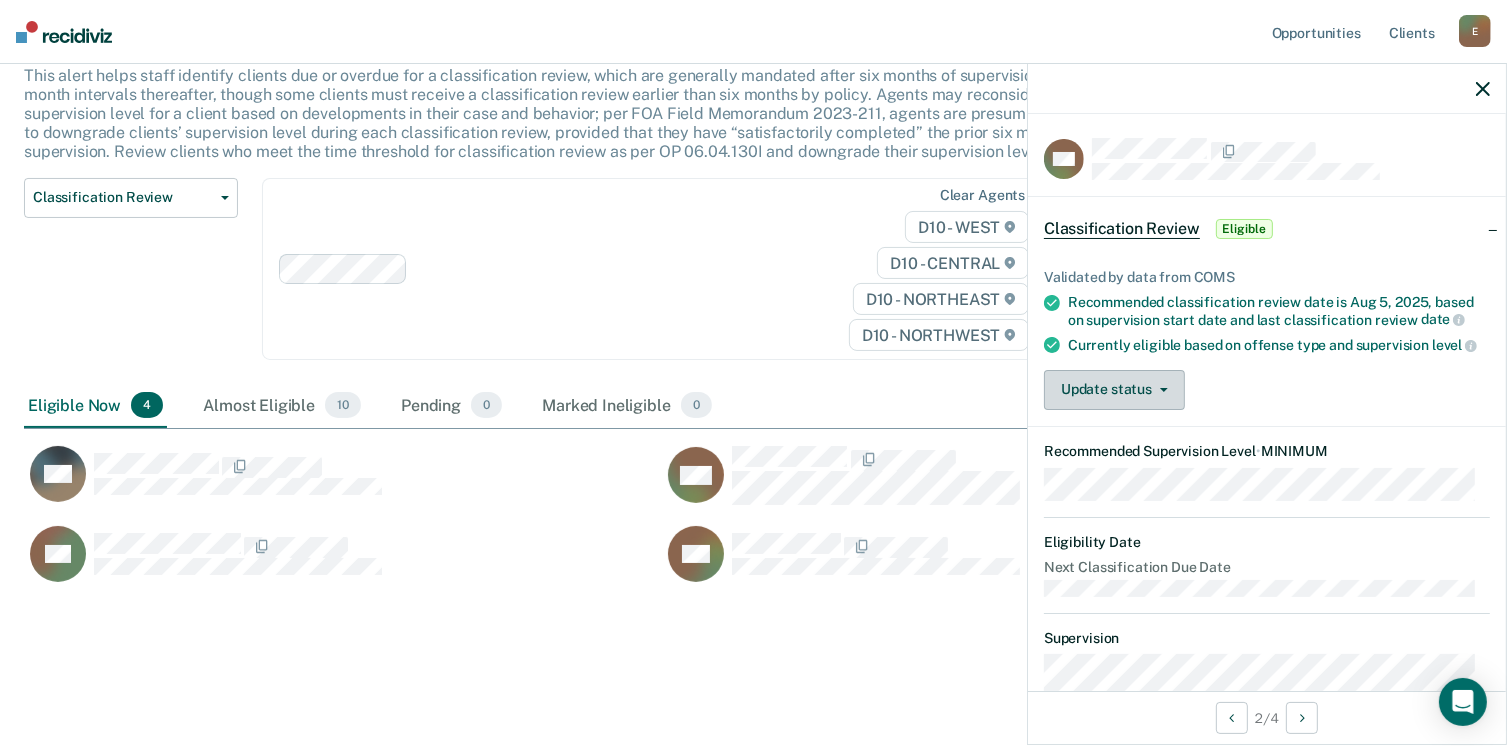 click on "Update status" at bounding box center (1114, 390) 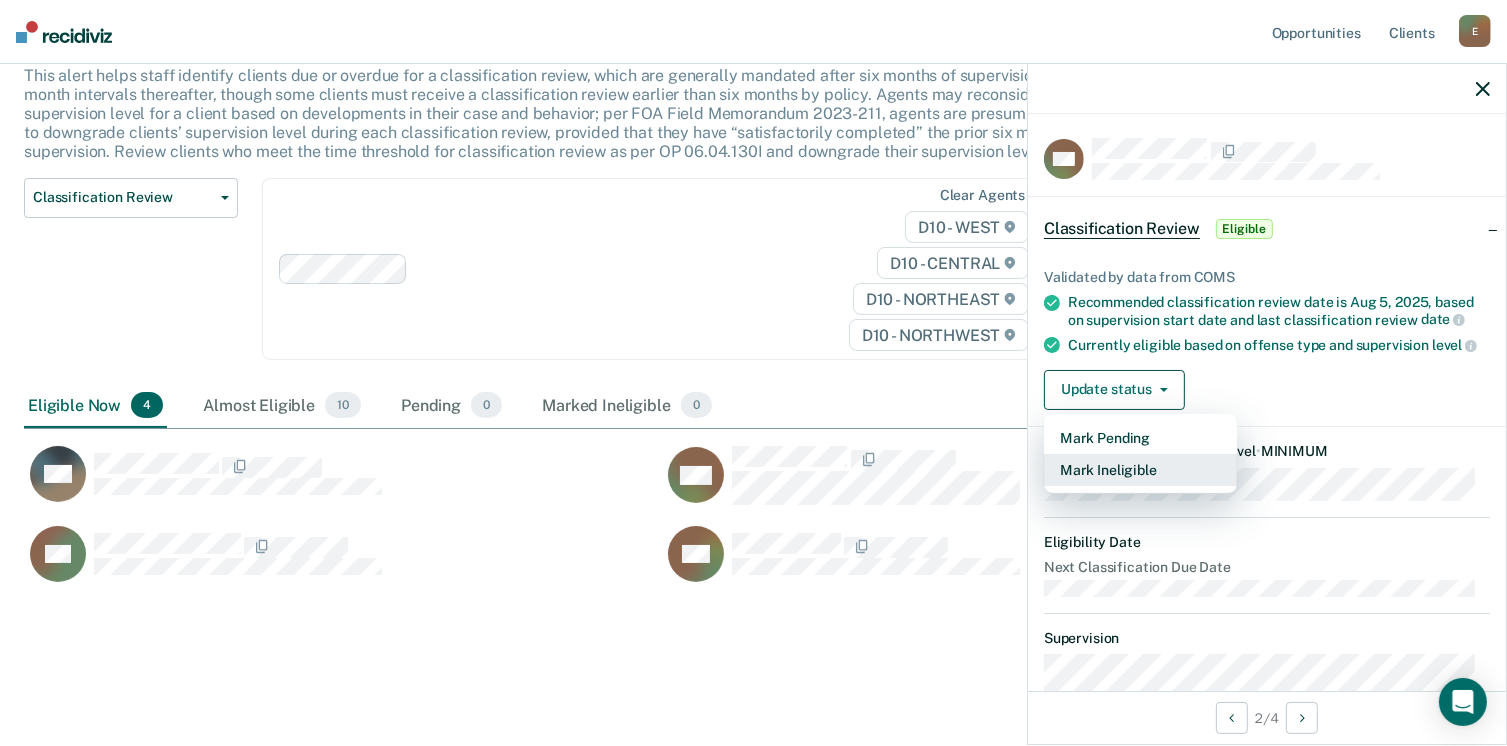 click on "Mark Ineligible" at bounding box center (1140, 470) 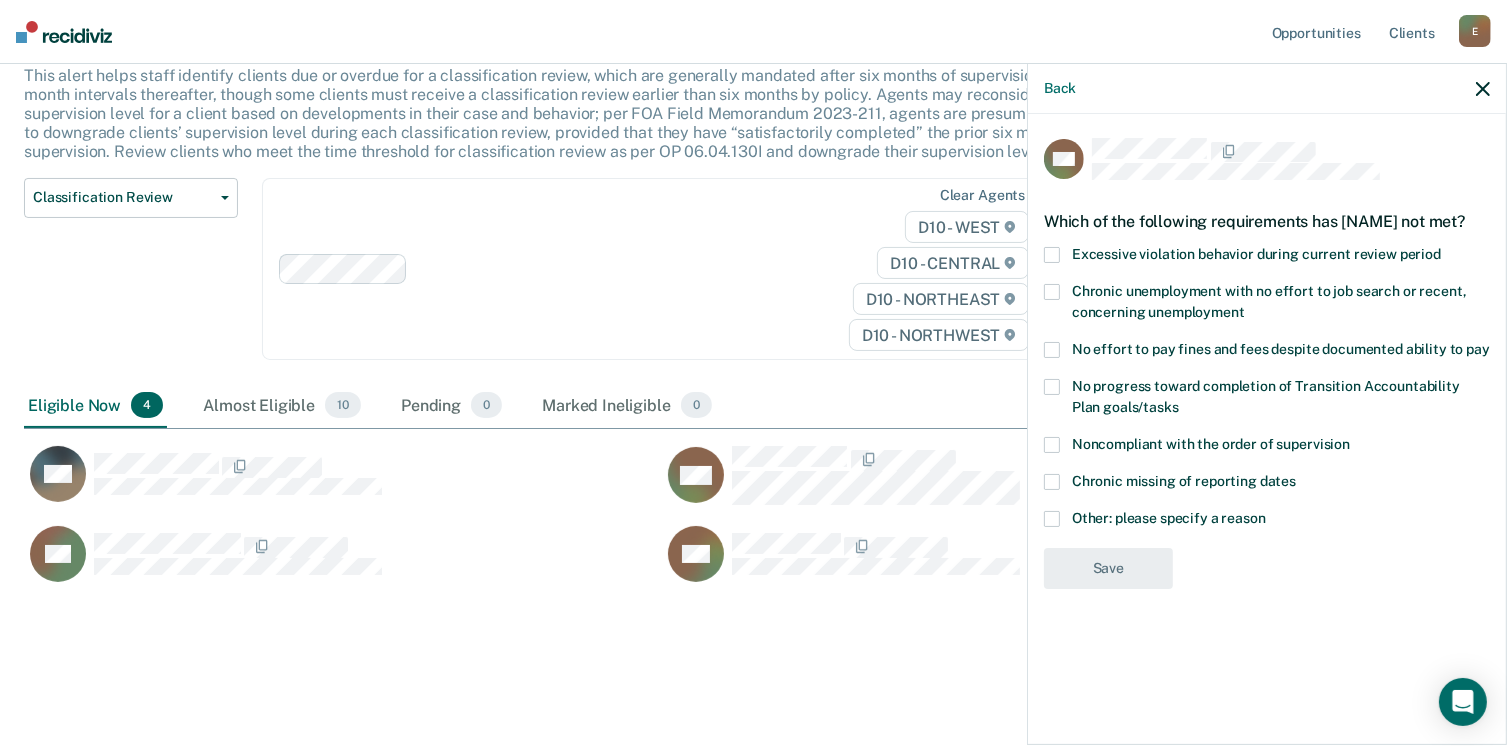 click at bounding box center [1052, 445] 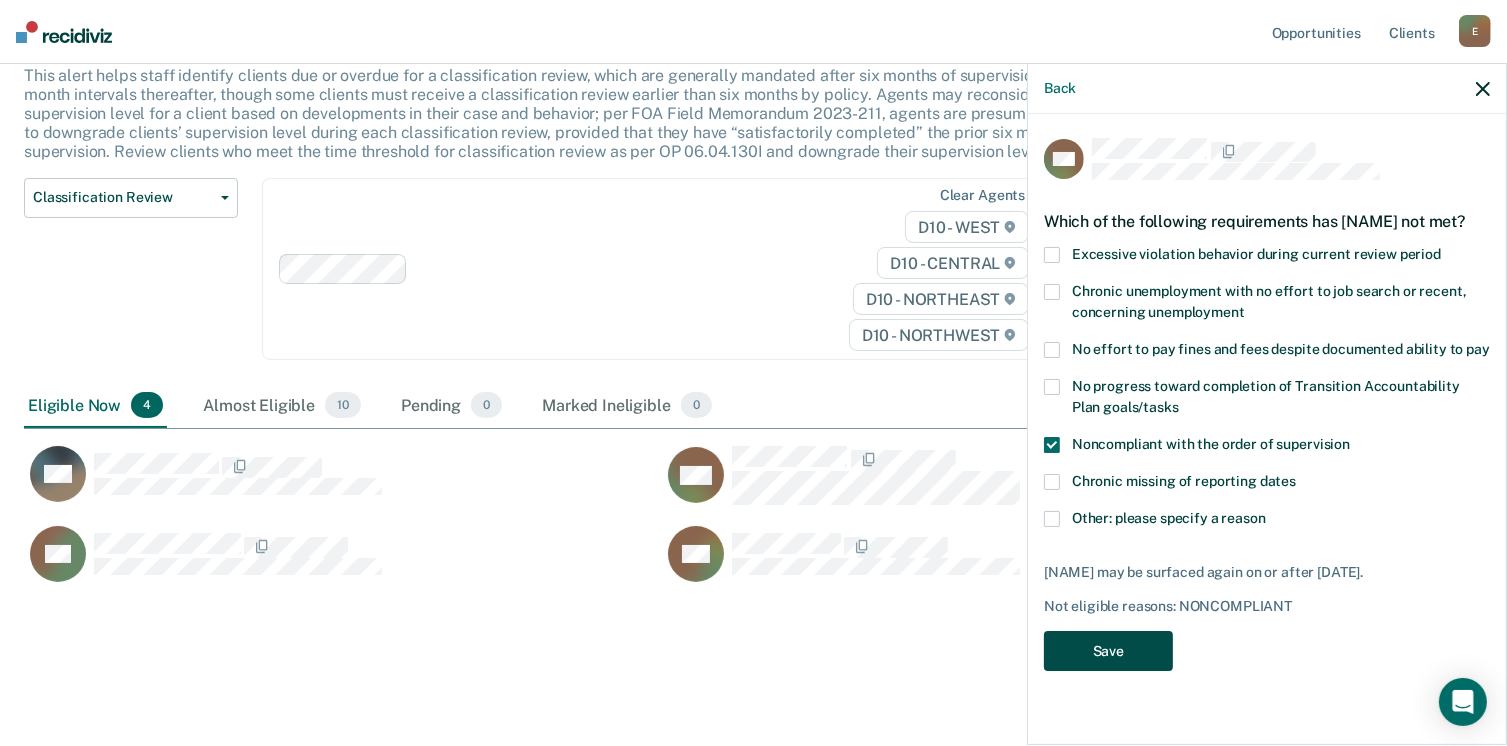 click on "Save" at bounding box center [1108, 651] 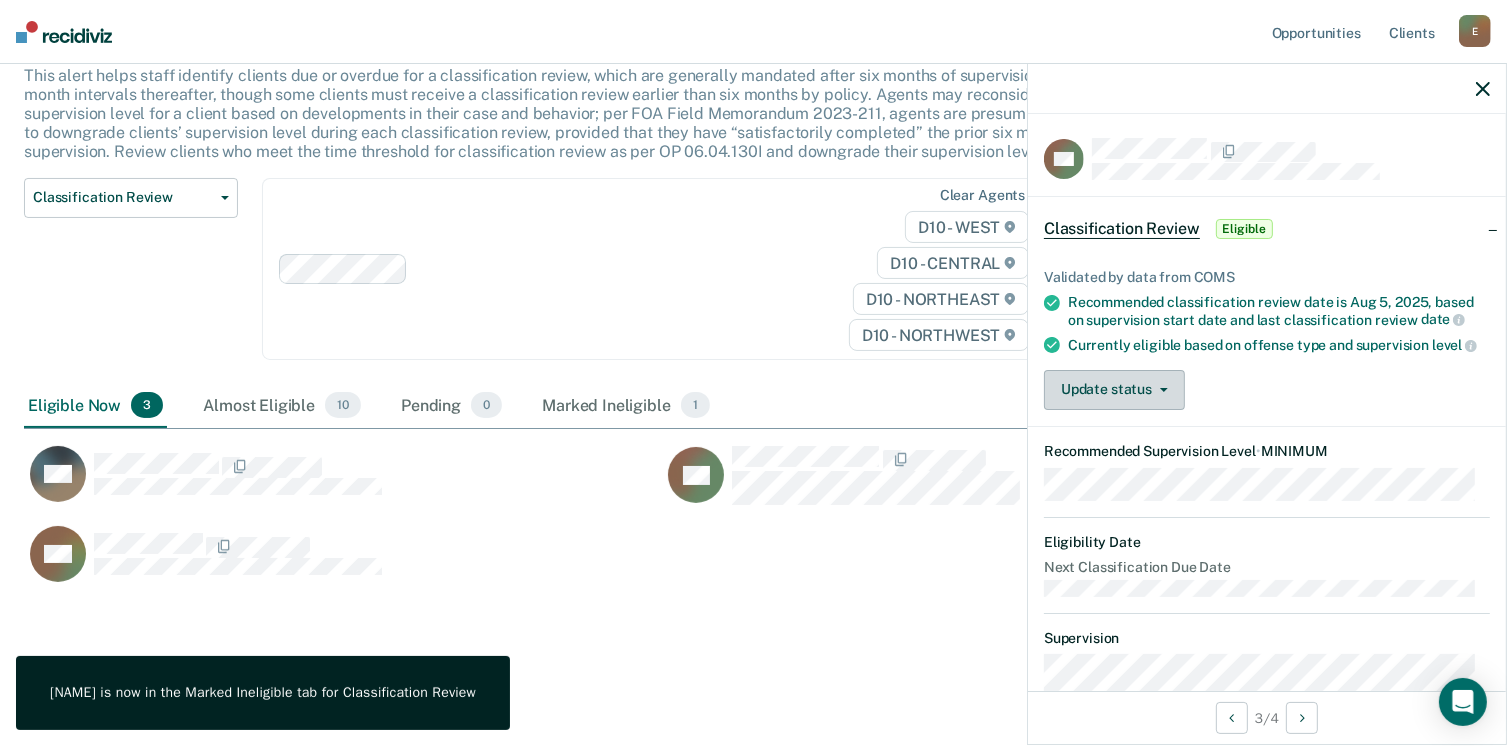 click on "Update status" at bounding box center (1114, 390) 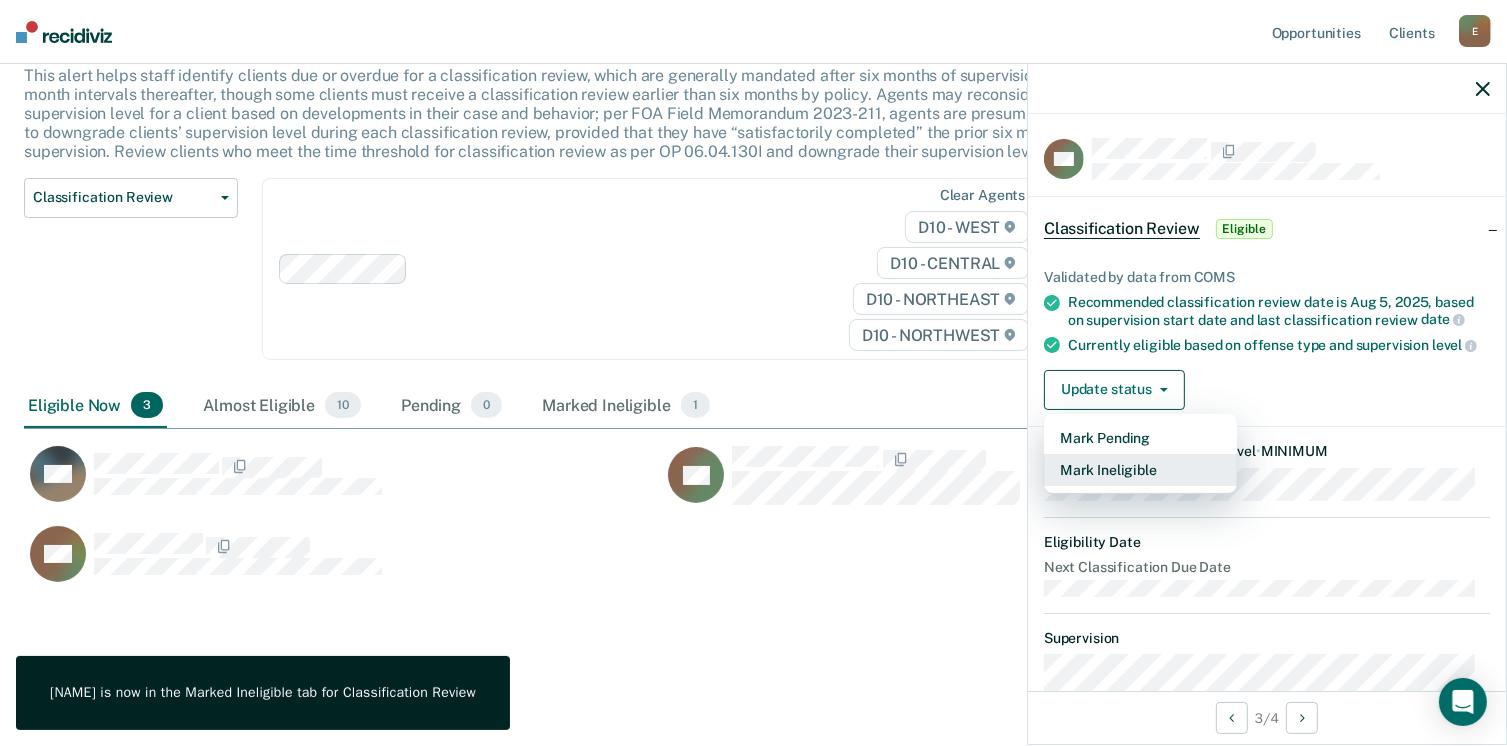 click on "Mark Ineligible" at bounding box center [1140, 470] 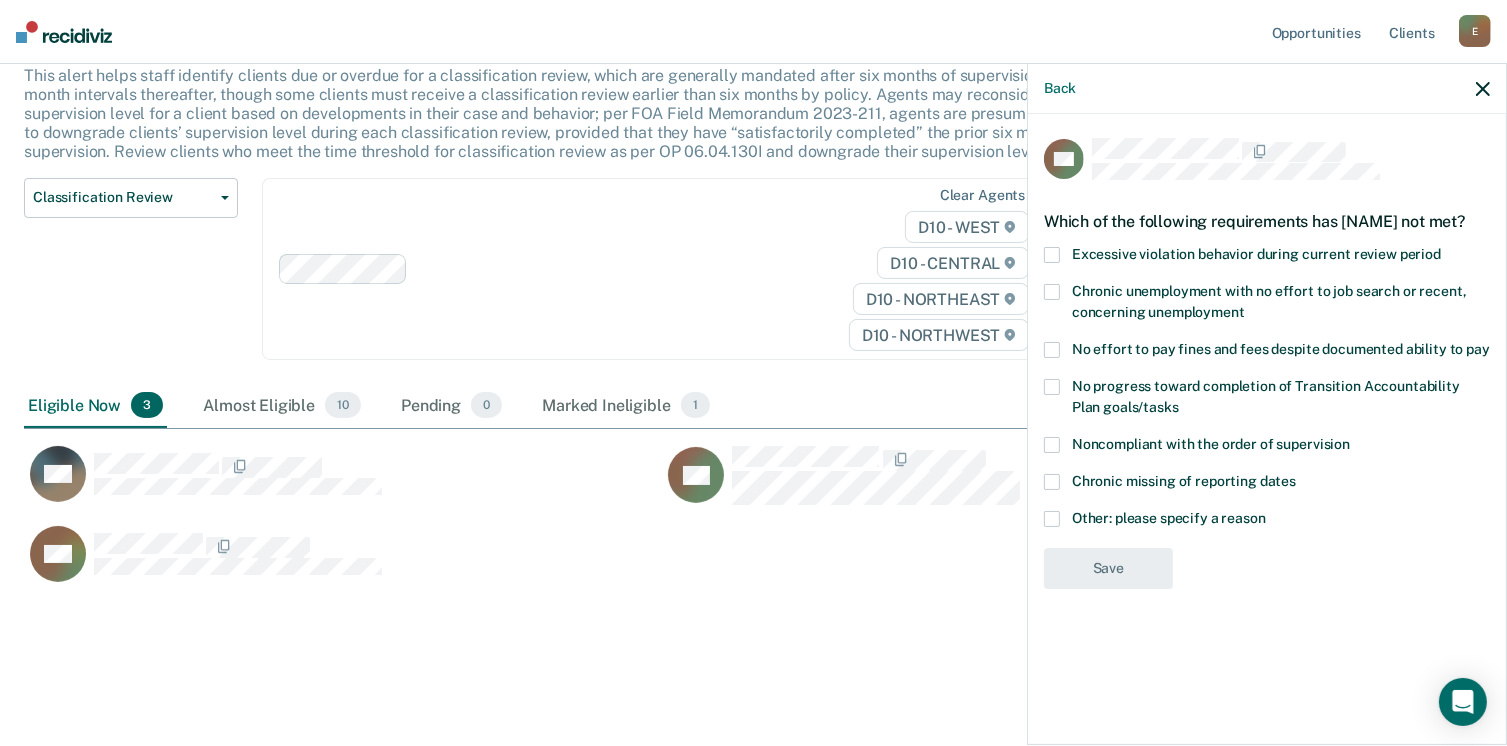 click at bounding box center (1052, 445) 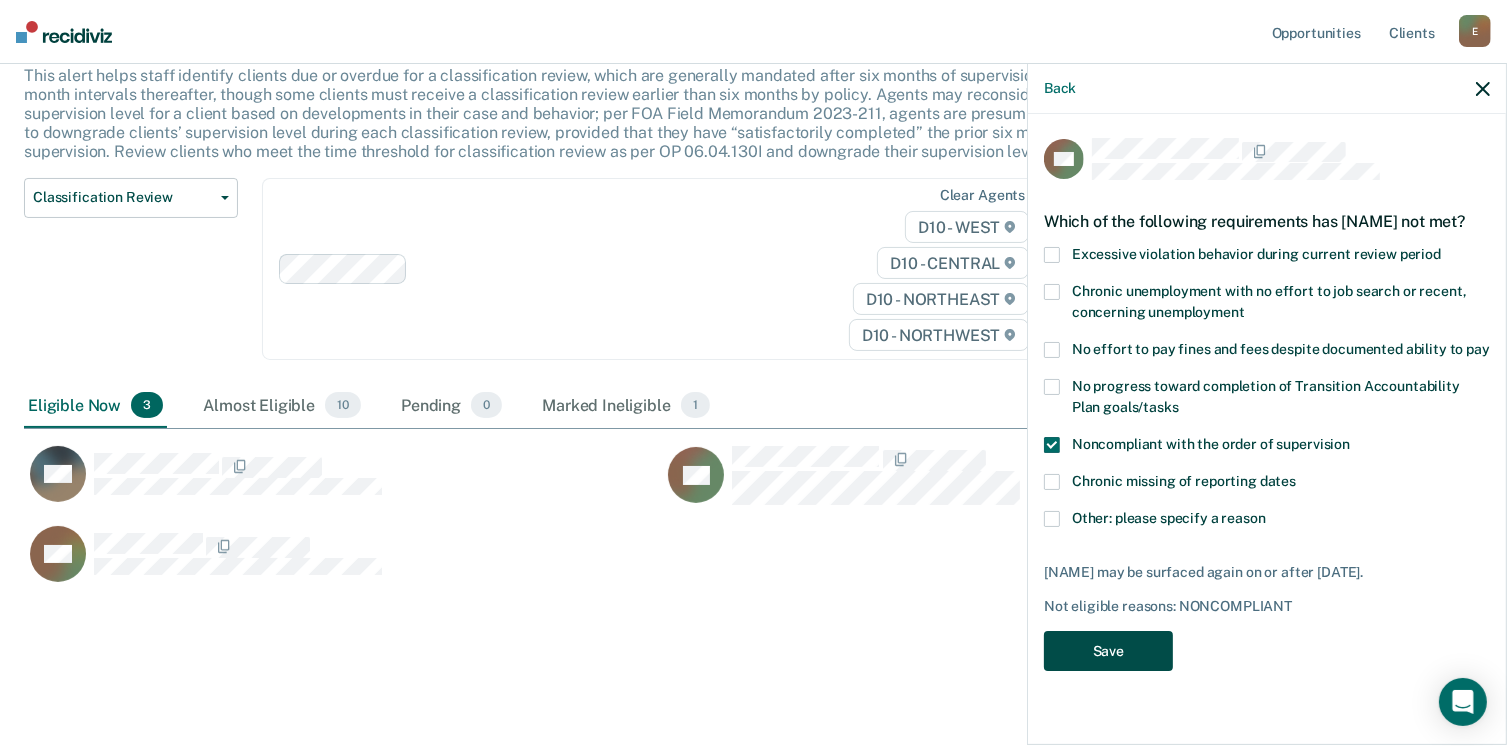click on "Save" at bounding box center [1108, 651] 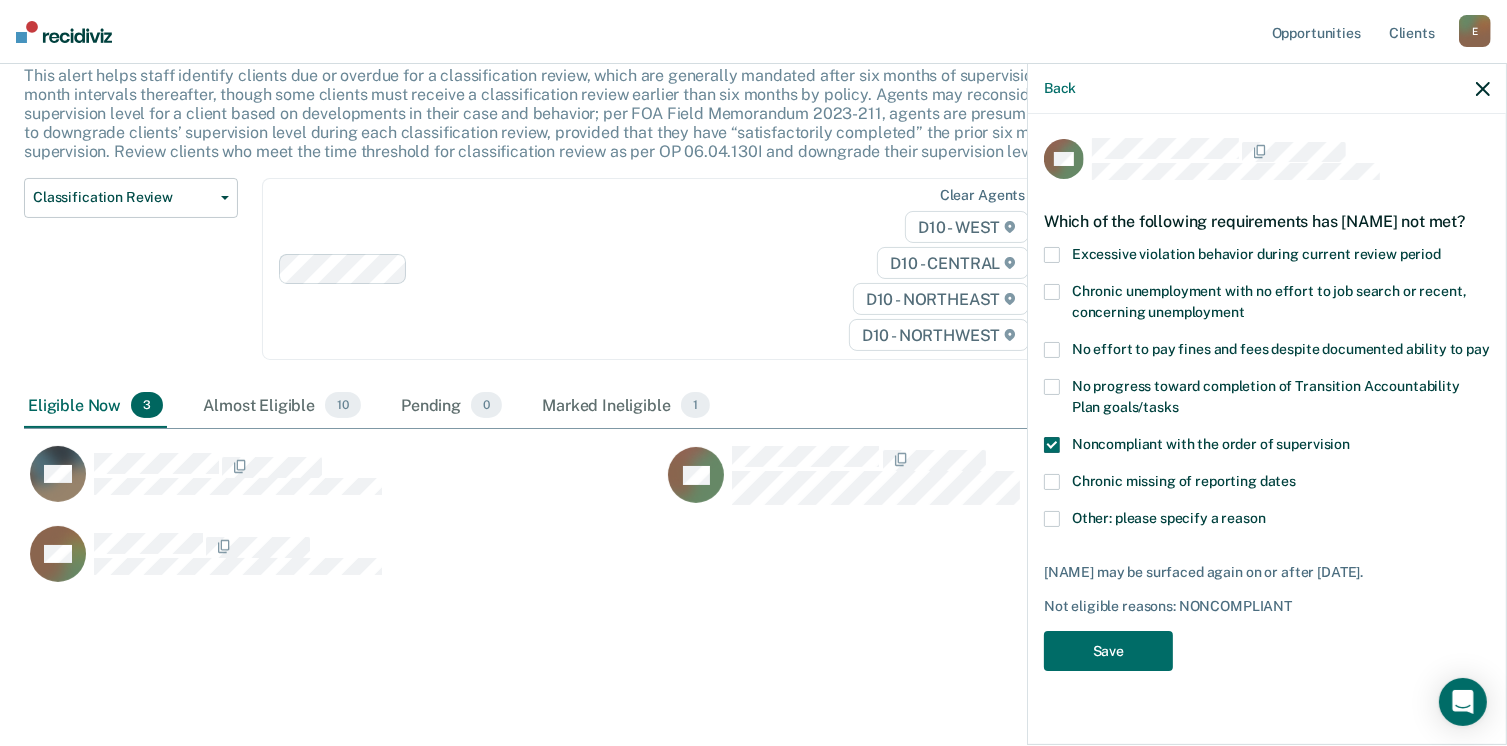 scroll, scrollTop: 492, scrollLeft: 1444, axis: both 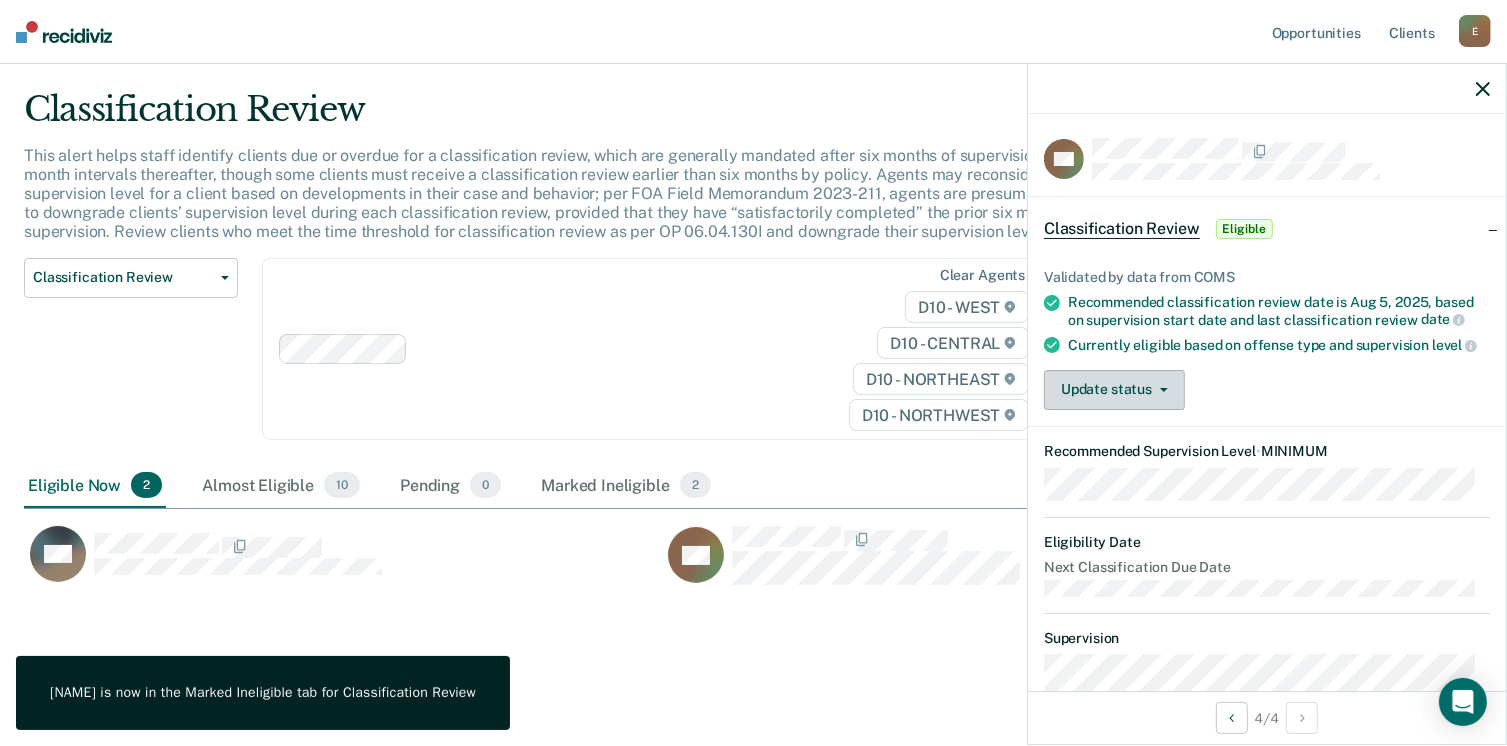 click on "Update status" at bounding box center (1114, 390) 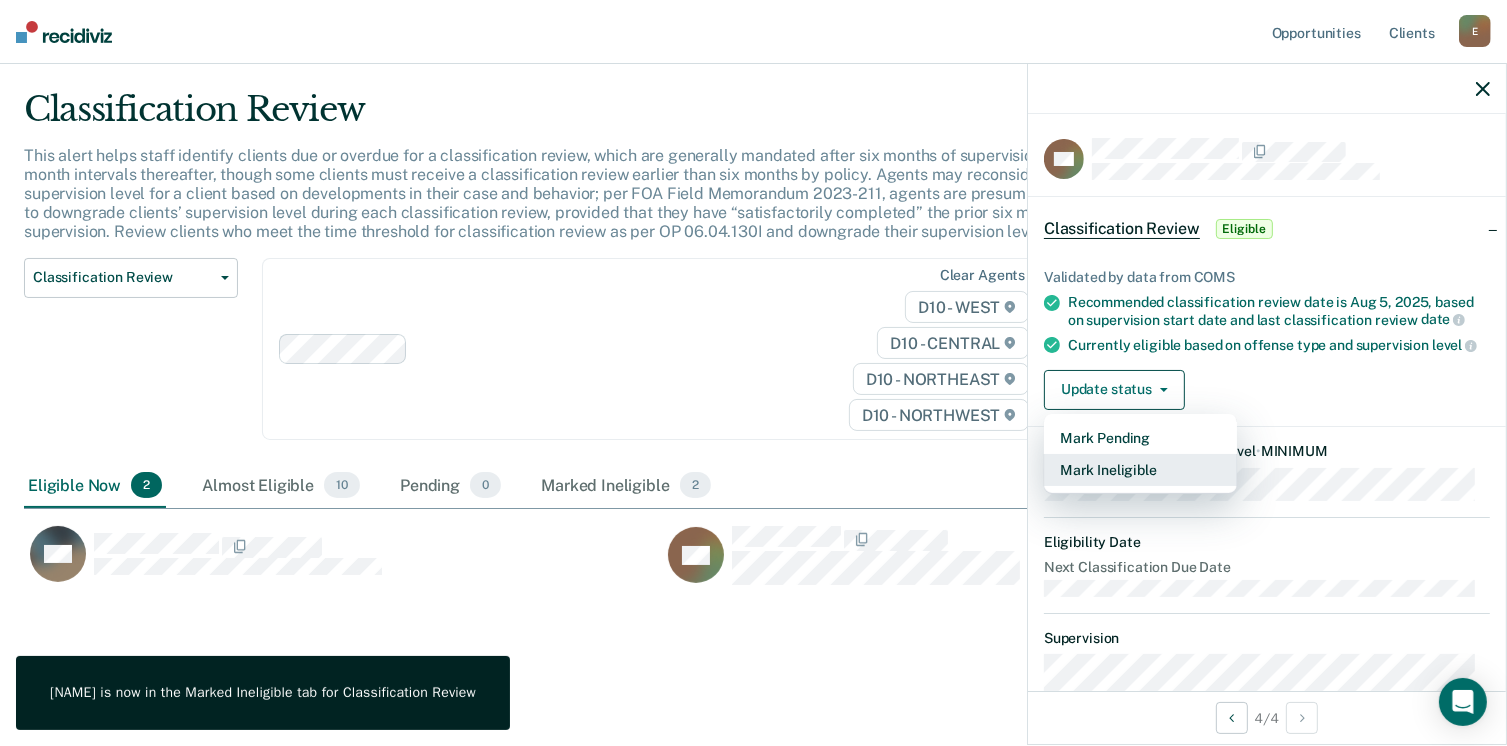 click on "Mark Ineligible" at bounding box center (1140, 470) 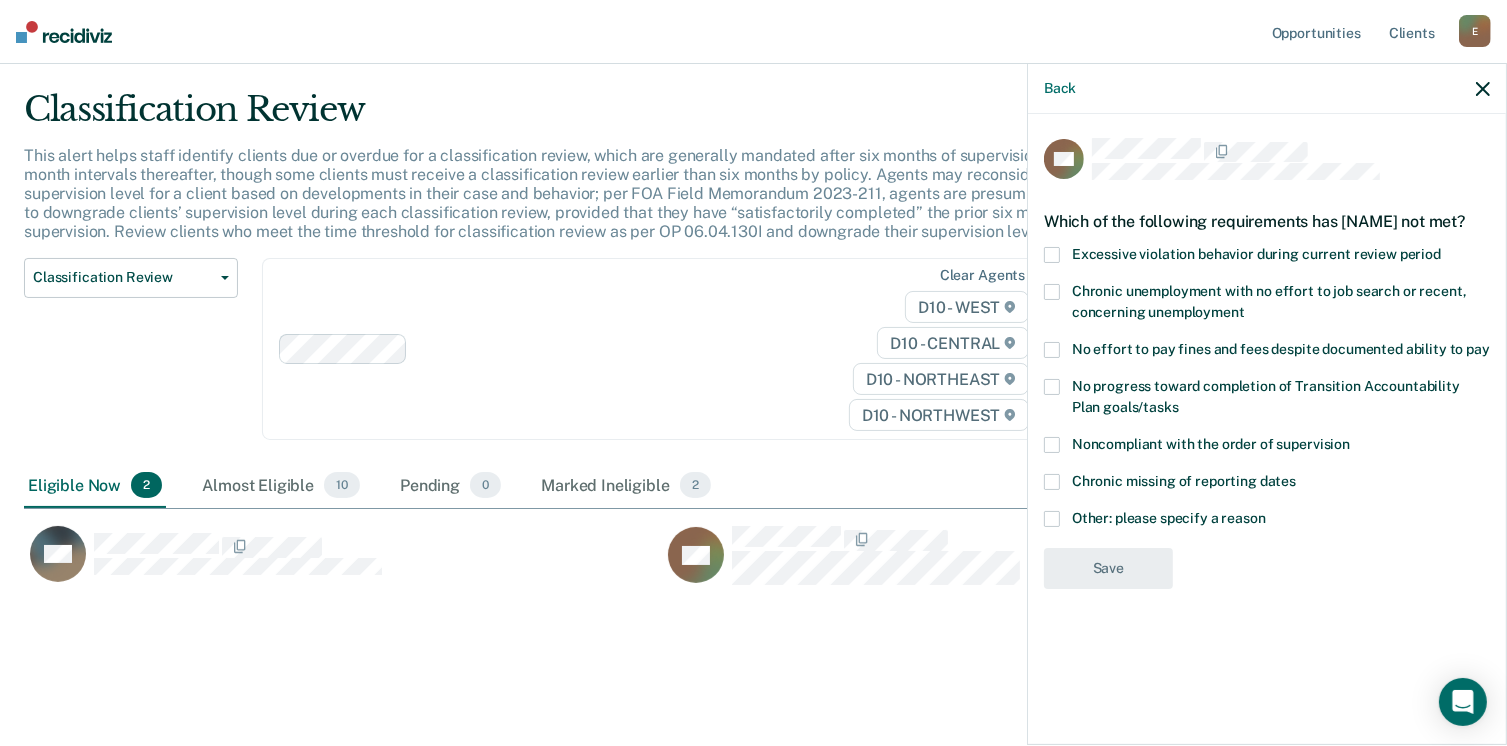 click at bounding box center (1052, 445) 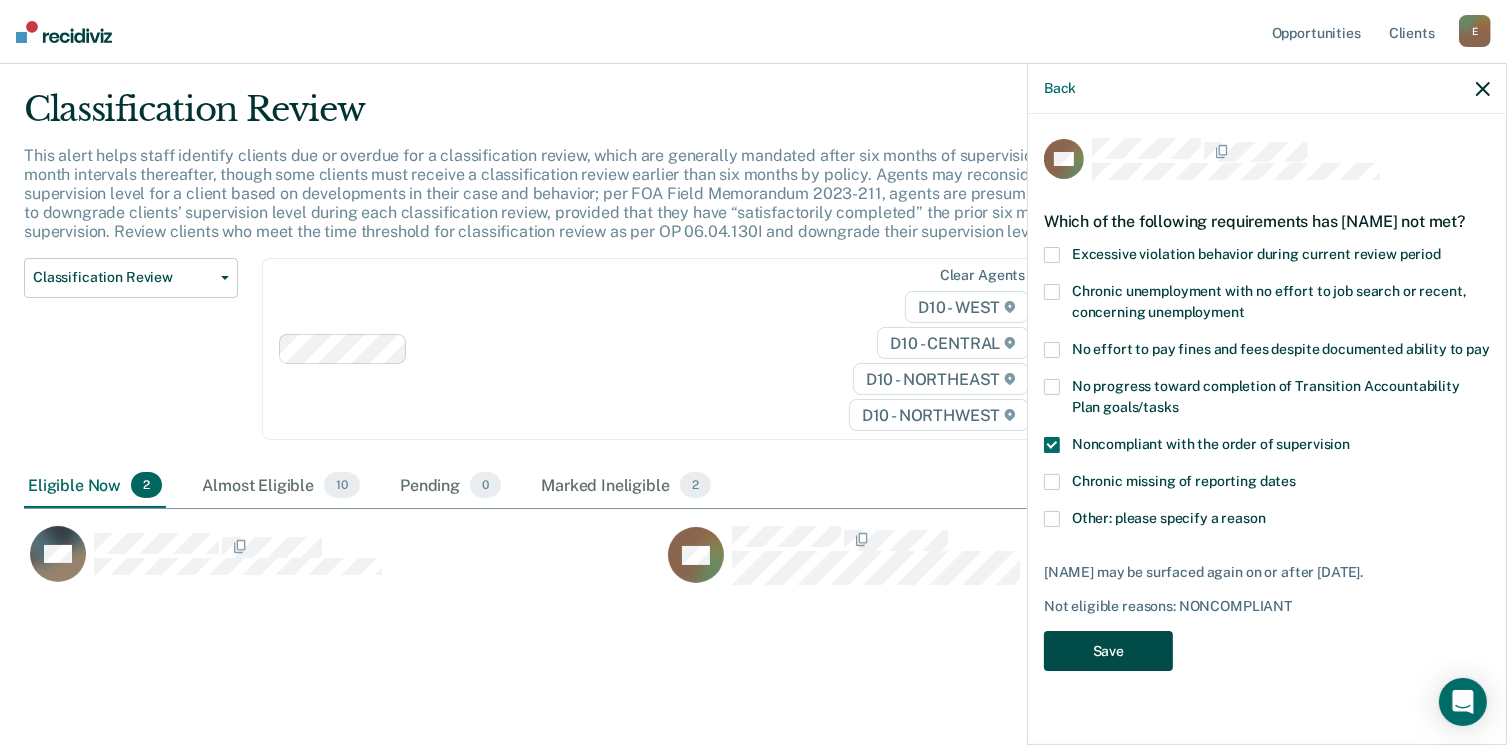 click on "Save" at bounding box center [1108, 651] 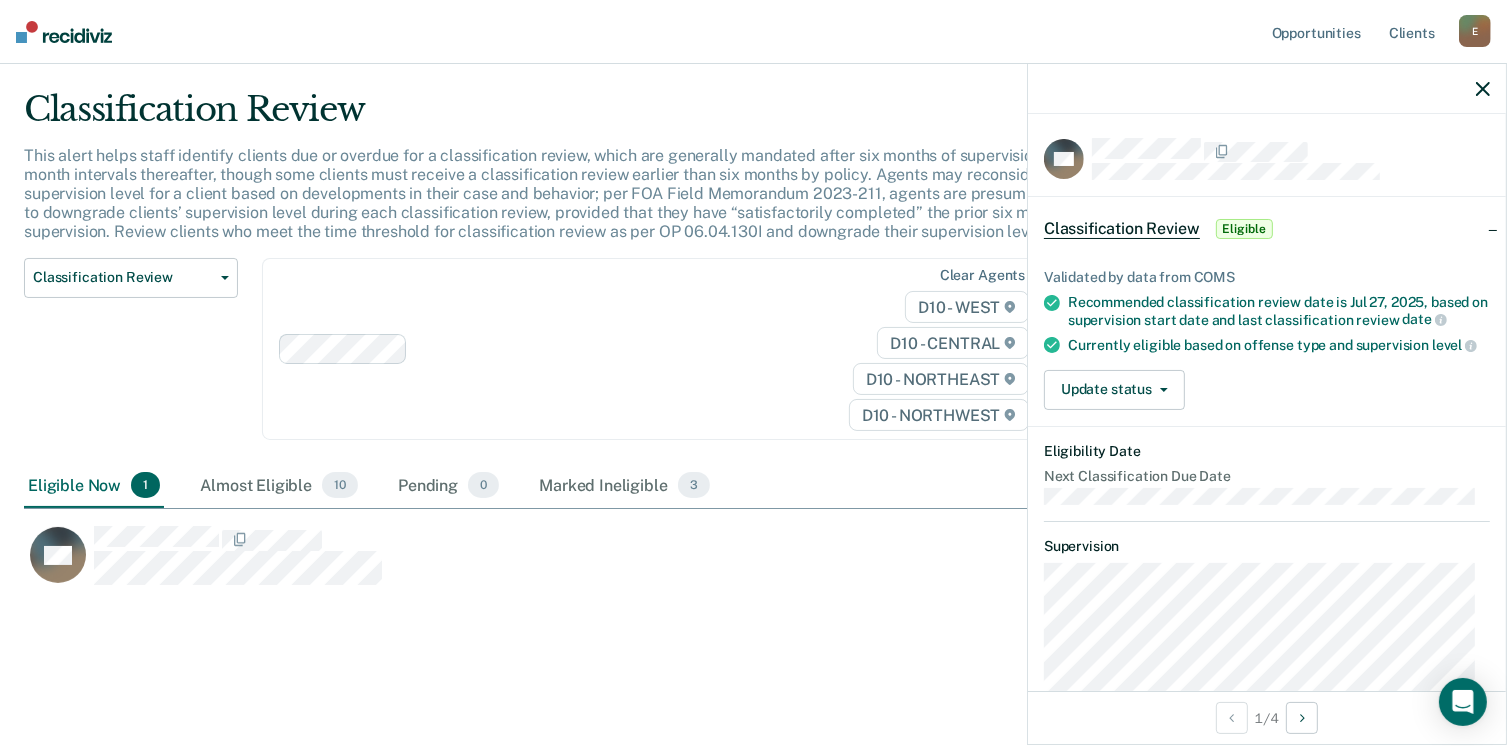 click 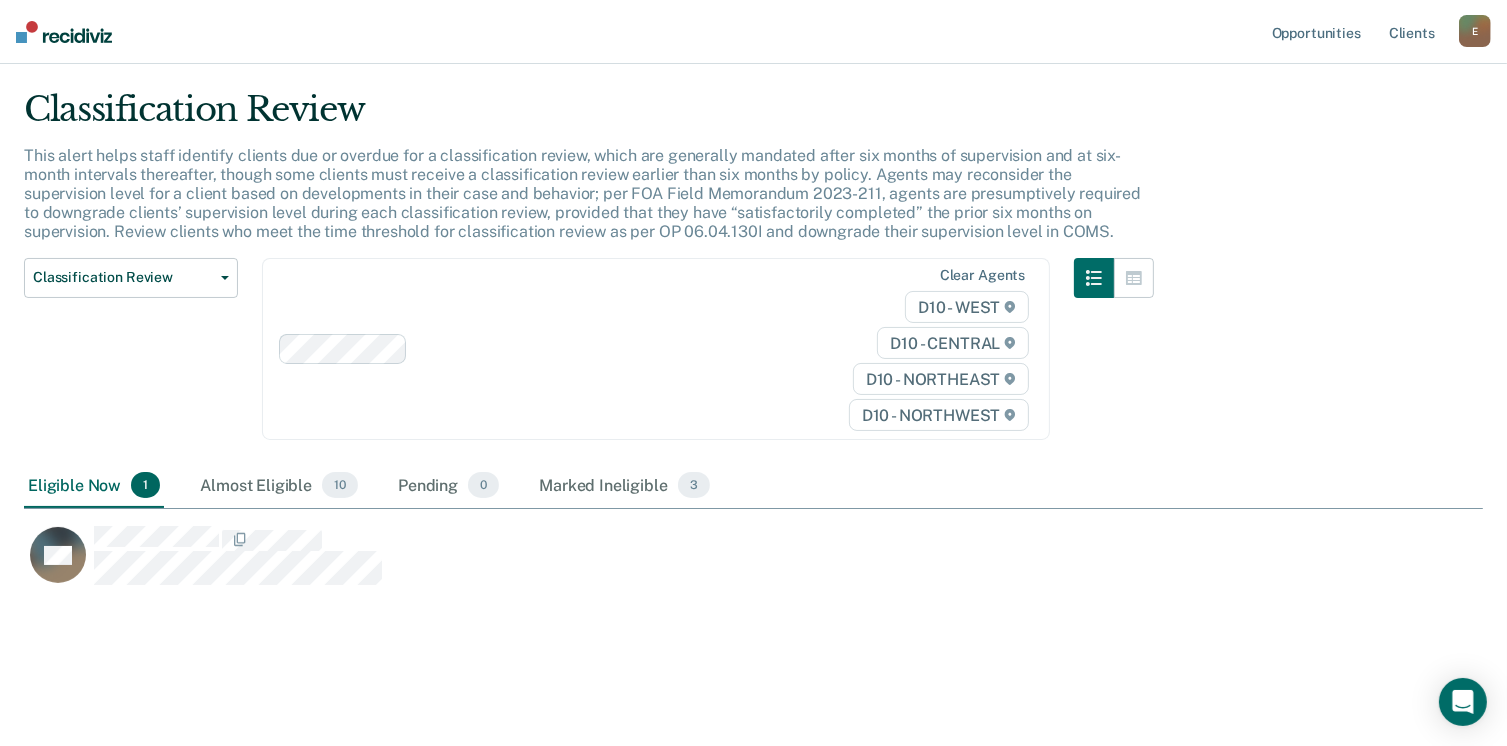 click on "Classification Review   This alert helps staff identify clients due or overdue for a classification review, which are generally mandated after six months of supervision and at six-month intervals thereafter, though some clients must receive a classification review earlier than six months by policy. Agents may reconsider the supervision level for a client based on developments in their case and behavior; per FOA Field Memorandum 2023-211, agents are presumptively required to downgrade clients’ supervision level during each classification review, provided that they have “satisfactorily completed” the prior six months on supervision. Review clients who meet the time threshold for classification review as per OP 06.04.130I and downgrade their supervision level in COMS. Classification Review Classification Review Early Discharge Minimum Telephone Reporting Overdue for Discharge Supervision Level Mismatch Clear   agents D10 - WEST   D10 - CENTRAL   D10 - NORTHEAST   D10 - NORTHWEST   Eligible Now 1 10 0 3" at bounding box center [753, 400] 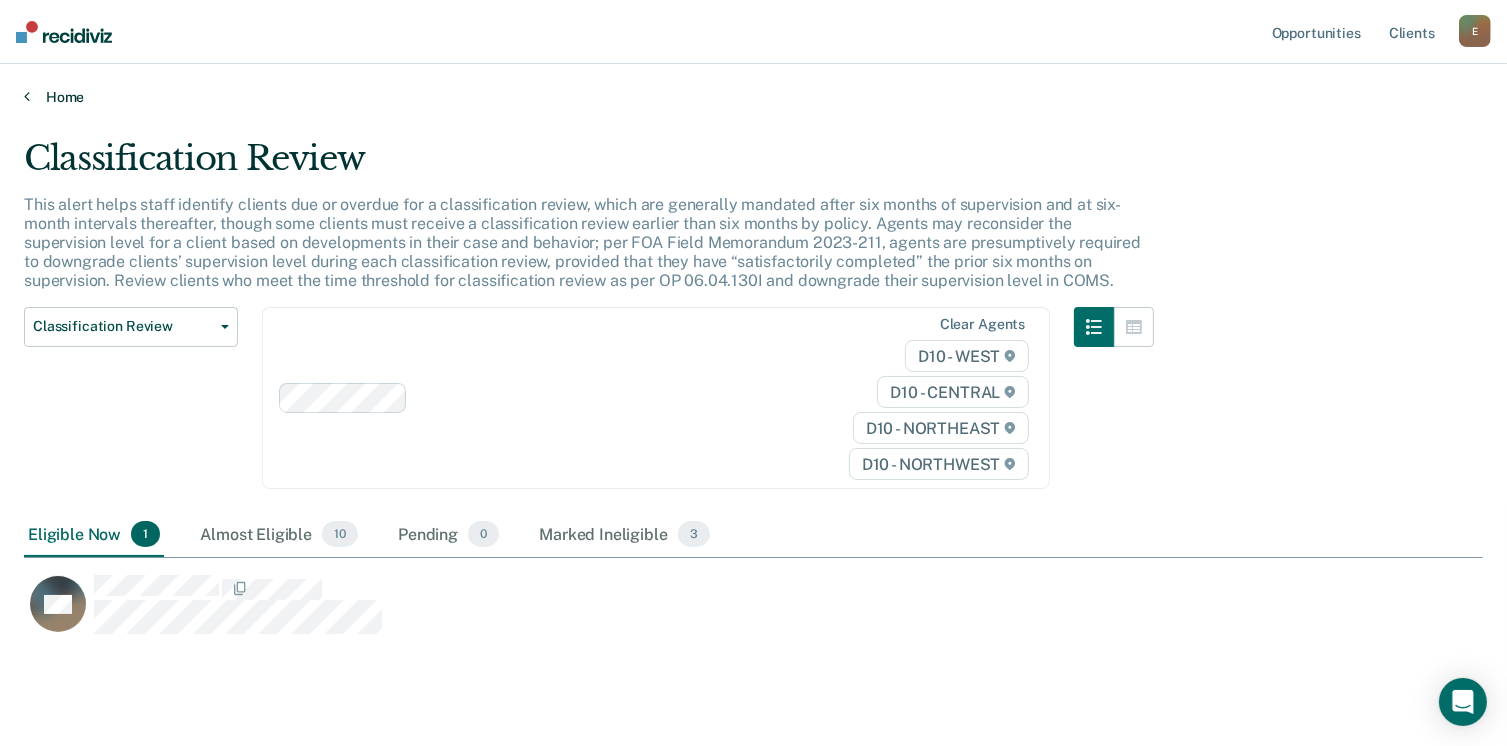 click on "Home" at bounding box center (753, 97) 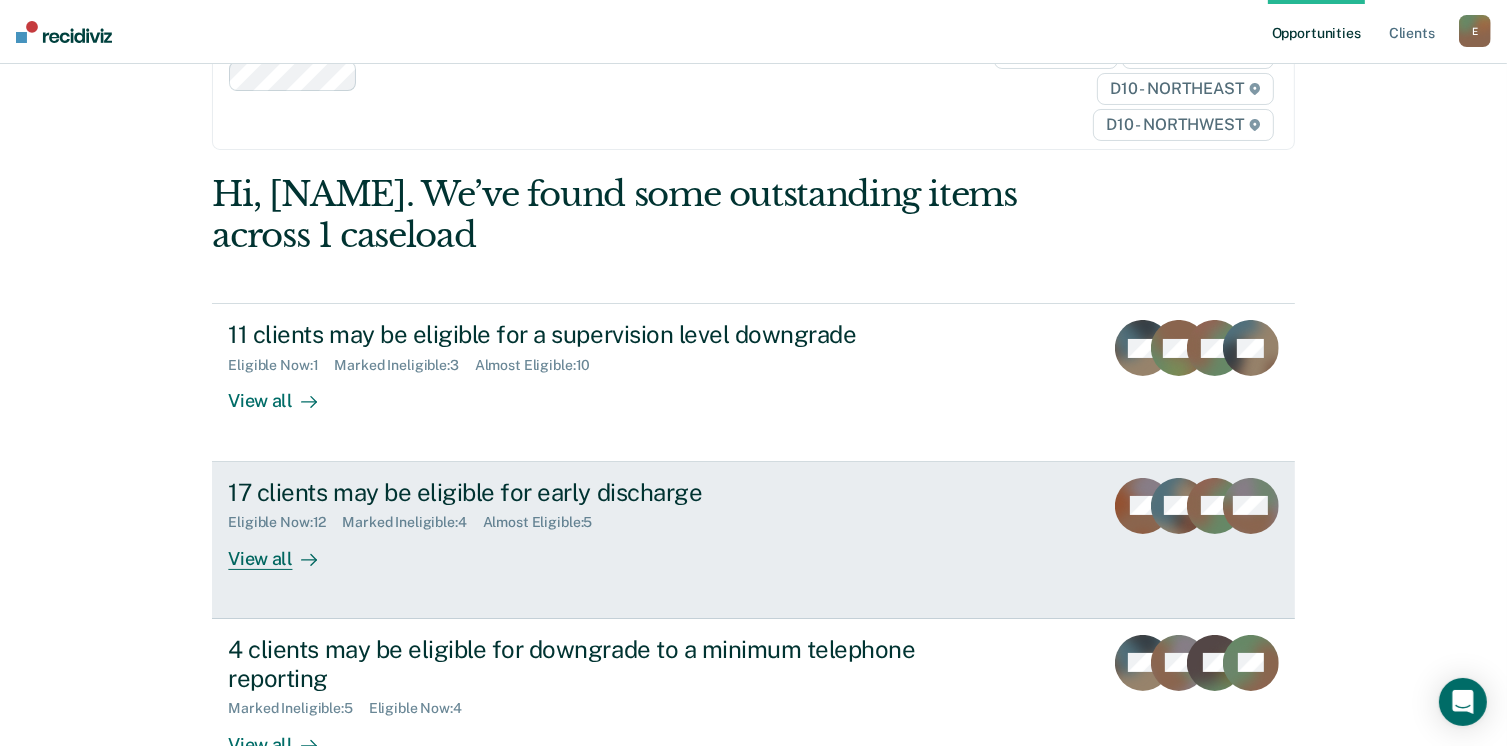 scroll, scrollTop: 200, scrollLeft: 0, axis: vertical 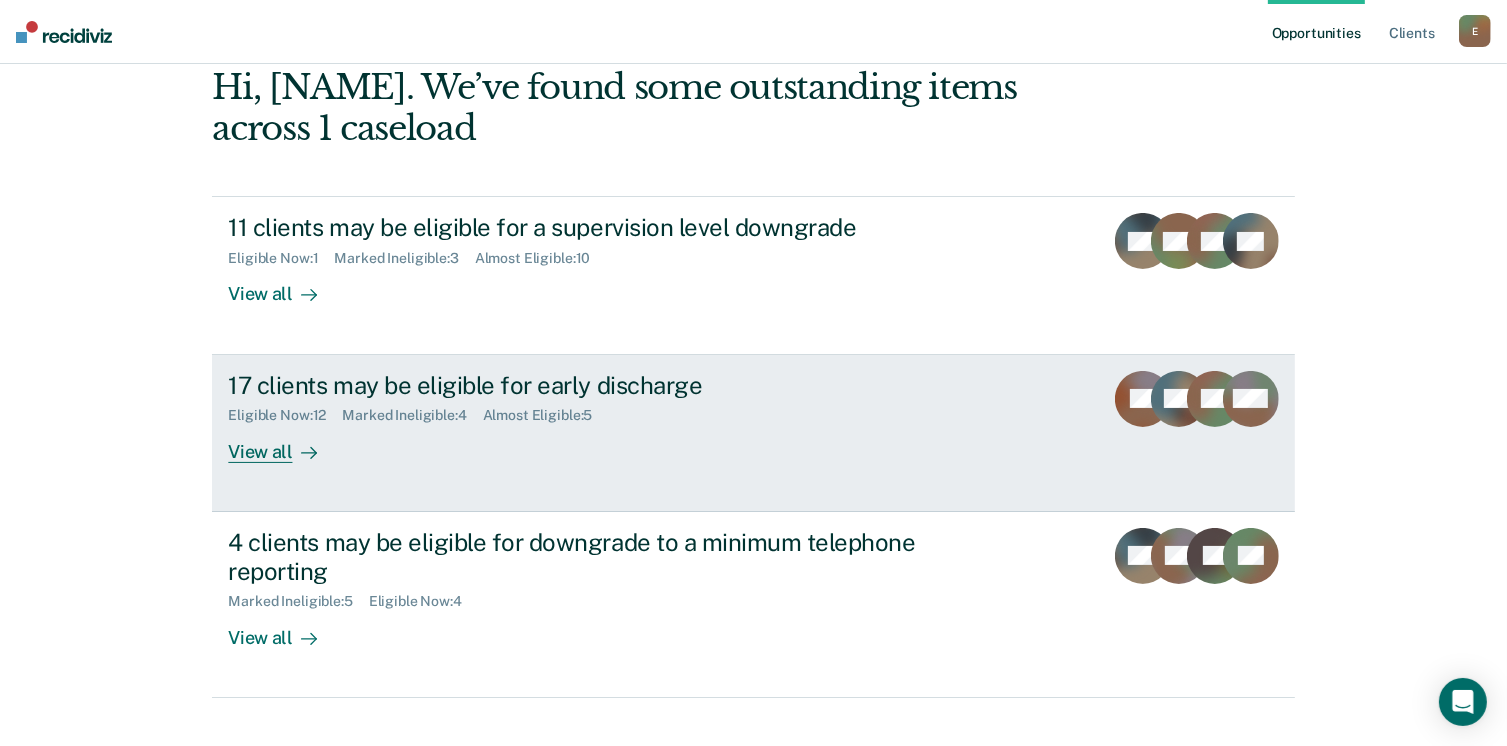 click on "View all" at bounding box center [284, 443] 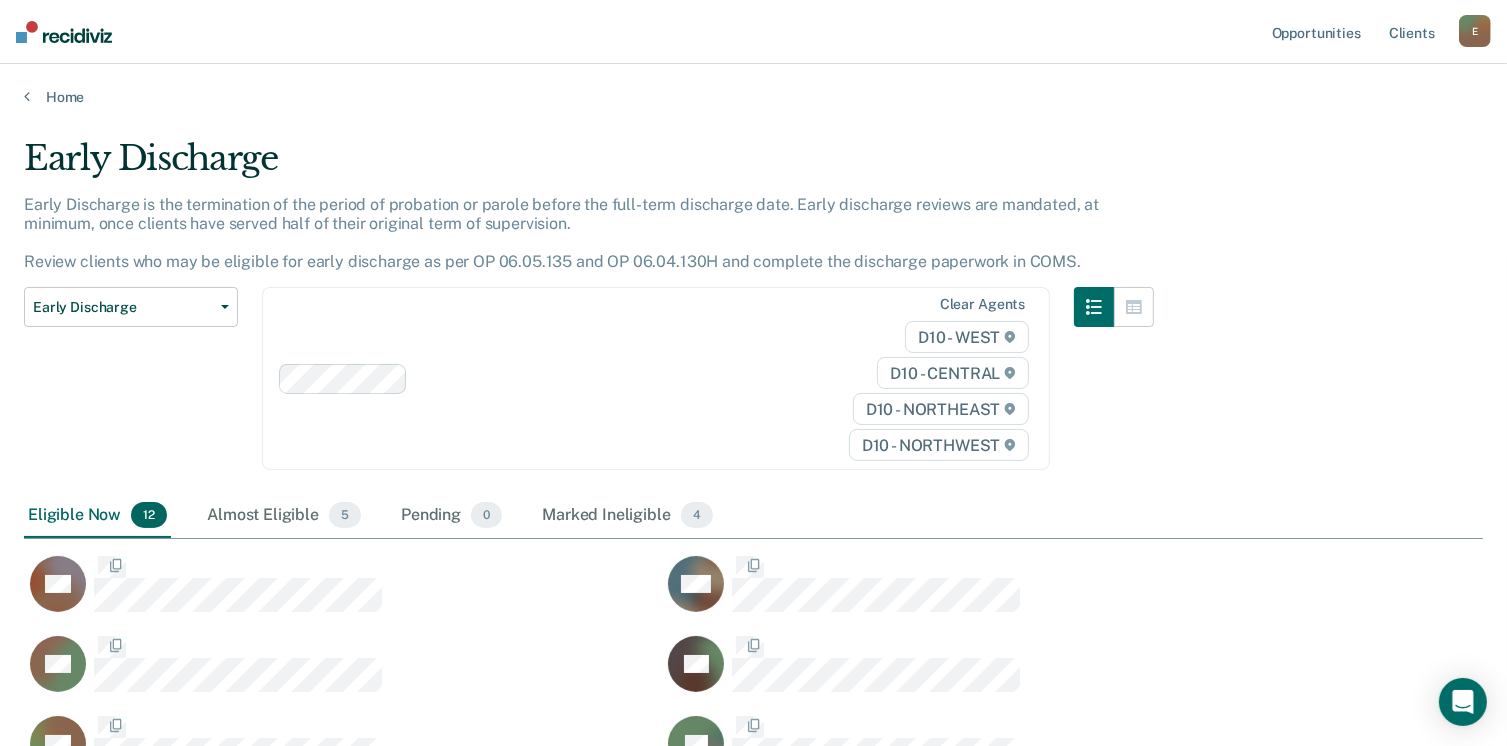 scroll, scrollTop: 16, scrollLeft: 16, axis: both 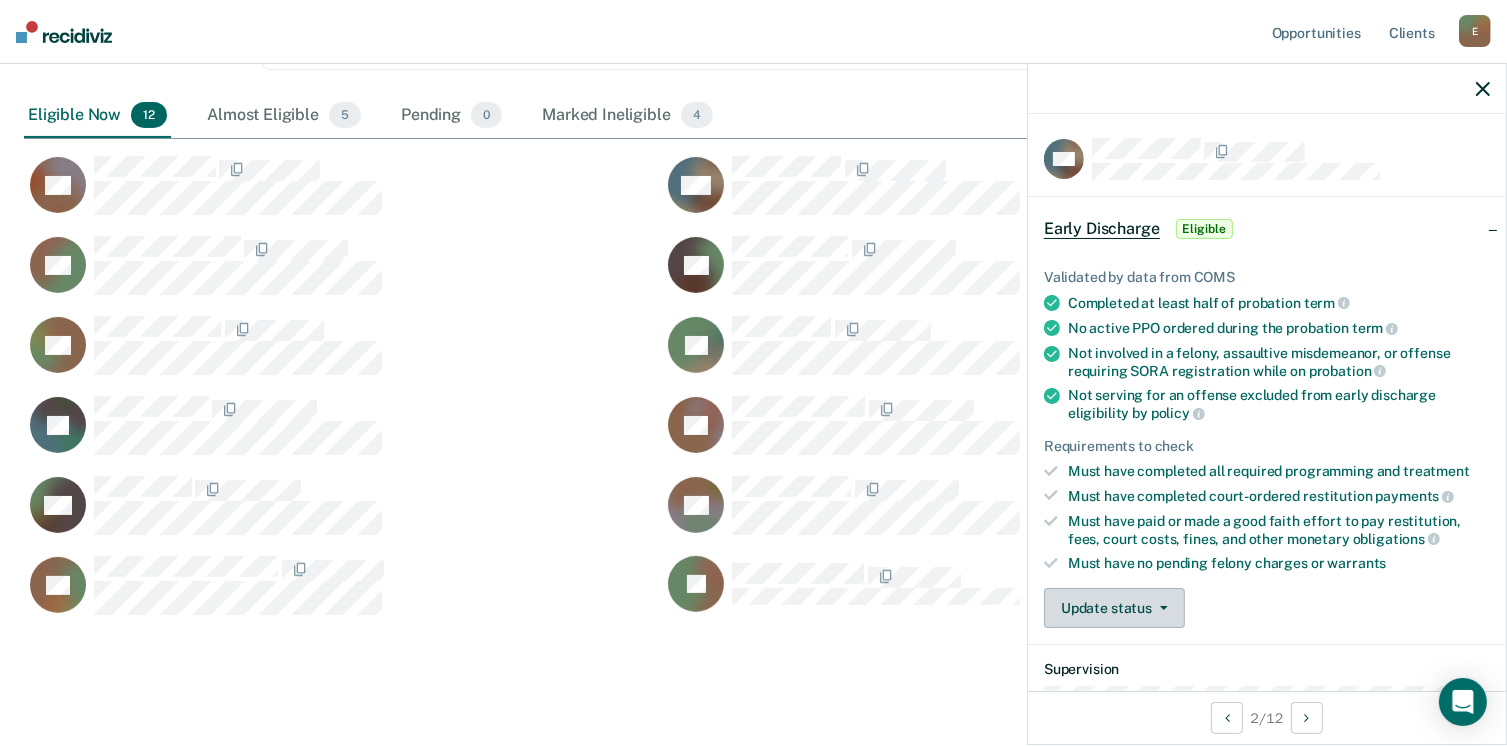 click on "Update status" at bounding box center [1114, 608] 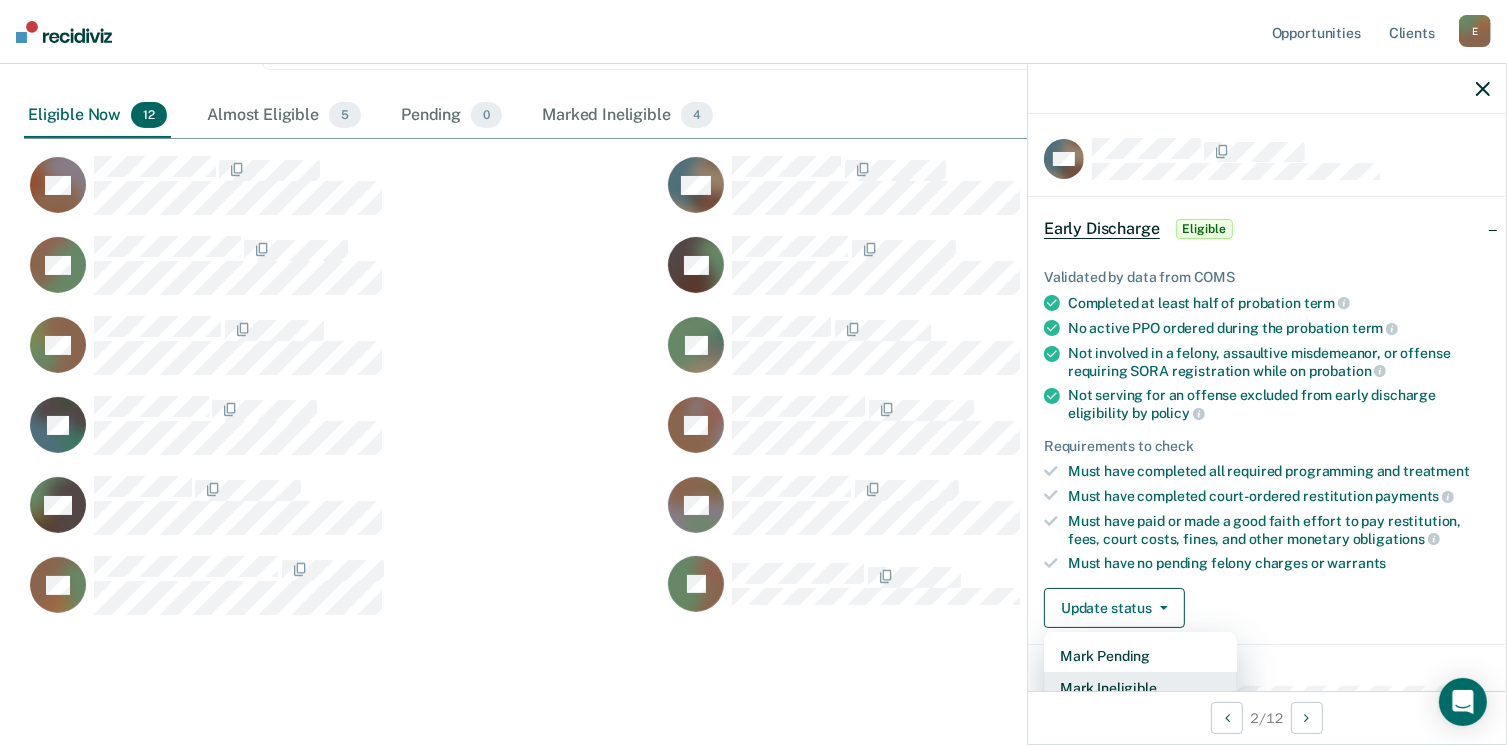 scroll, scrollTop: 5, scrollLeft: 0, axis: vertical 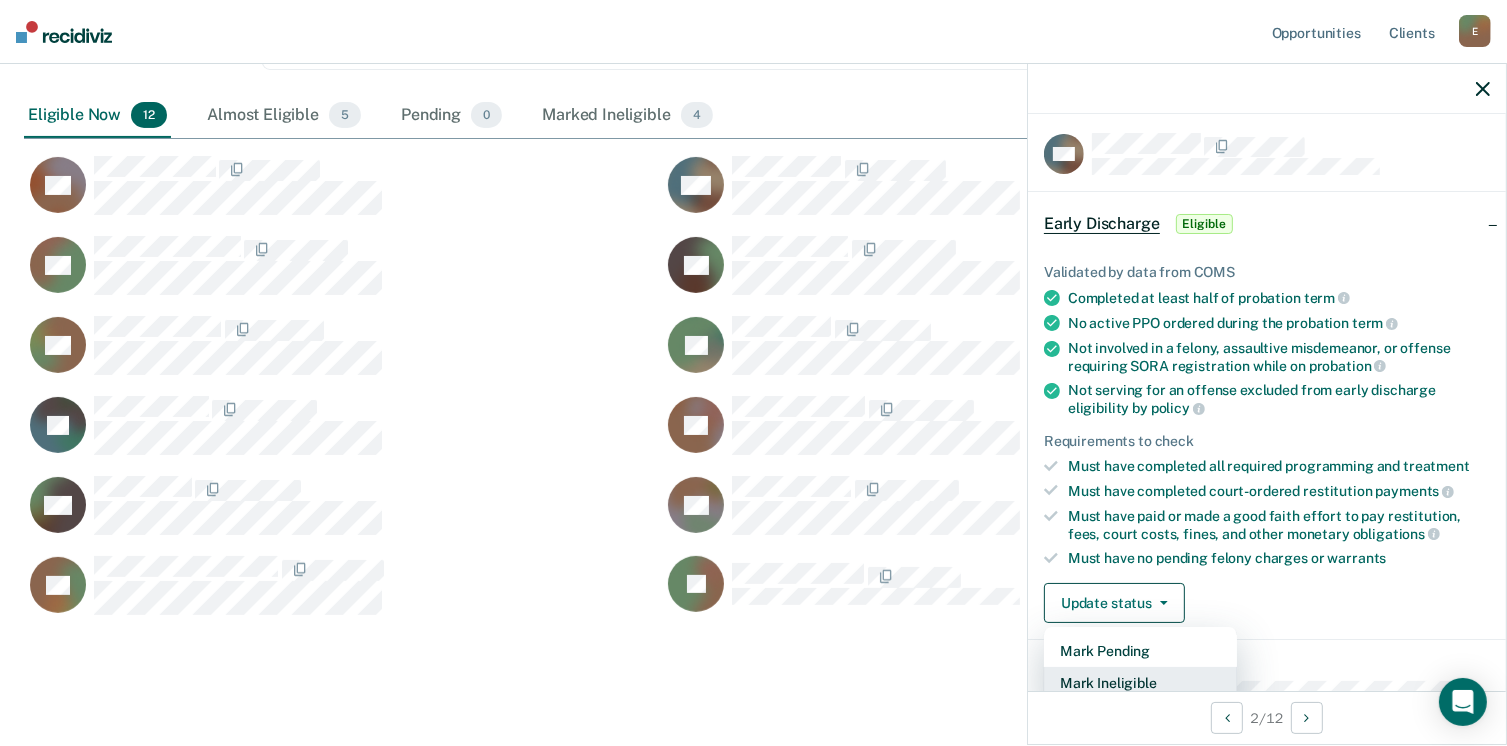 click on "Mark Ineligible" at bounding box center [1140, 683] 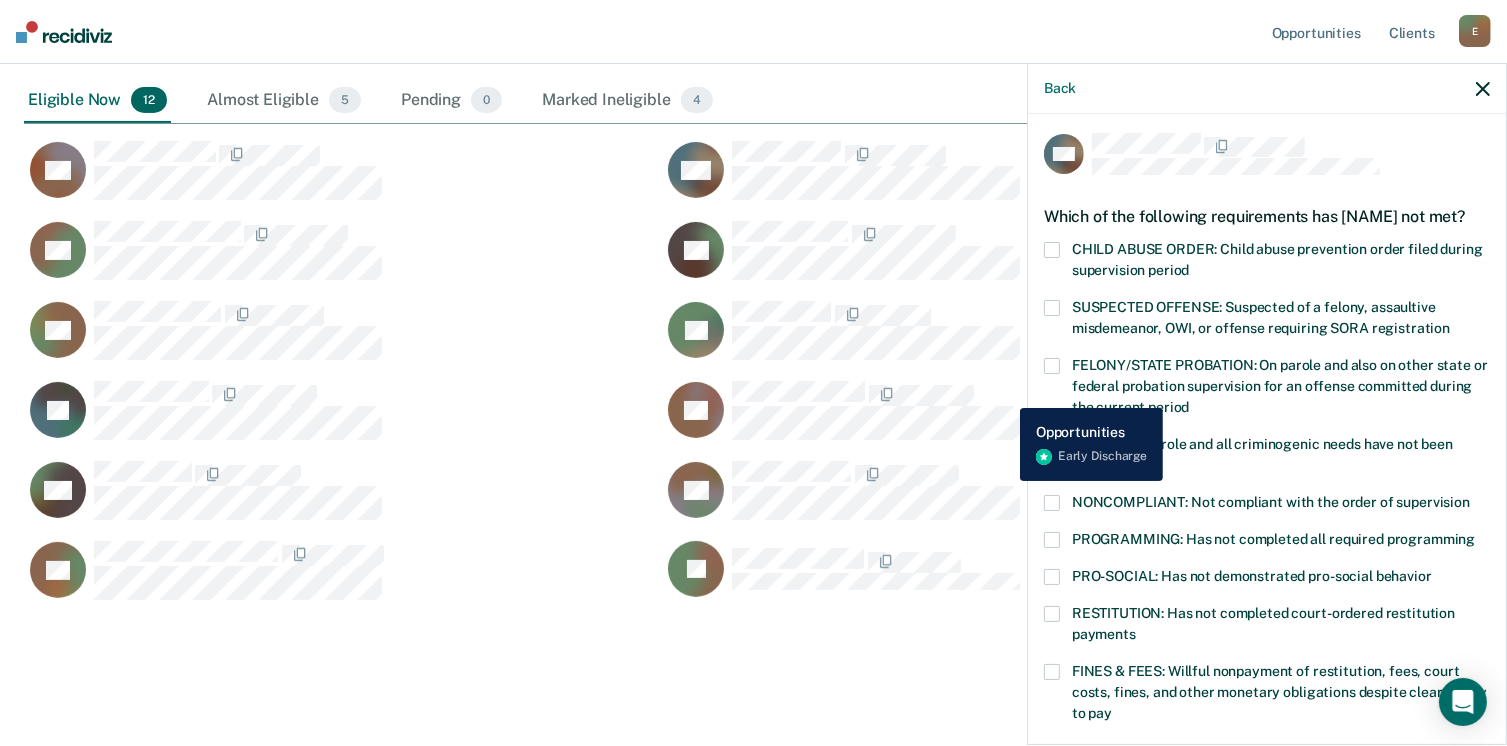 scroll, scrollTop: 430, scrollLeft: 0, axis: vertical 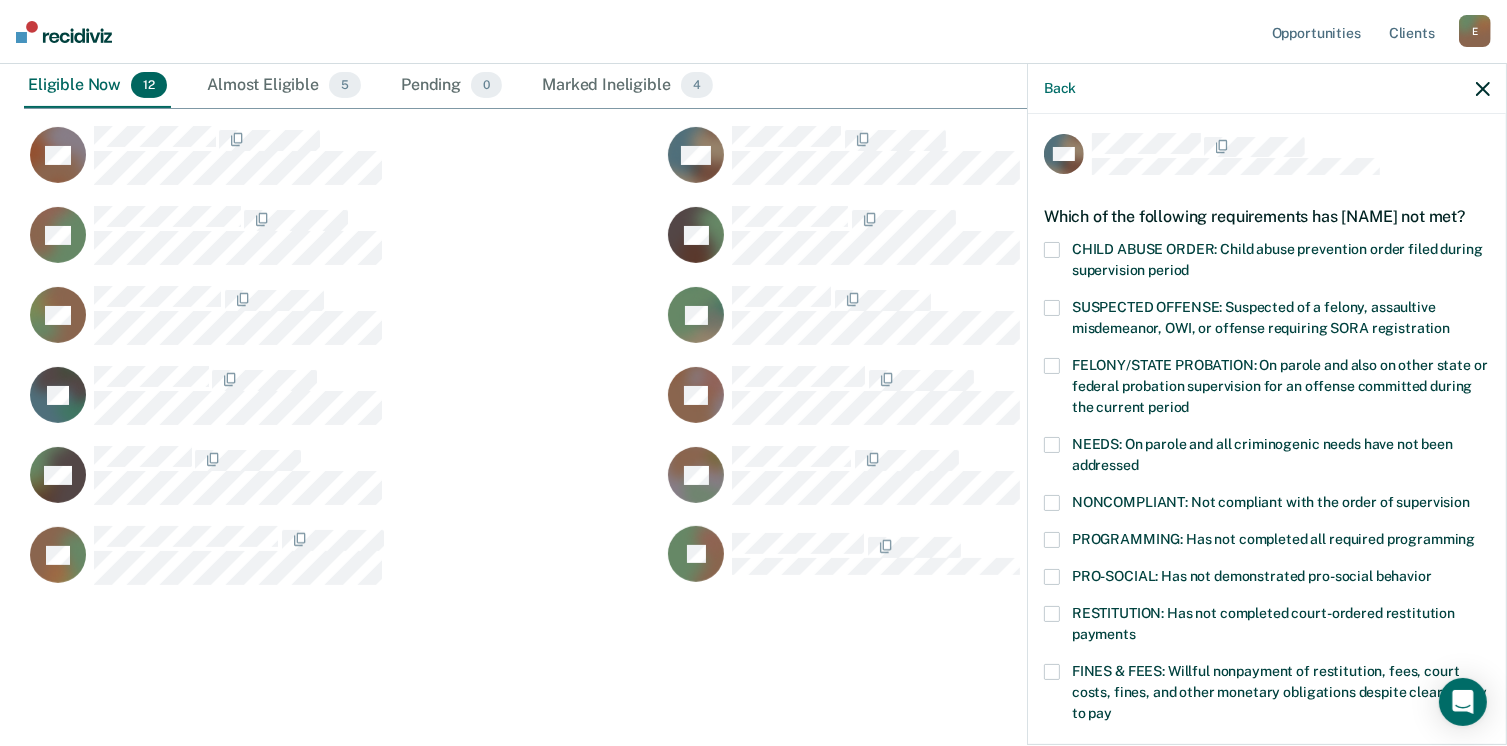 click on "FINES & FEES: Willful nonpayment of restitution, fees, court costs, fines, and other monetary obligations despite clear ability to pay" at bounding box center (1267, 695) 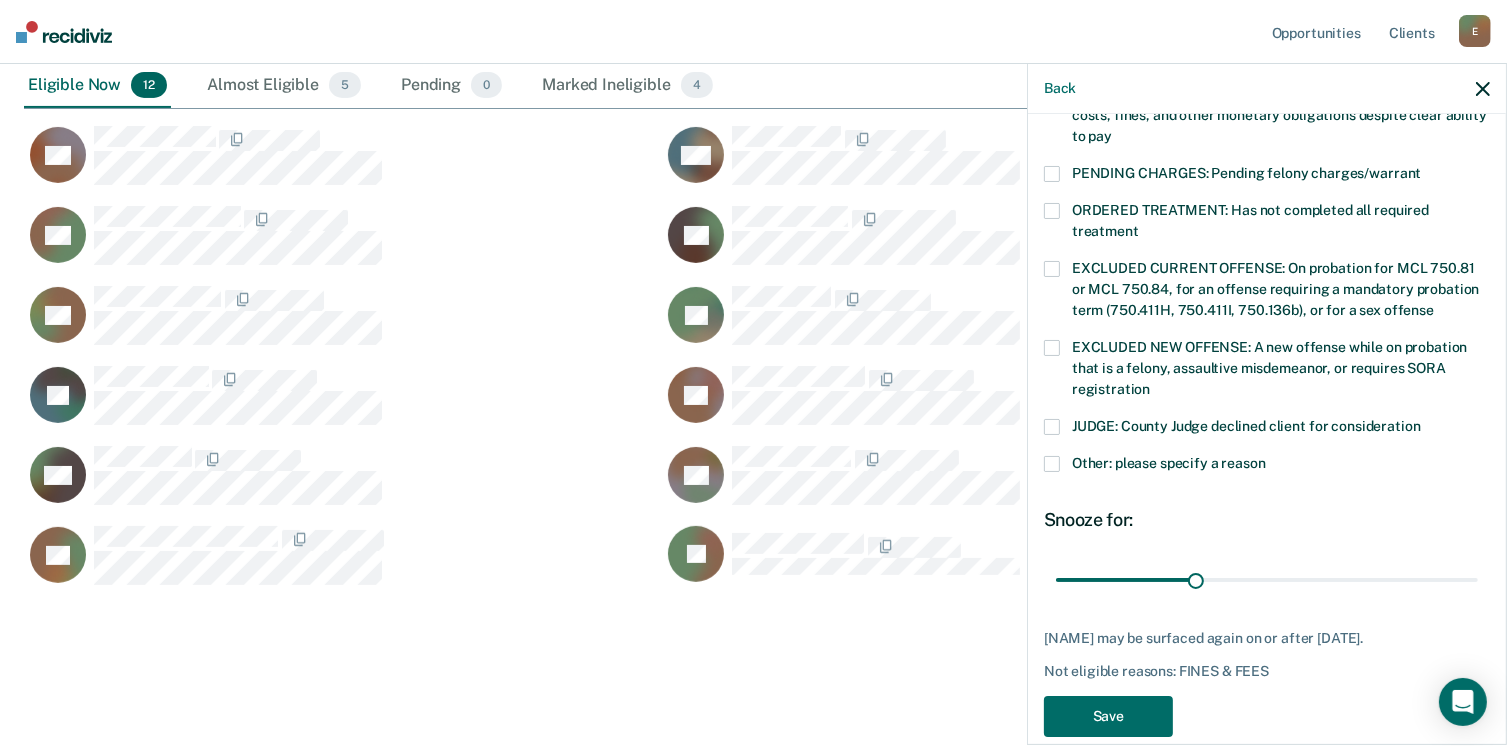 scroll, scrollTop: 647, scrollLeft: 0, axis: vertical 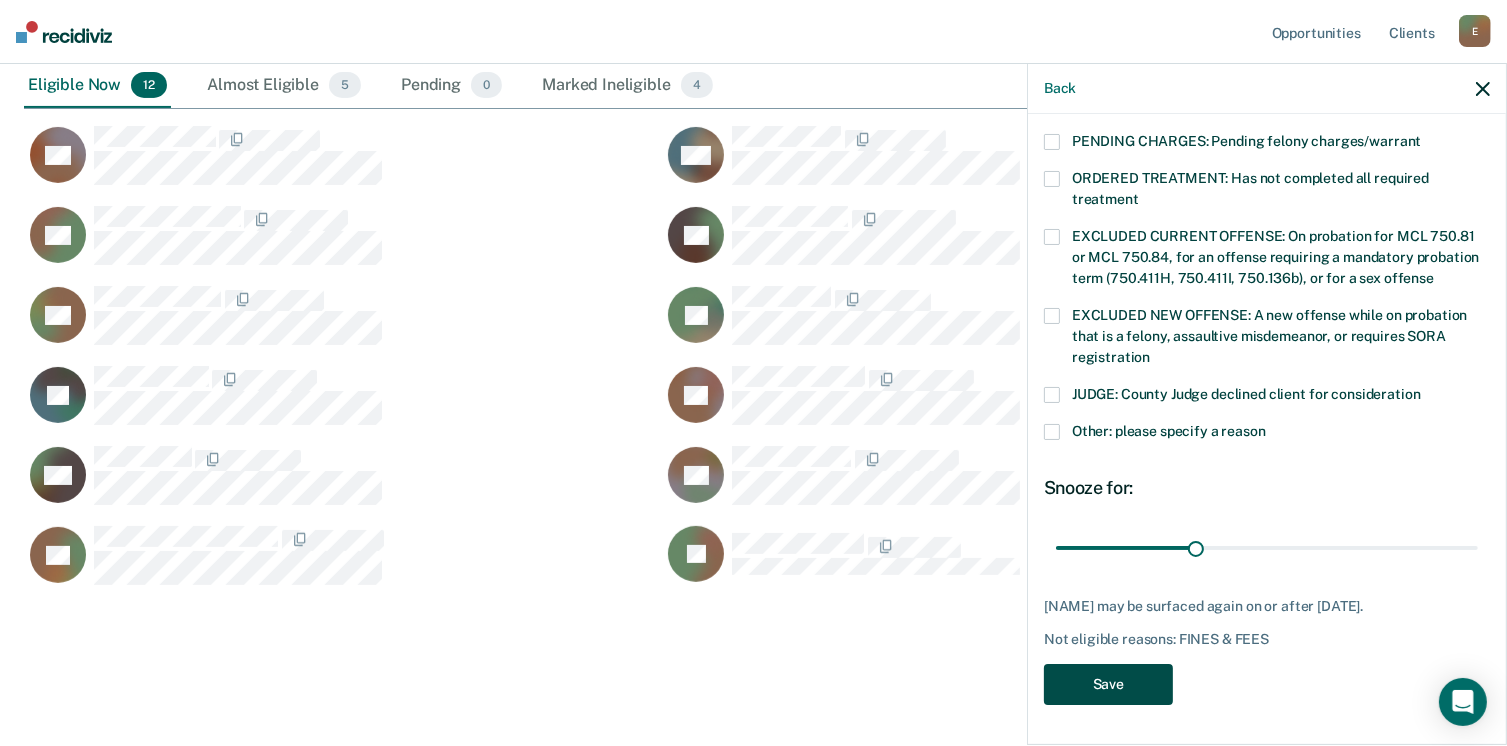 click on "Save" at bounding box center [1108, 684] 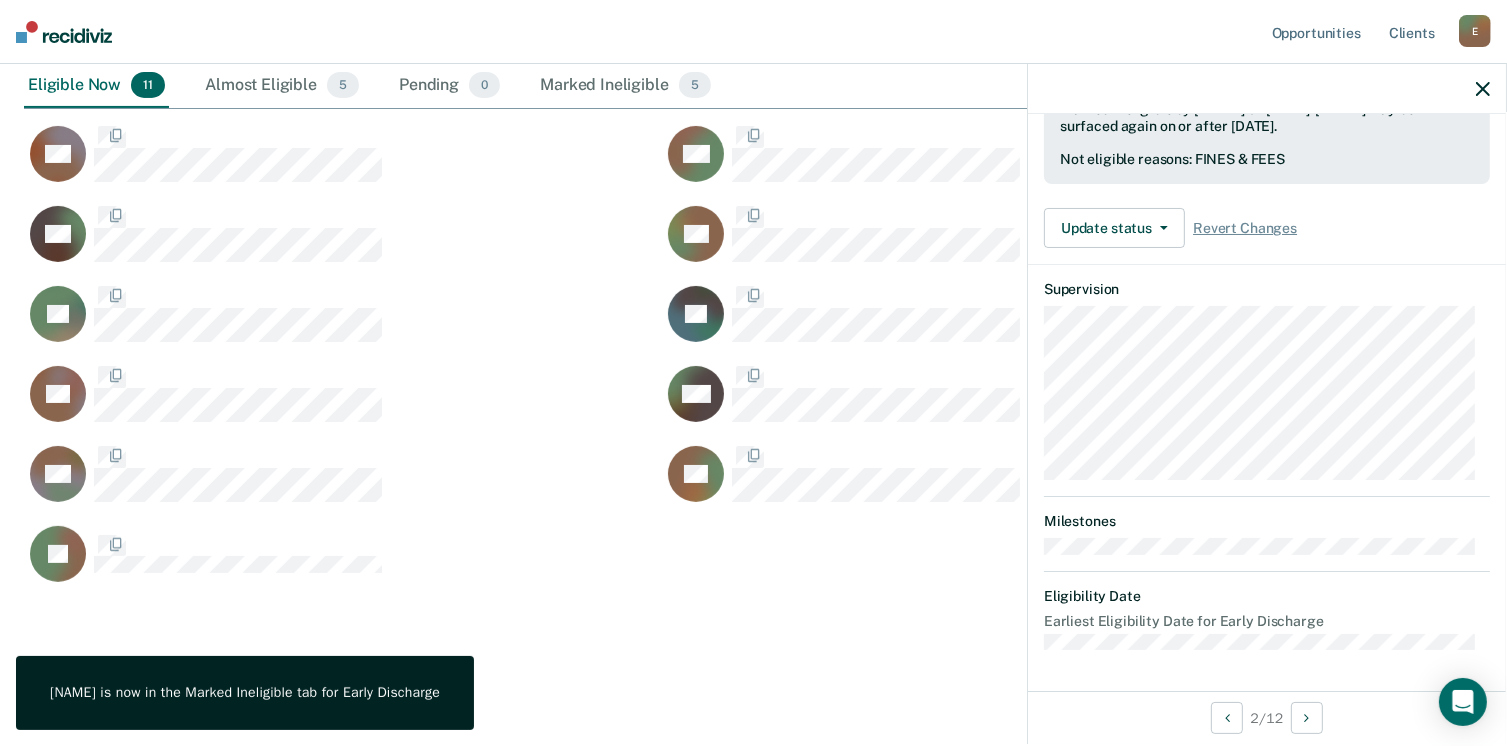 scroll, scrollTop: 519, scrollLeft: 0, axis: vertical 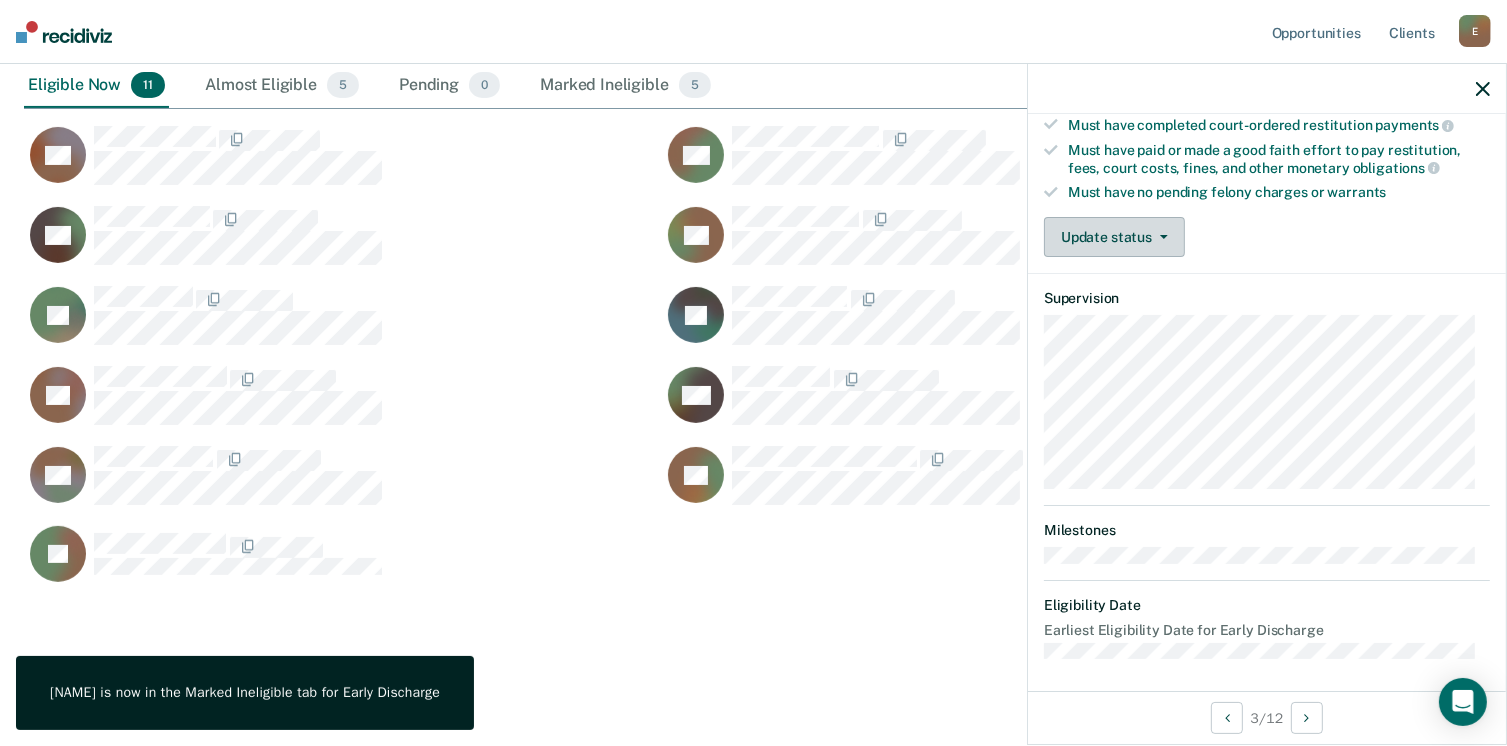 click on "Update status" at bounding box center (1114, 237) 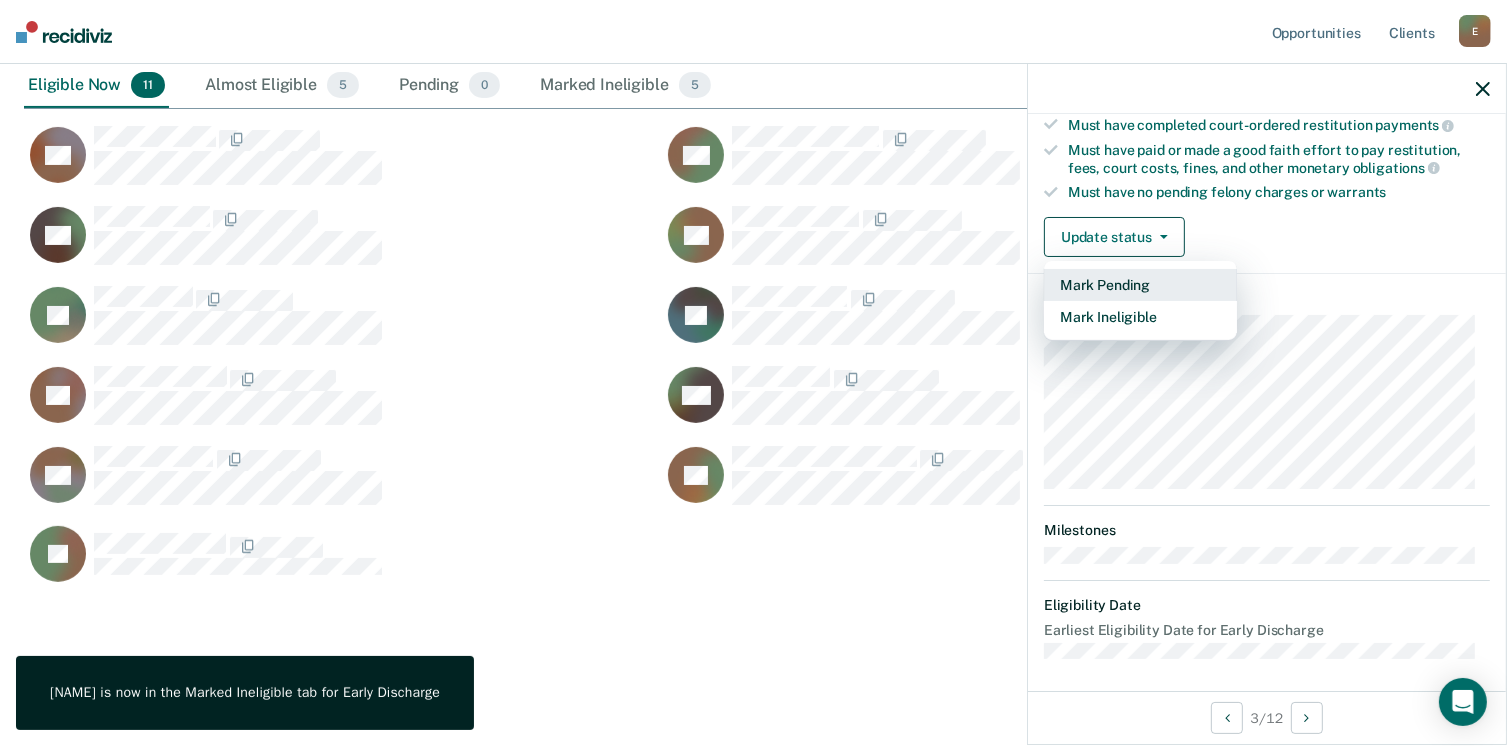 click on "Mark Pending" at bounding box center [1140, 285] 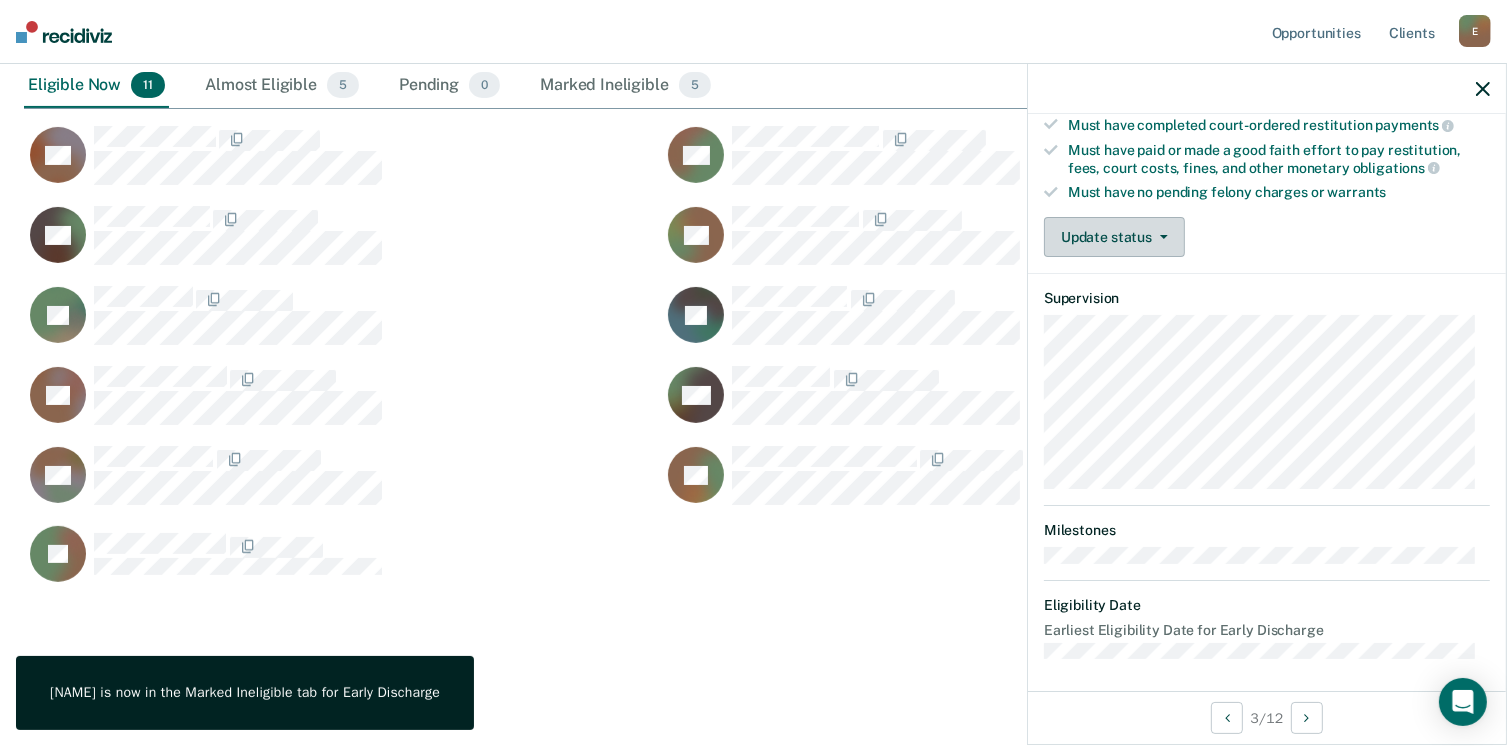 scroll, scrollTop: 350, scrollLeft: 0, axis: vertical 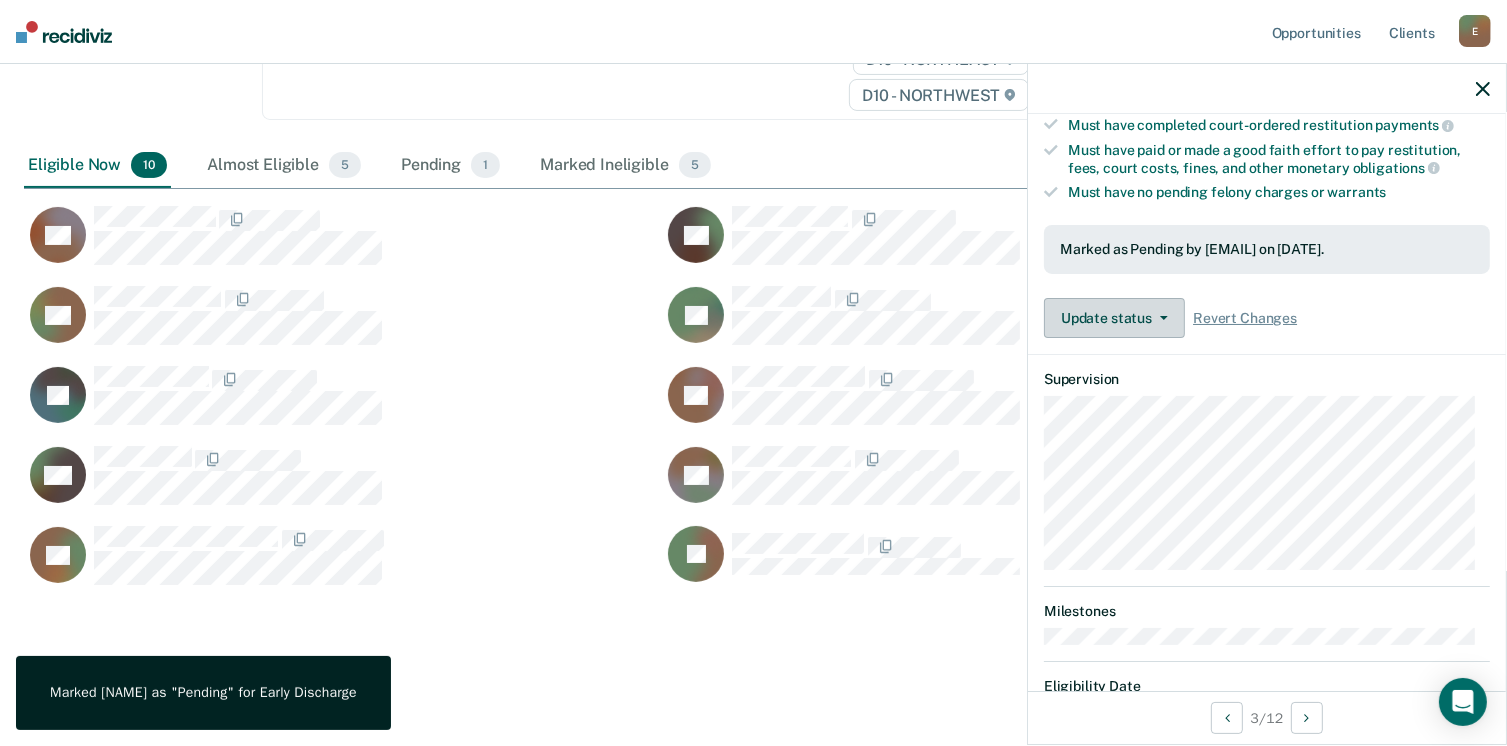 click on "Update status" at bounding box center (1114, 318) 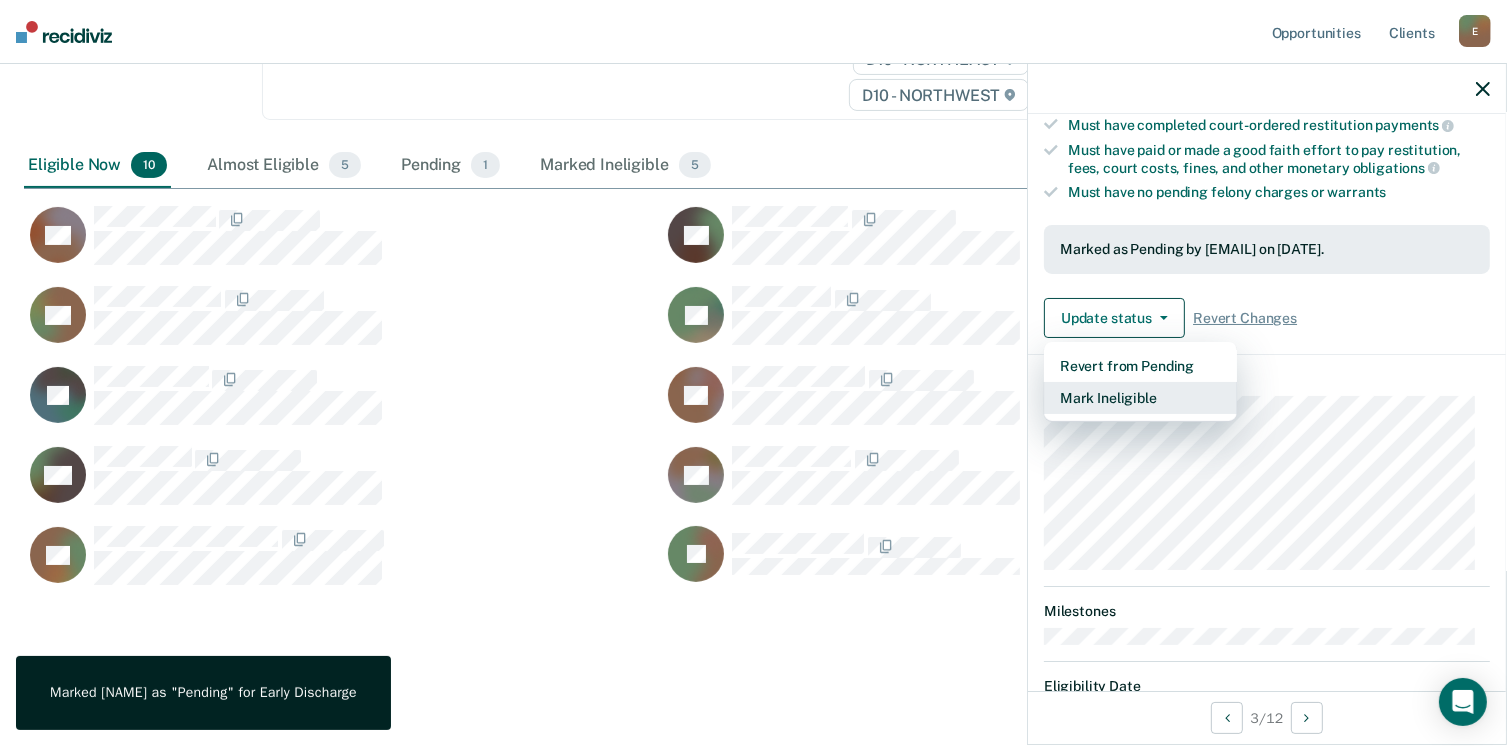 click on "Mark Ineligible" at bounding box center (1140, 398) 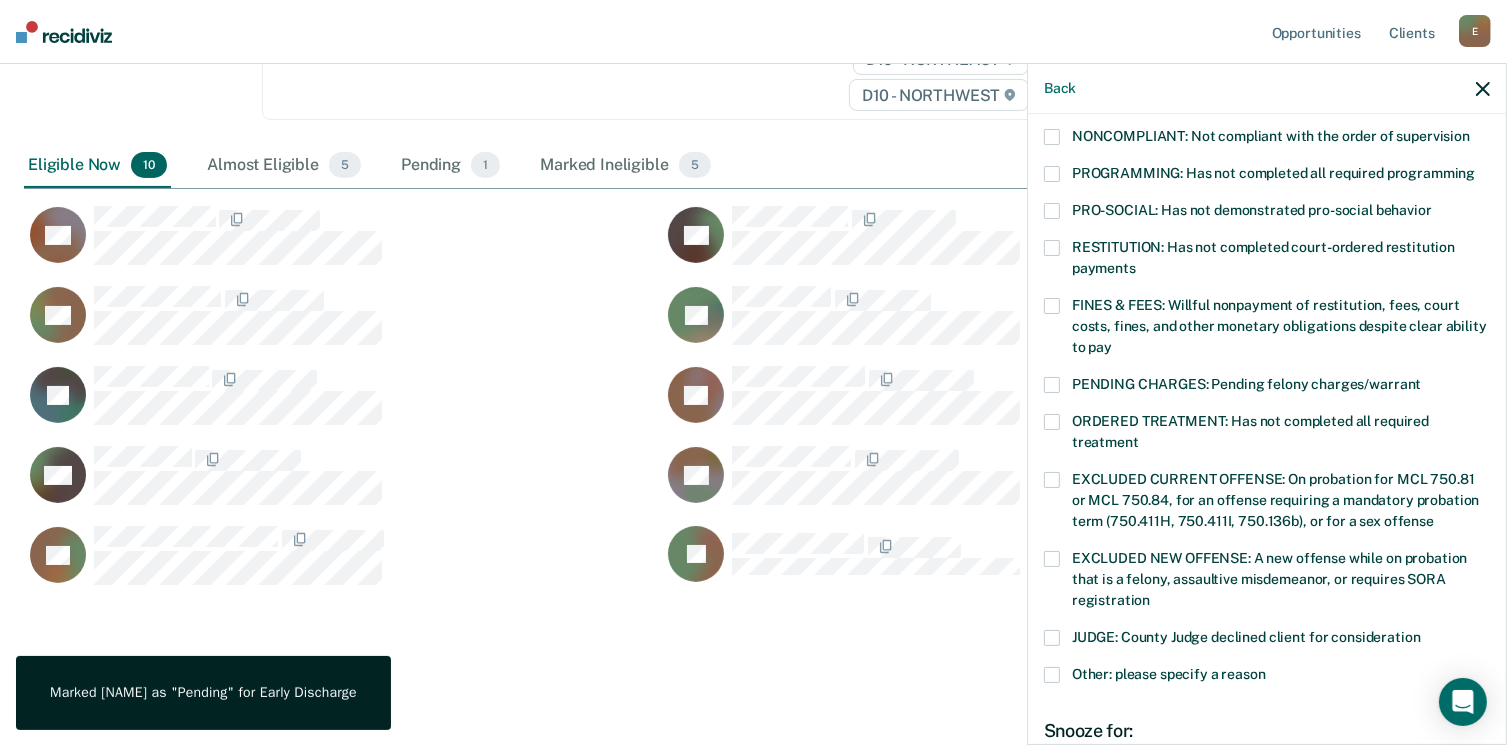 click at bounding box center [1052, 248] 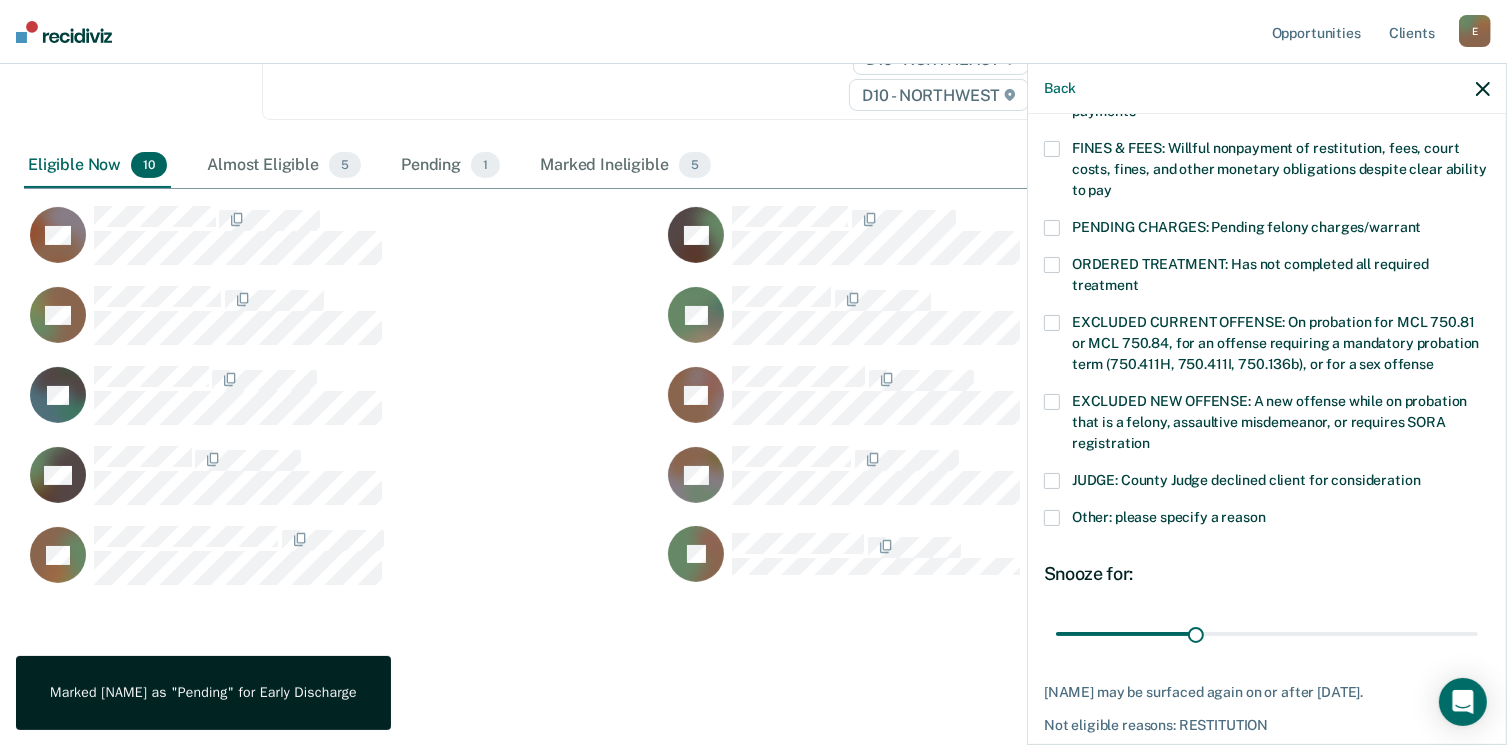 scroll, scrollTop: 647, scrollLeft: 0, axis: vertical 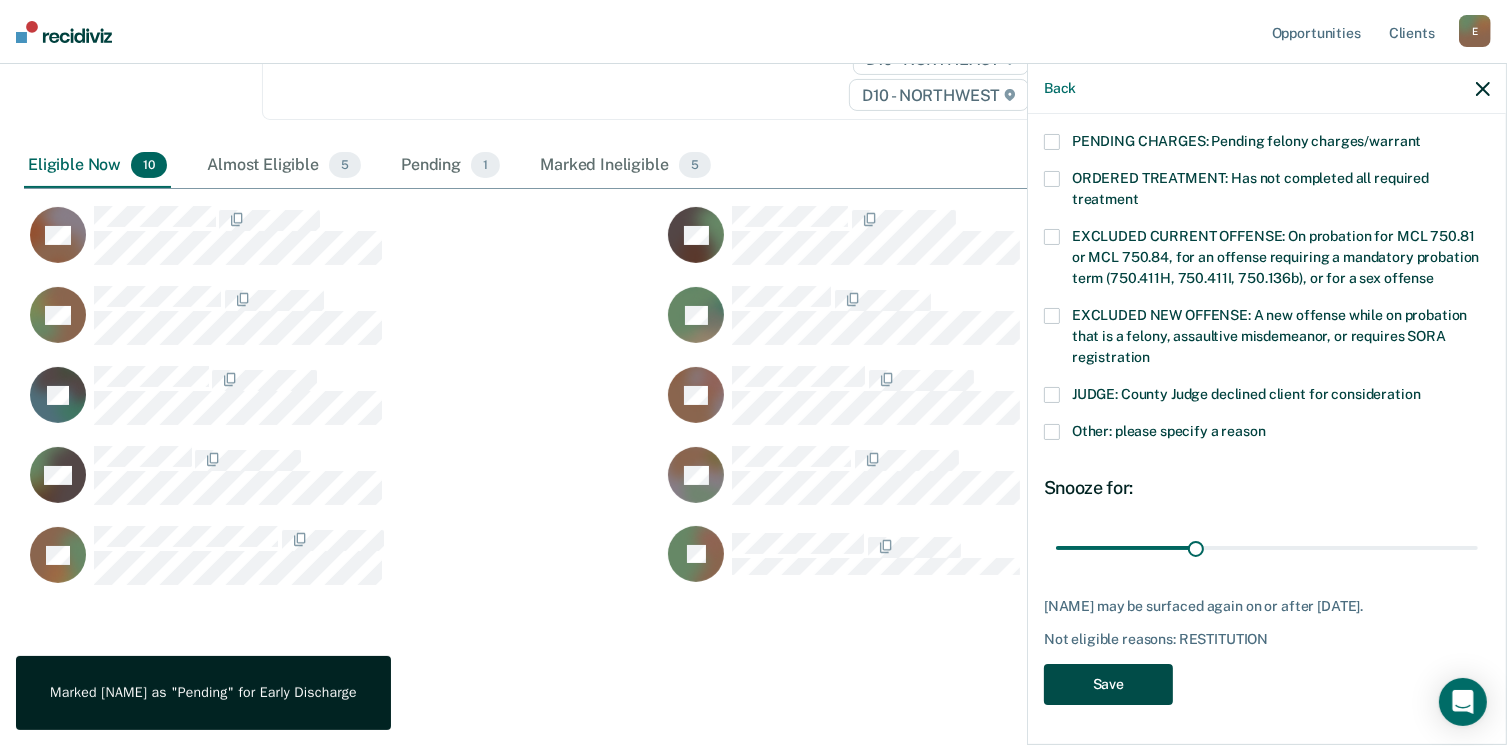 click on "Save" at bounding box center (1108, 684) 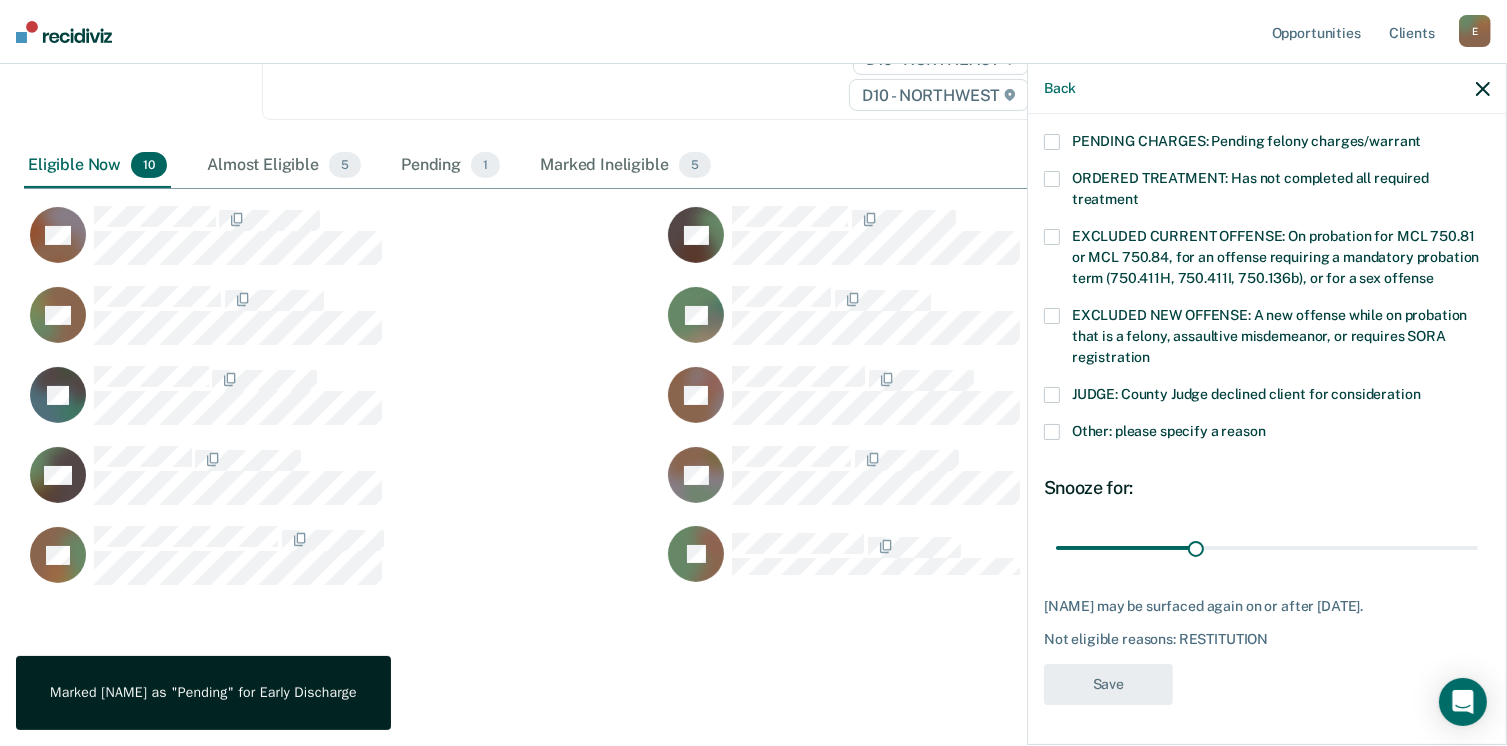 scroll, scrollTop: 16, scrollLeft: 16, axis: both 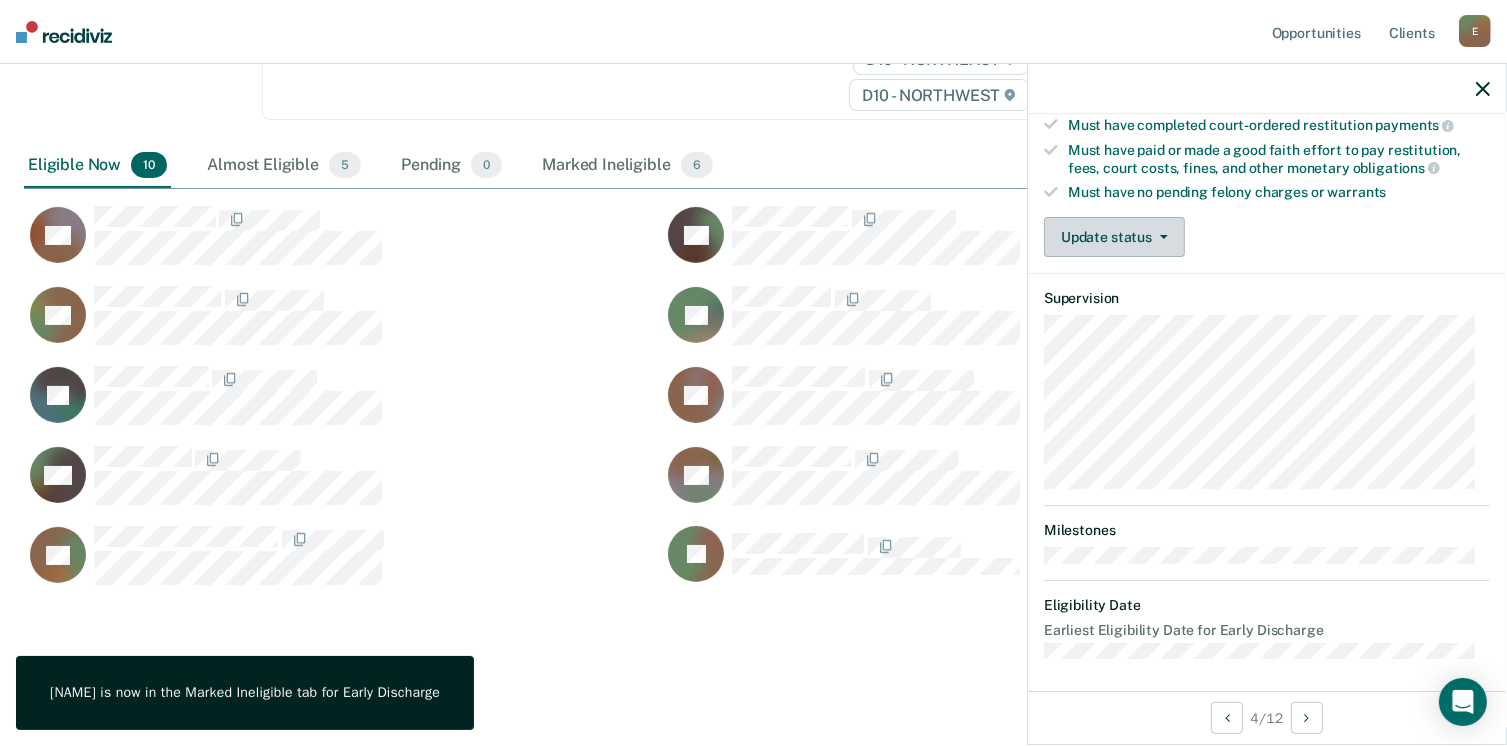 click on "Update status" at bounding box center [1114, 237] 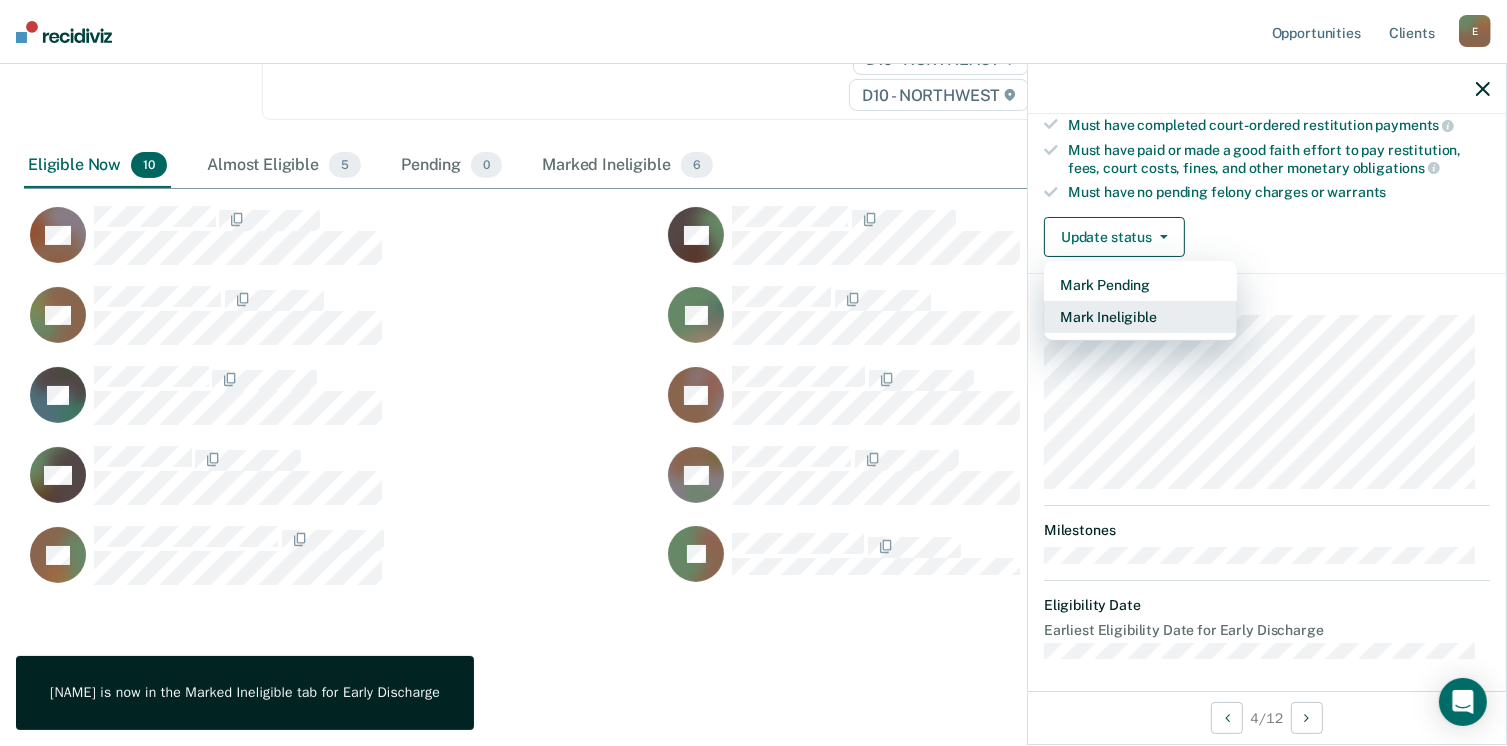 click on "Mark Ineligible" at bounding box center [1140, 317] 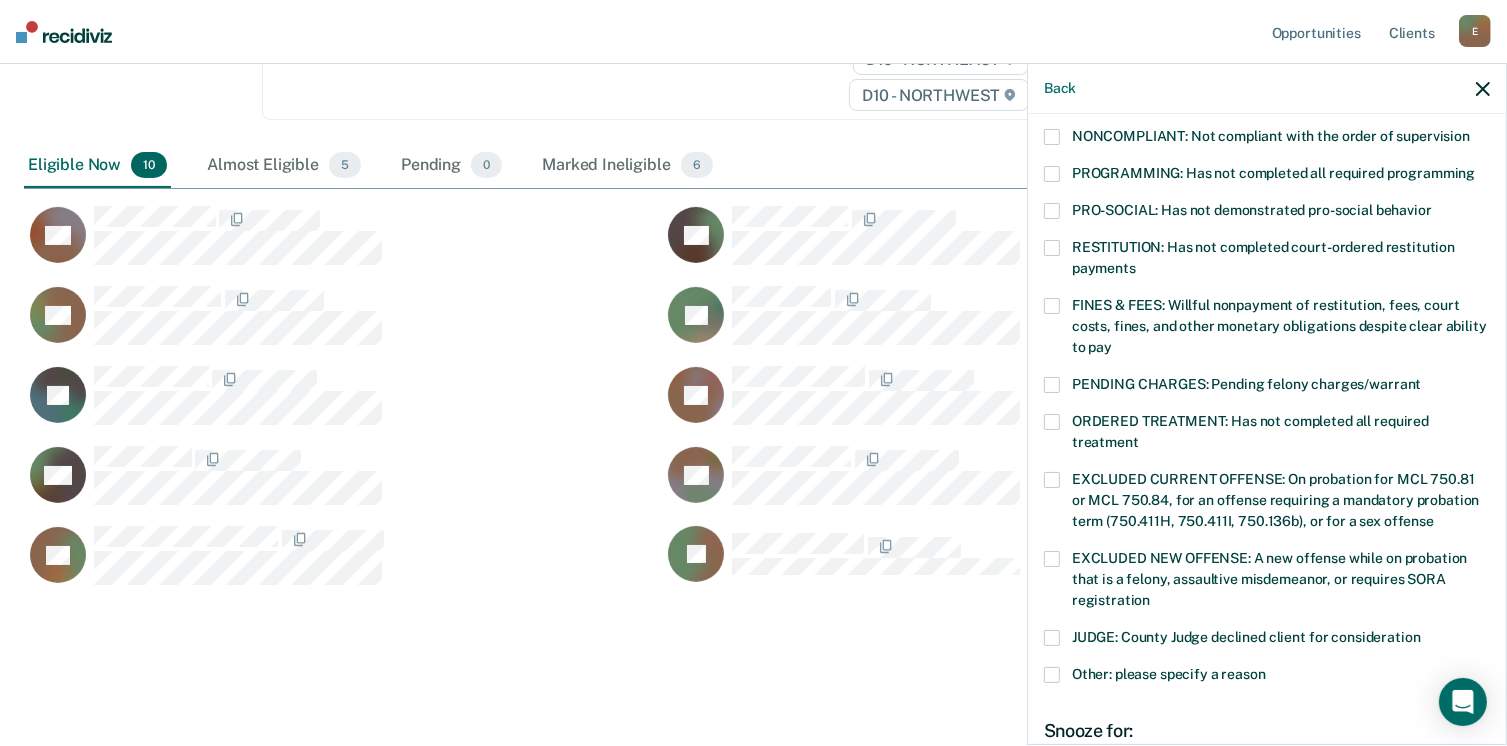 click at bounding box center (1052, 306) 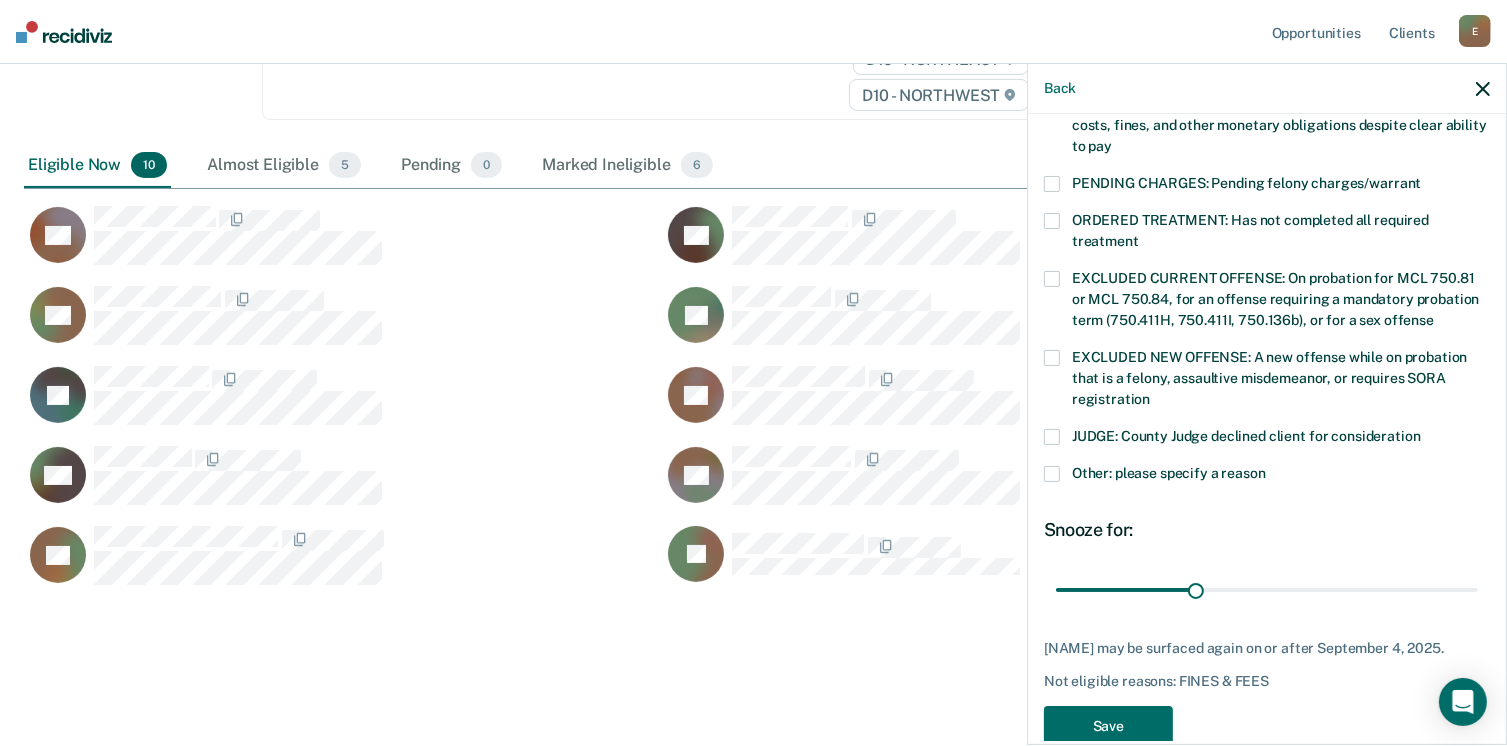 scroll, scrollTop: 647, scrollLeft: 0, axis: vertical 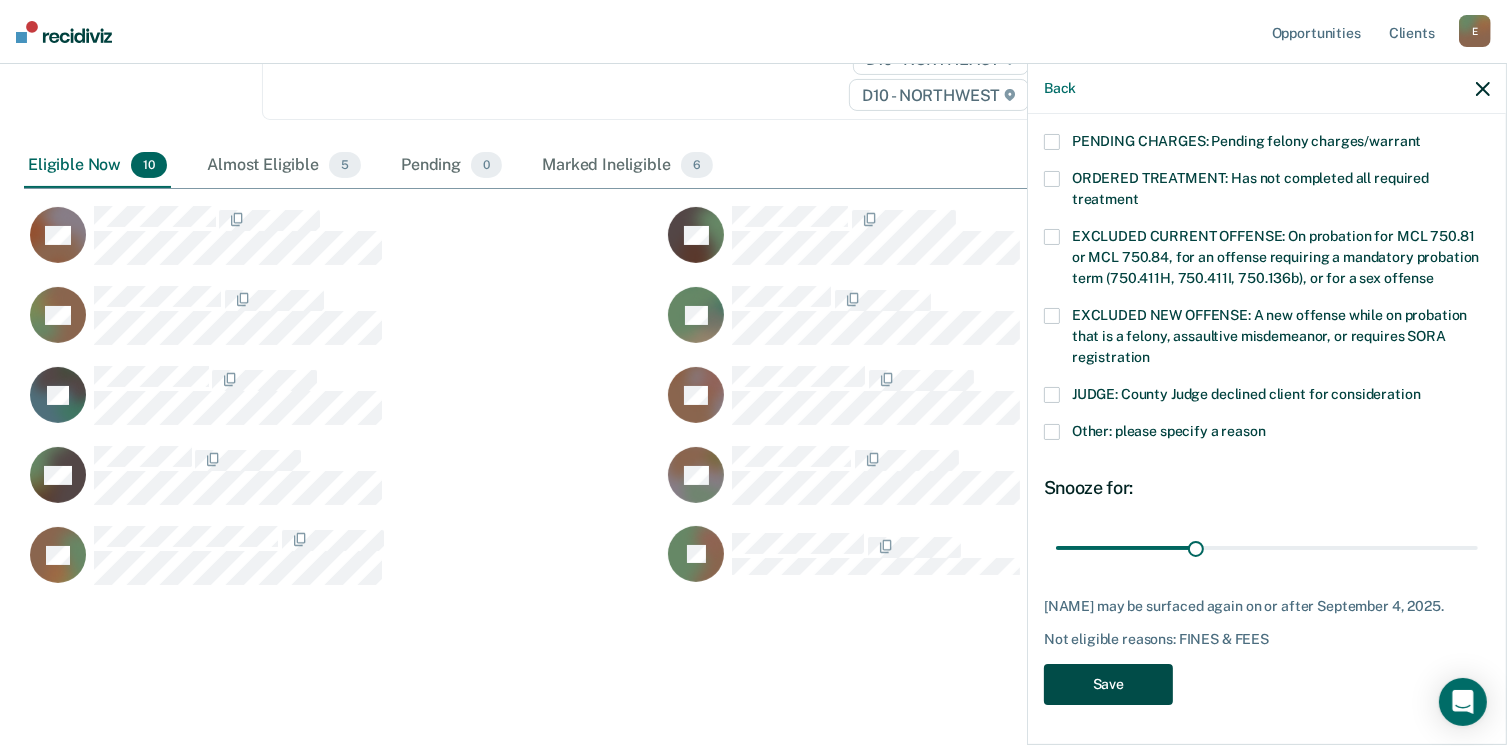click on "Save" at bounding box center [1108, 684] 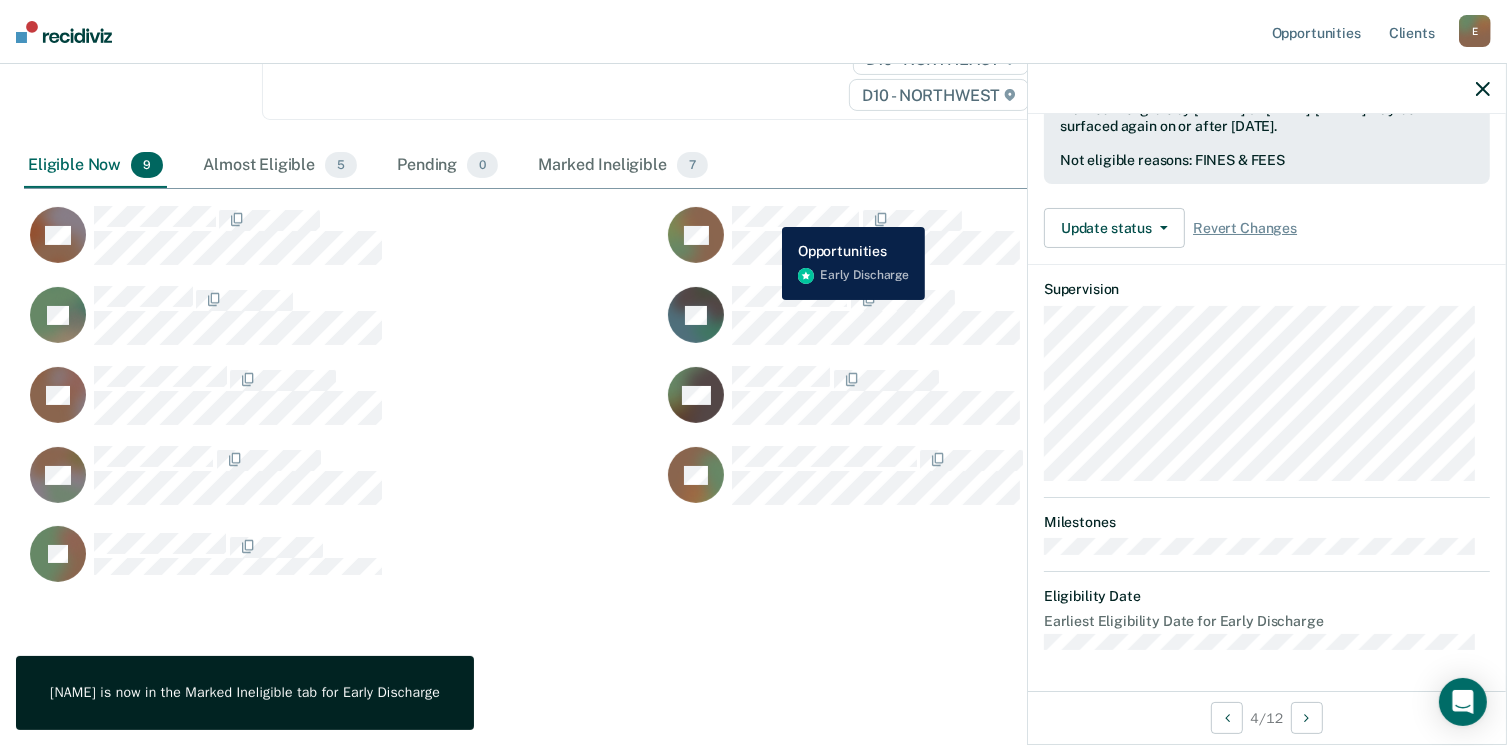 scroll, scrollTop: 371, scrollLeft: 0, axis: vertical 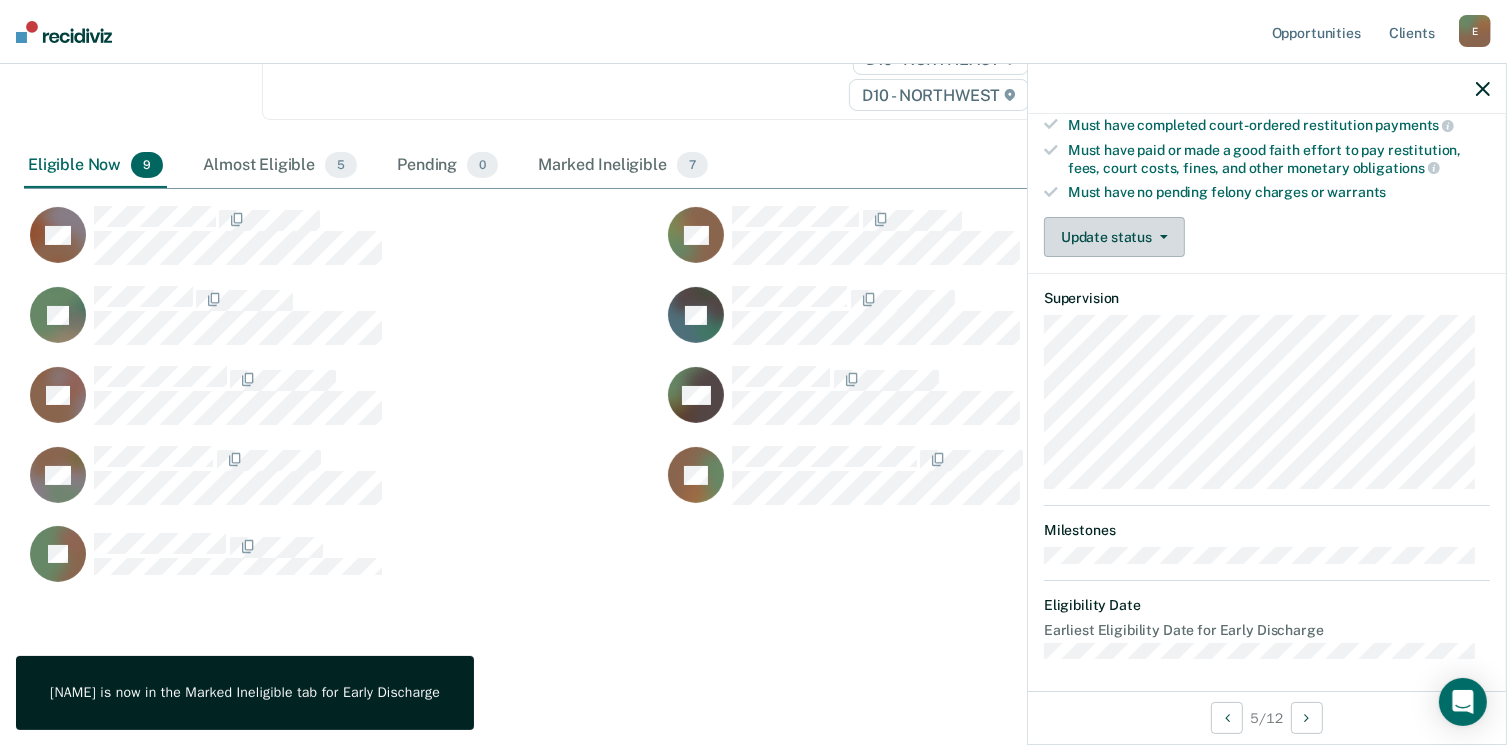 click on "Update status" at bounding box center [1114, 237] 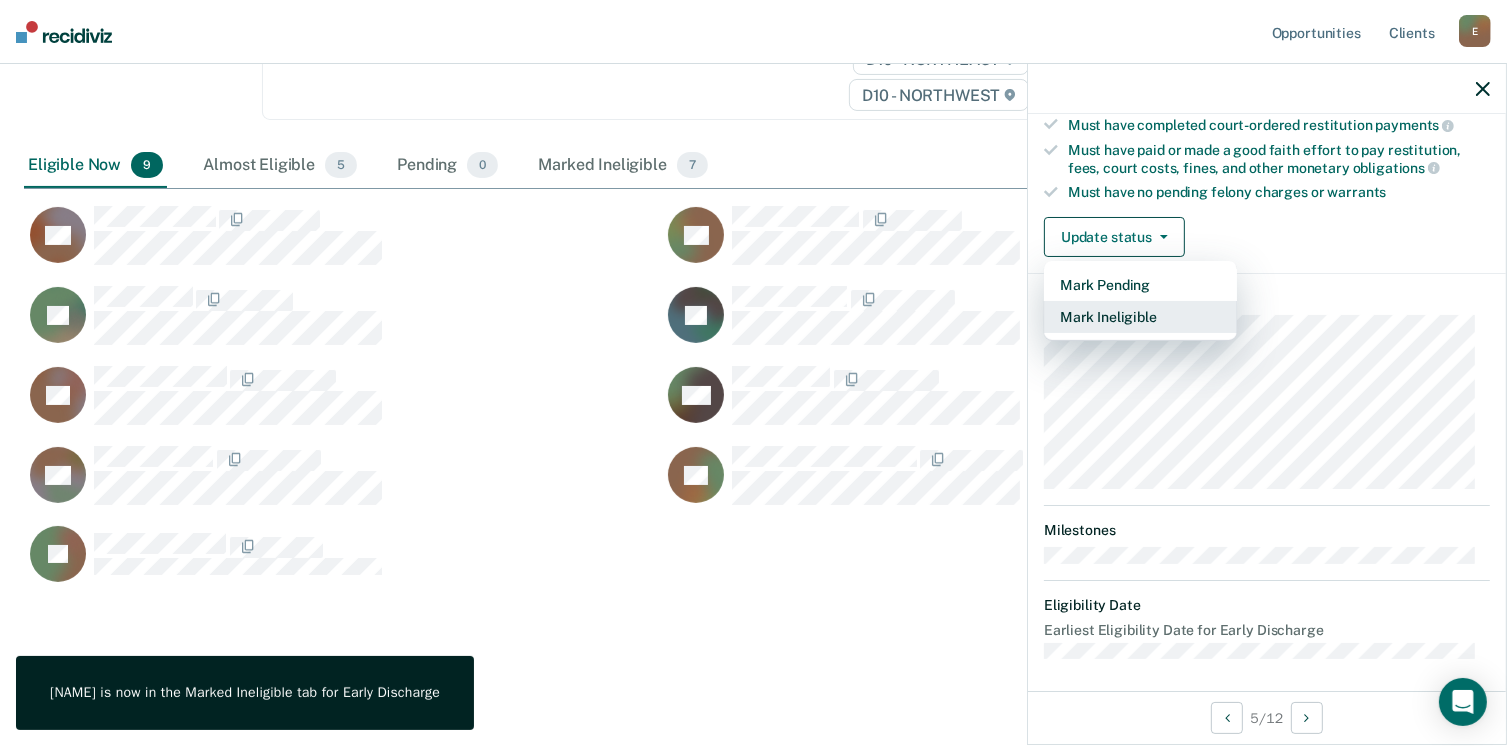 click on "Mark Ineligible" at bounding box center [1140, 317] 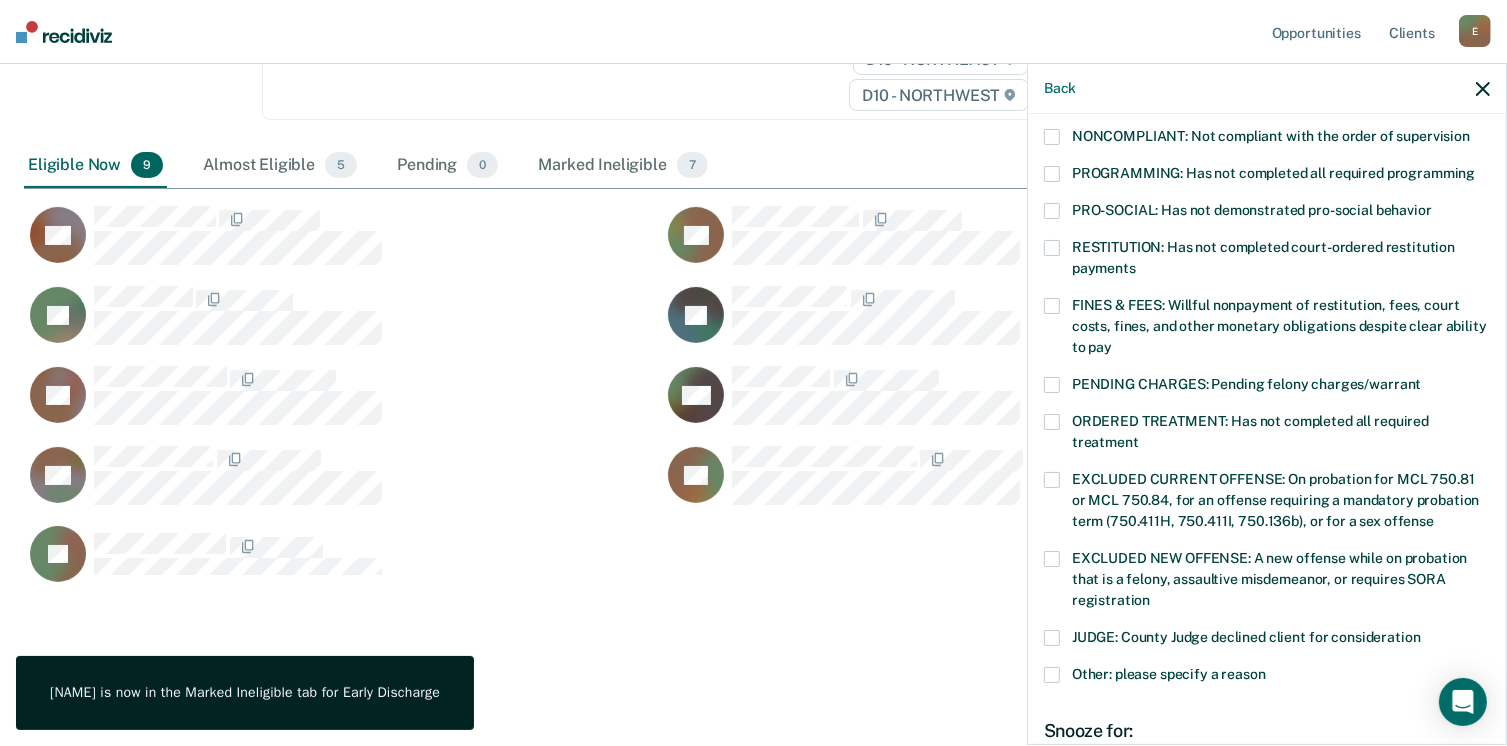 click at bounding box center (1052, 306) 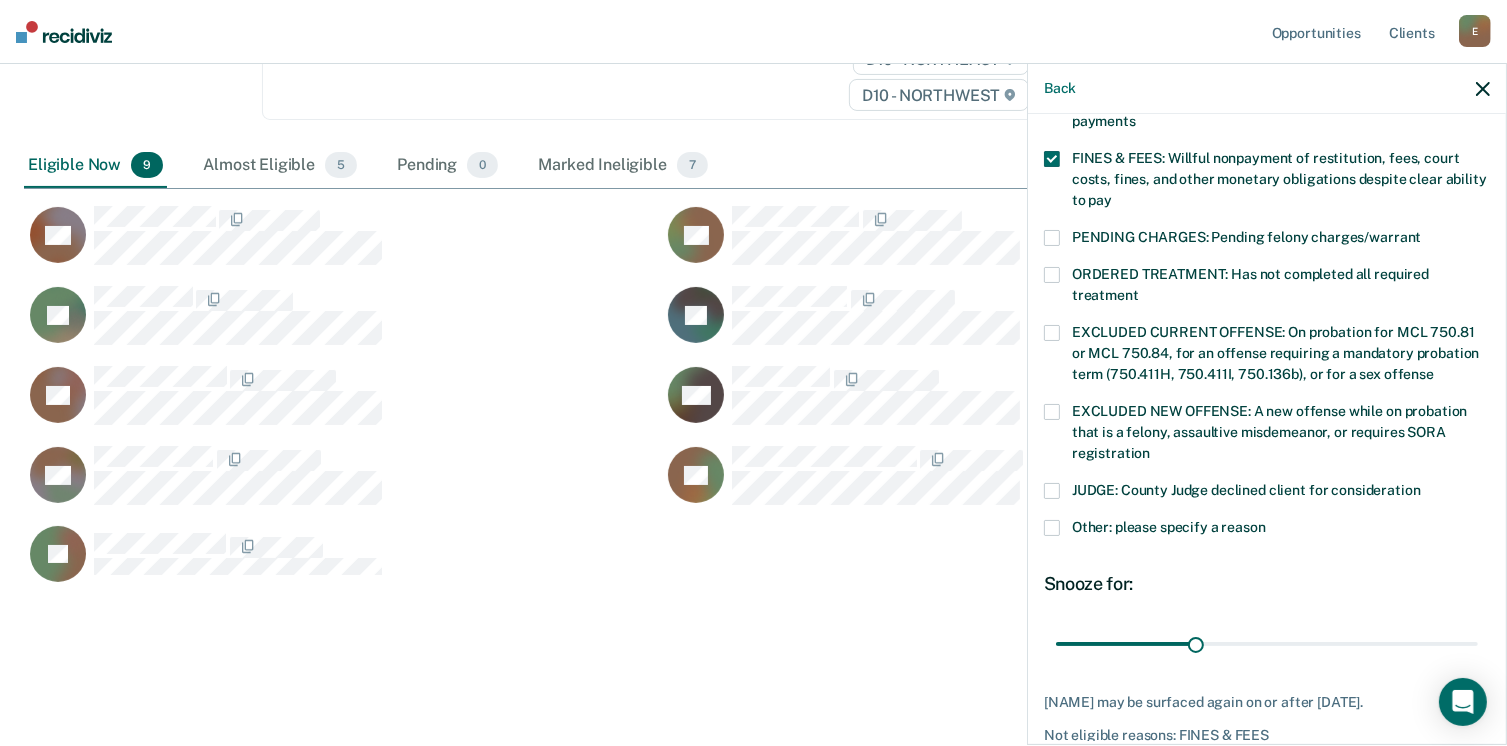 scroll, scrollTop: 647, scrollLeft: 0, axis: vertical 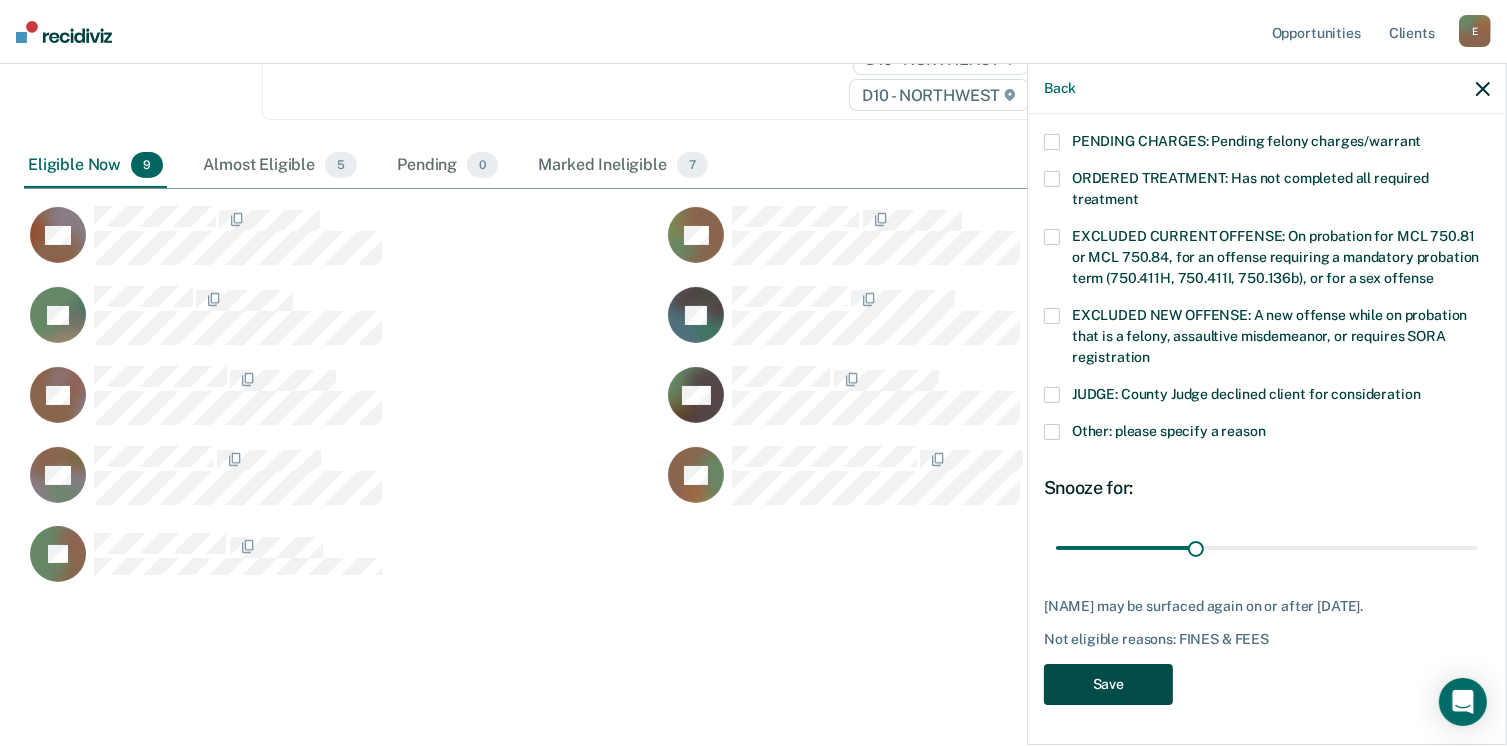 click on "Save" at bounding box center [1108, 684] 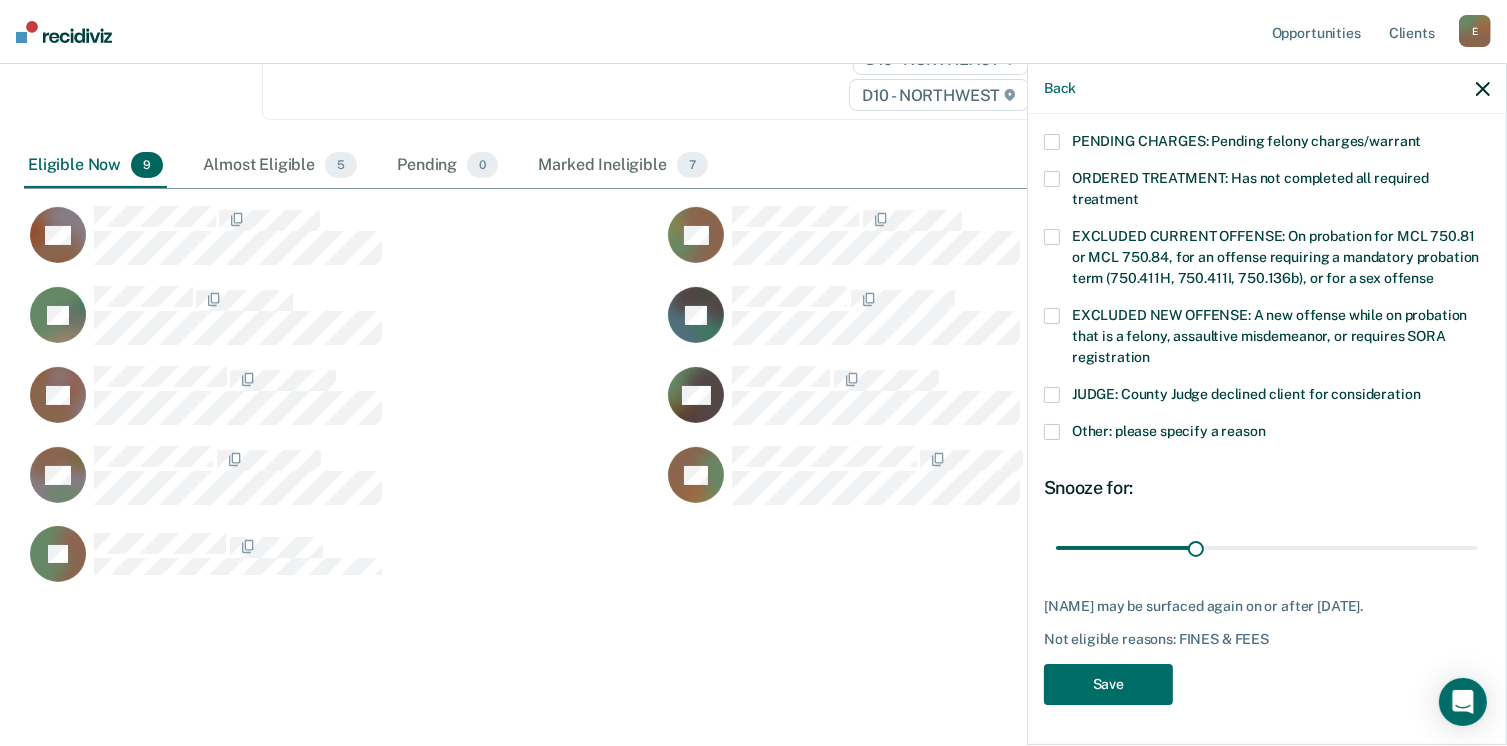 scroll, scrollTop: 270, scrollLeft: 0, axis: vertical 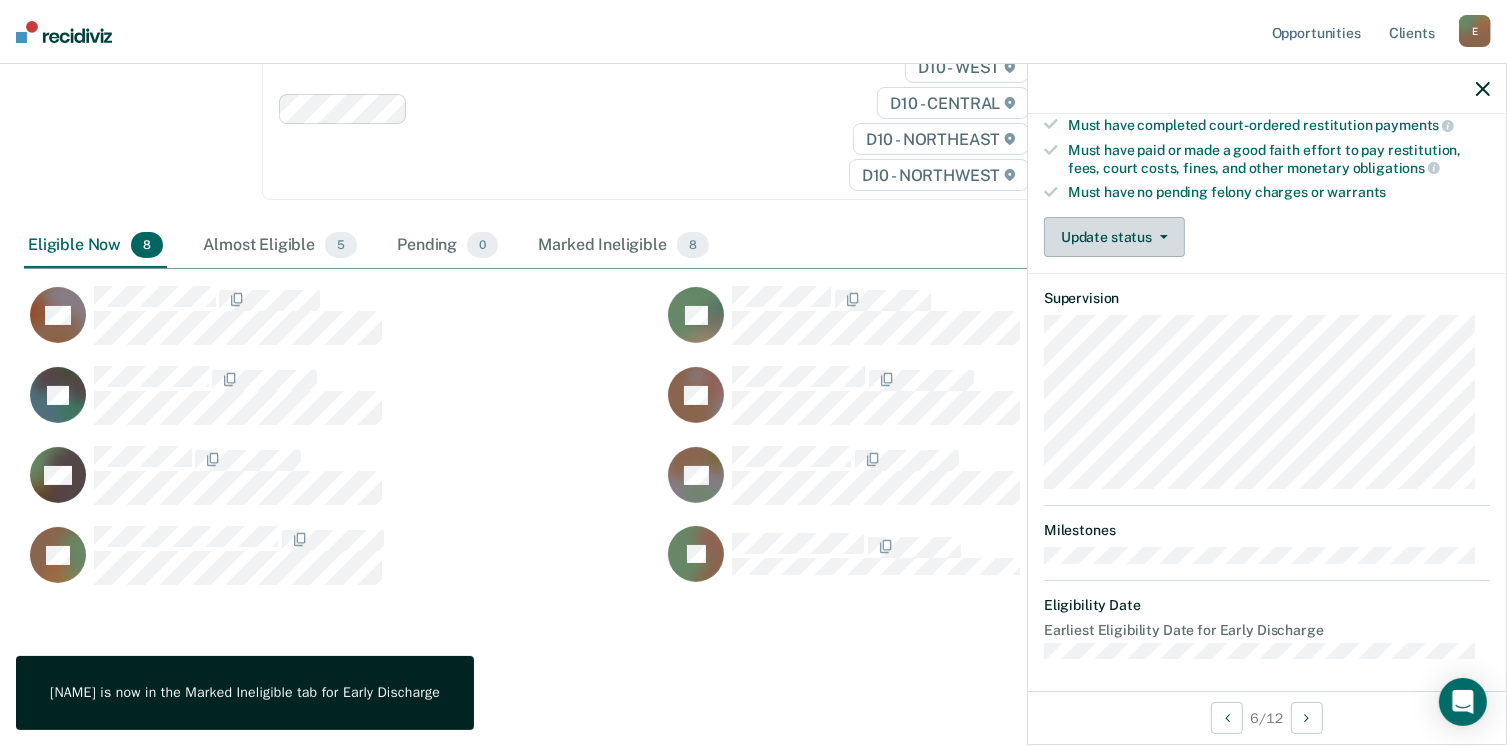 click on "Update status" at bounding box center (1114, 237) 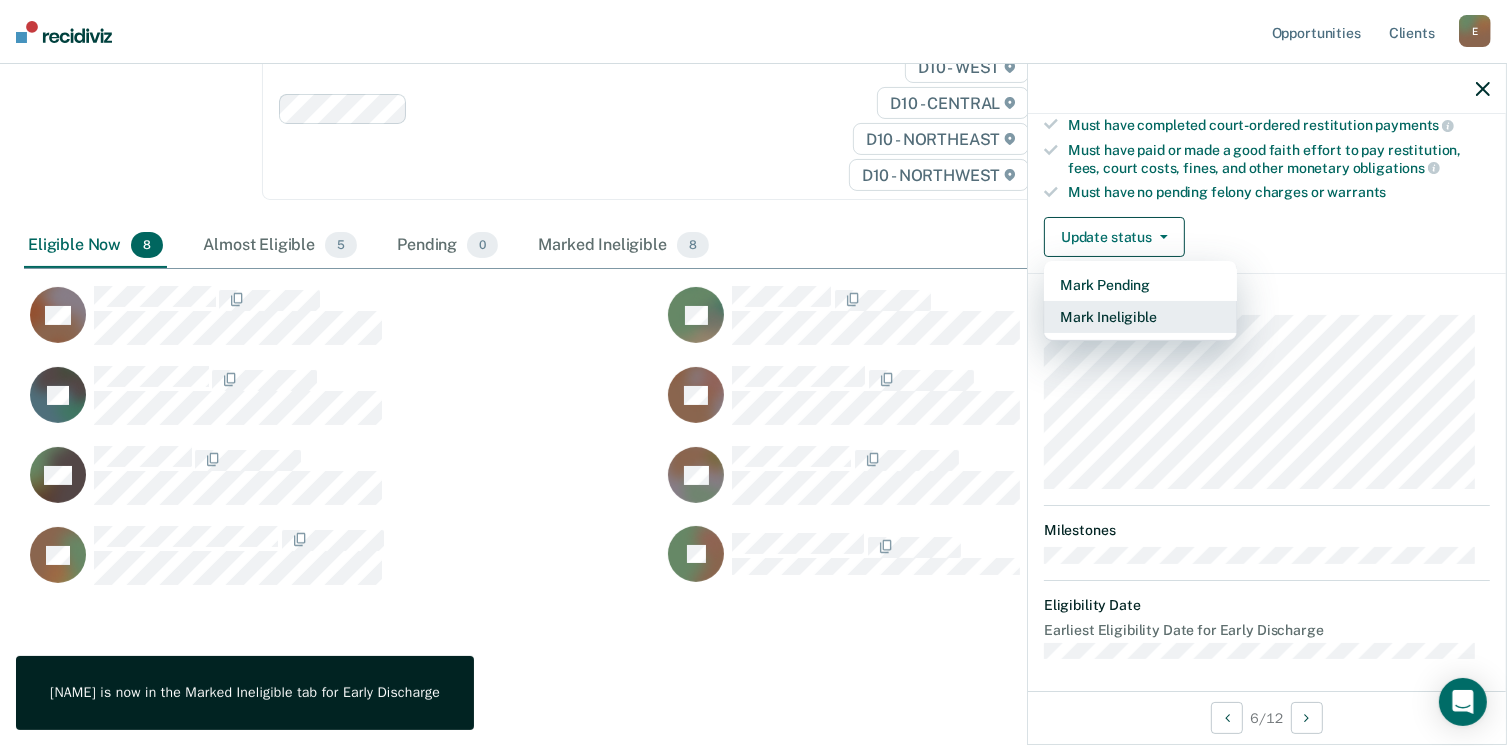 click on "Mark Ineligible" at bounding box center (1140, 317) 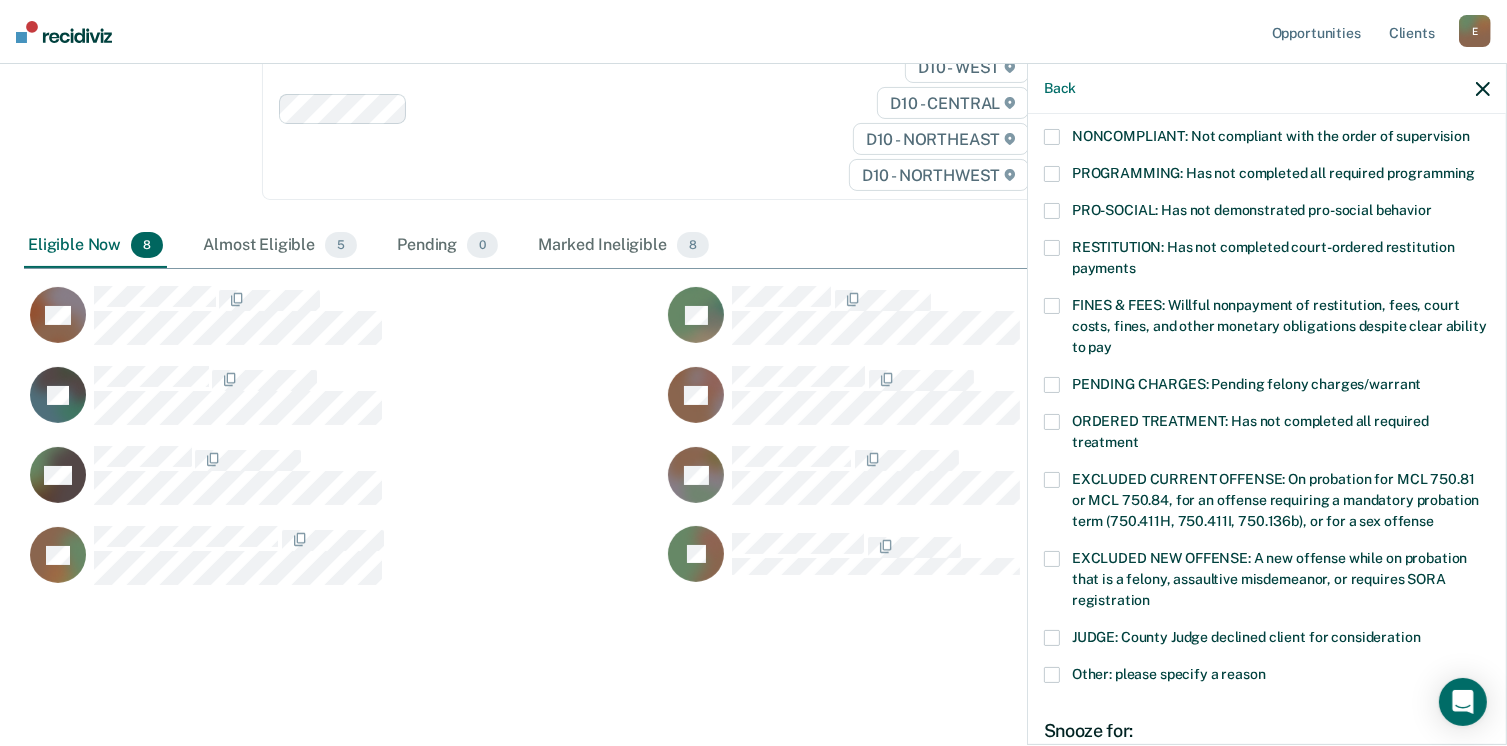 click at bounding box center [1052, 306] 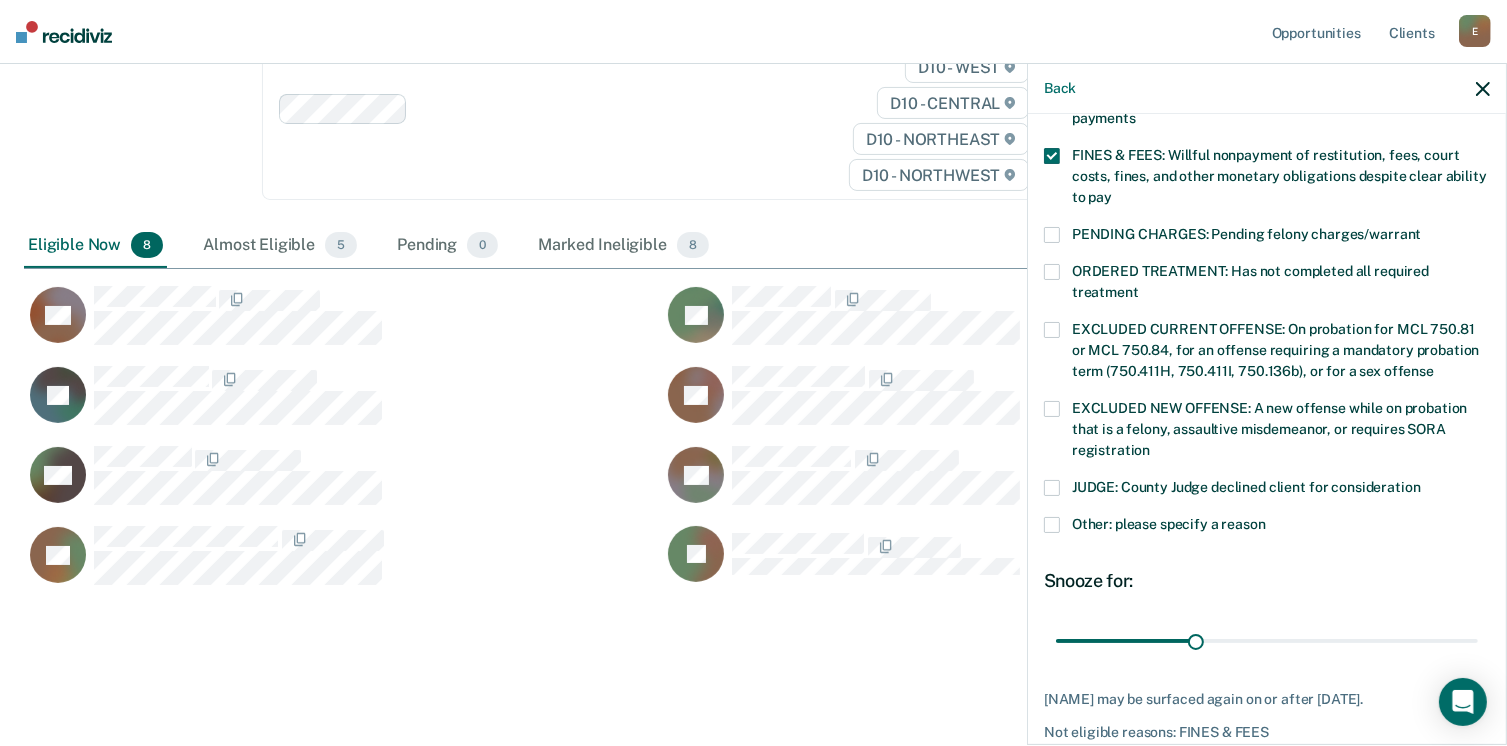 scroll, scrollTop: 630, scrollLeft: 0, axis: vertical 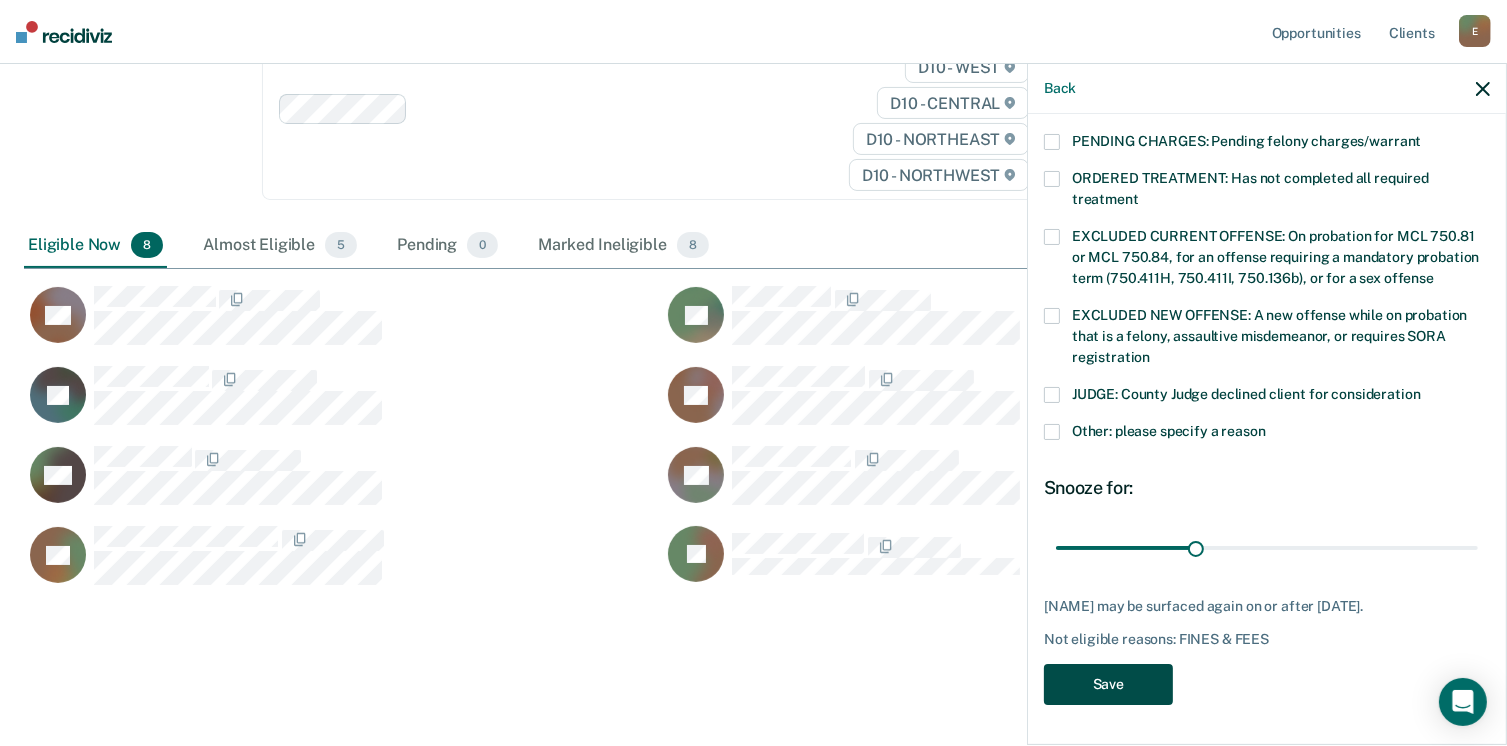 click on "Save" at bounding box center [1108, 684] 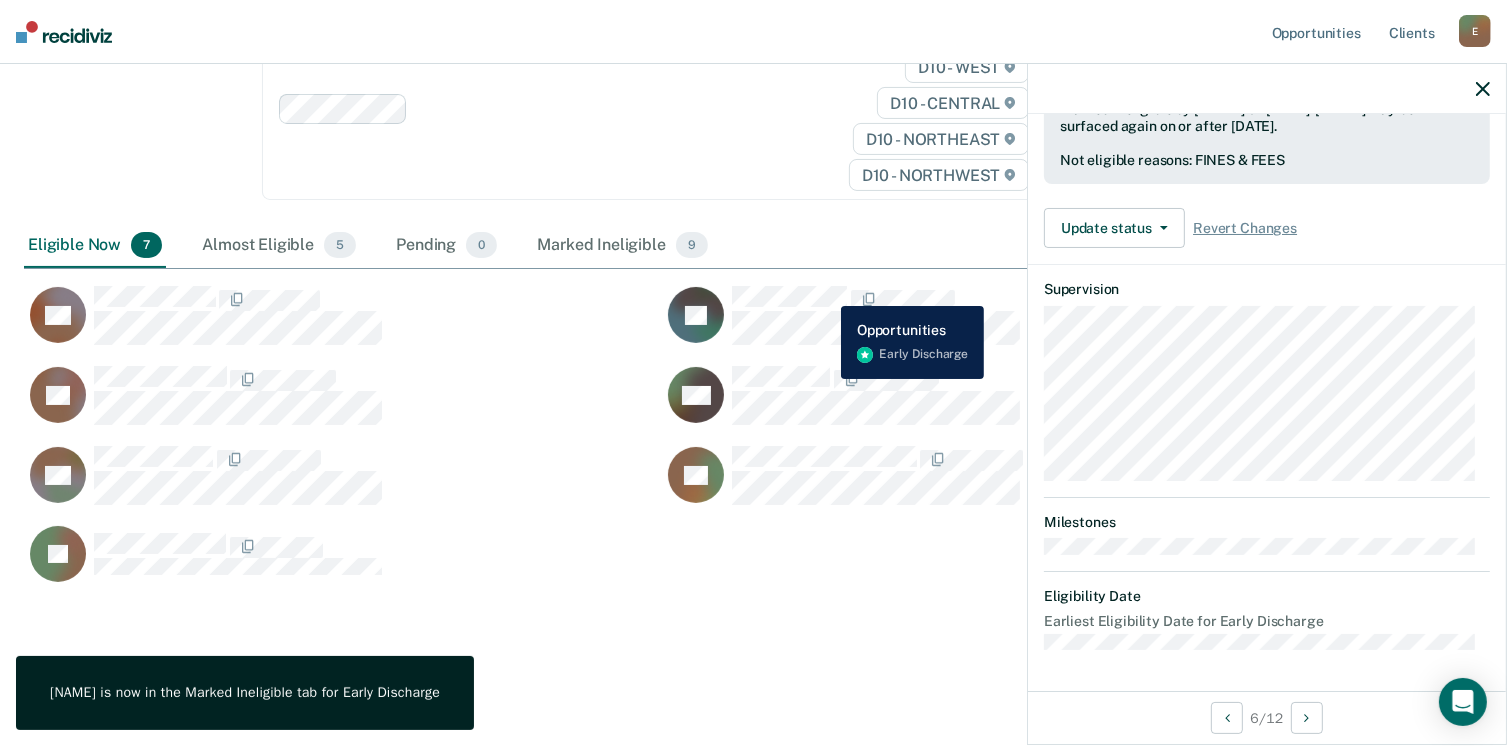 scroll, scrollTop: 371, scrollLeft: 0, axis: vertical 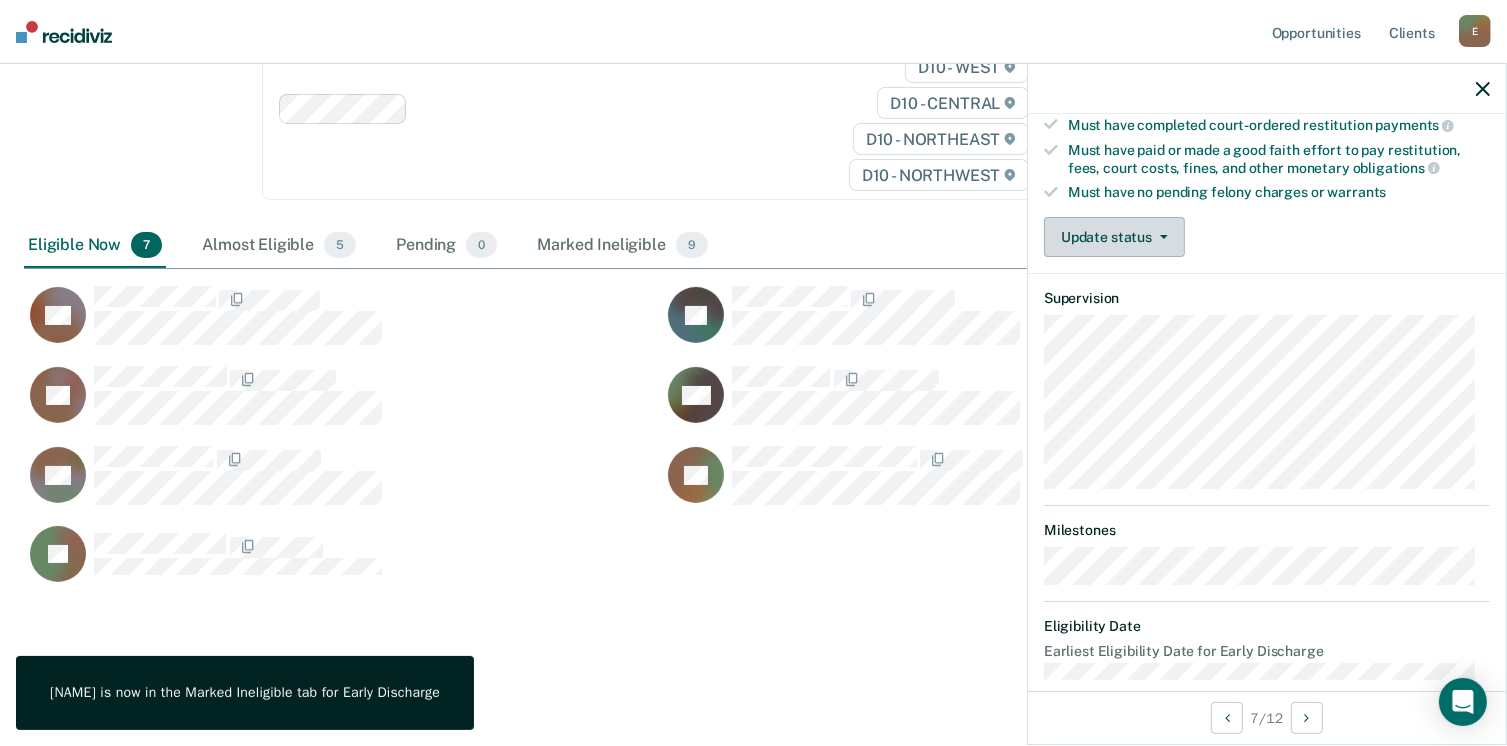 click on "Validated by data from COMS Completed at least half of probation   term   No active PPO ordered during the probation   term   Not involved in a felony, assaultive misdemeanor, or offense requiring SORA registration while on   probation   Not serving for an offense excluded from early discharge eligibility by   policy   Requirements to check Must have completed all required programming and   treatment Must have completed court-ordered restitution   payments   Must have paid or made a good faith effort to pay restitution, fees, court costs, fines, and other monetary   obligations   Must have no pending felony charges or   warrants Update status Mark Pending Mark Ineligible" at bounding box center [1267, 69] 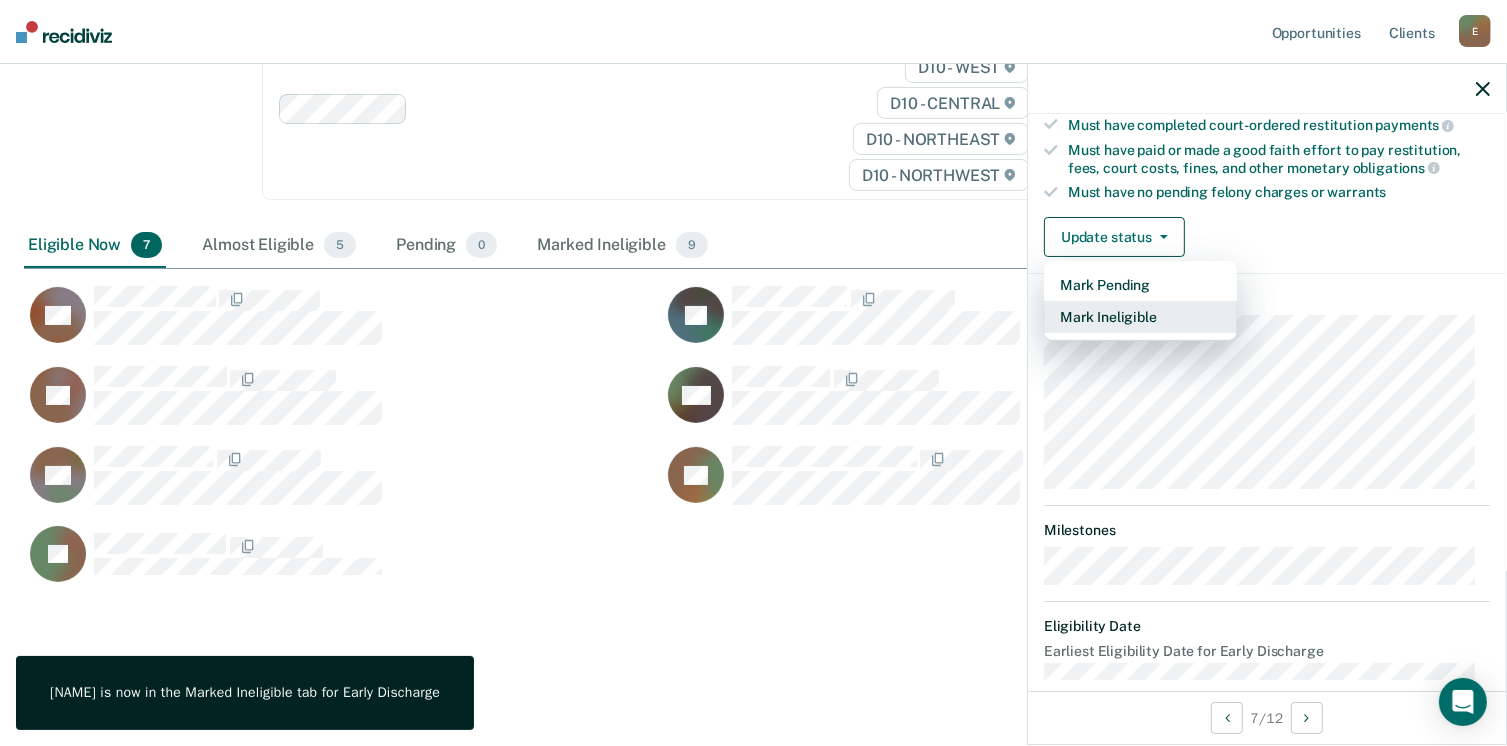 click on "Mark Ineligible" at bounding box center (1140, 317) 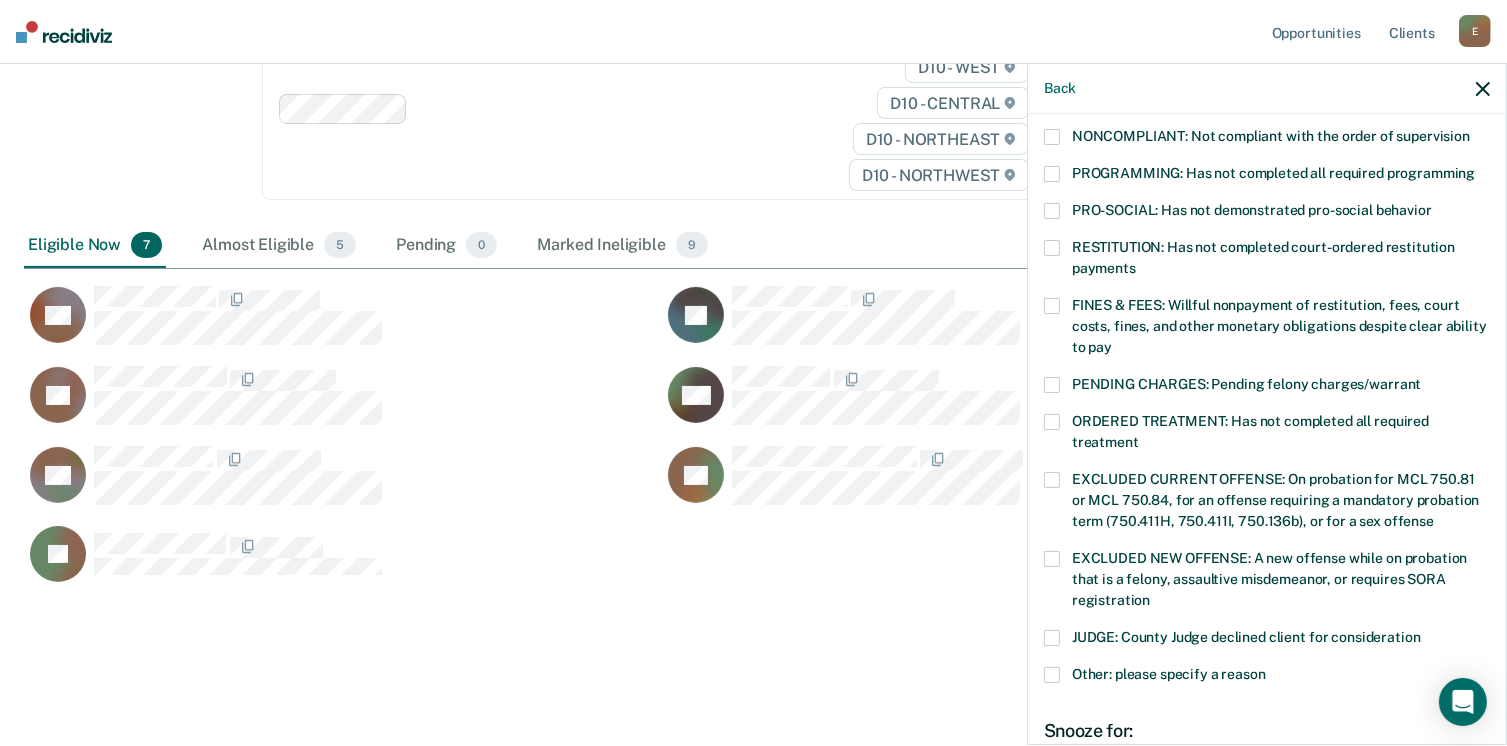 click at bounding box center (1052, 248) 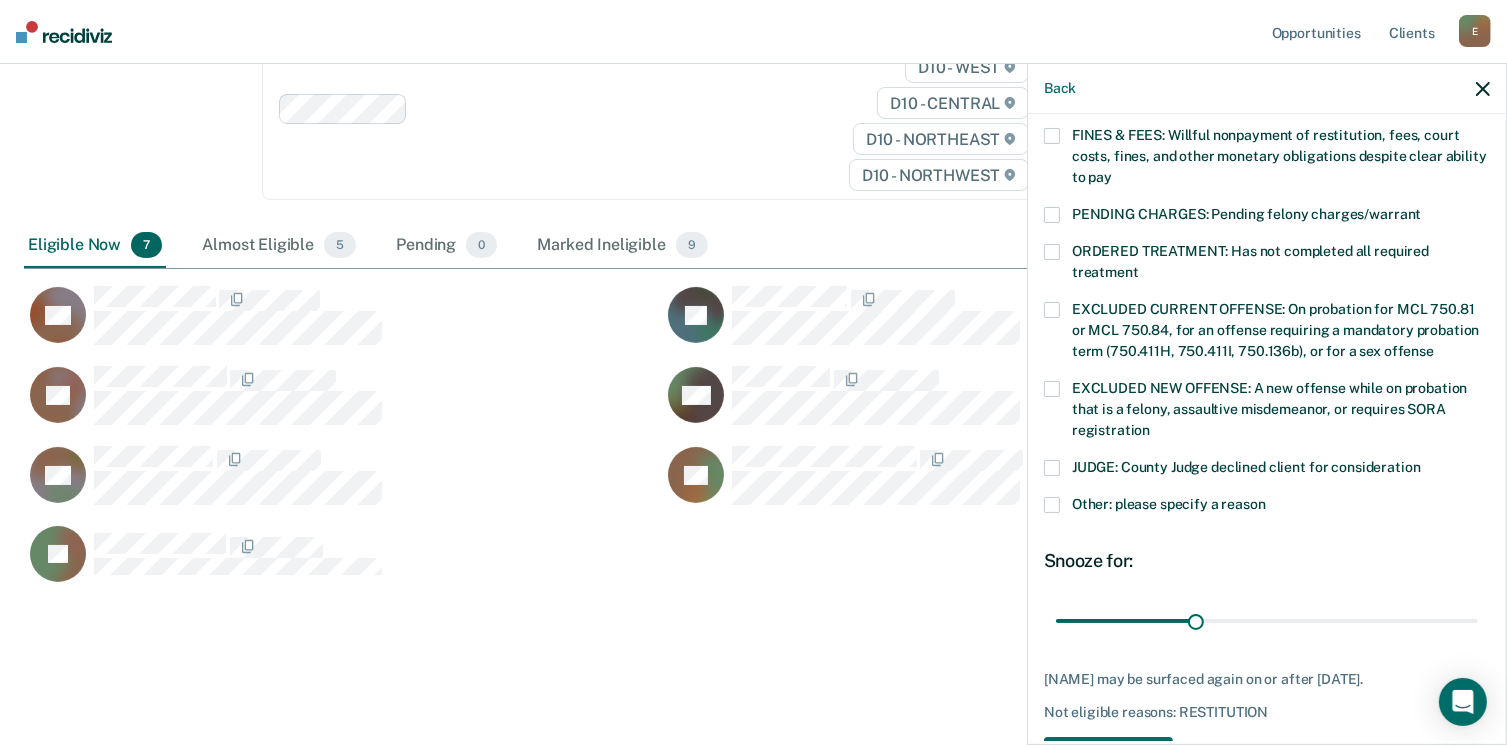scroll, scrollTop: 647, scrollLeft: 0, axis: vertical 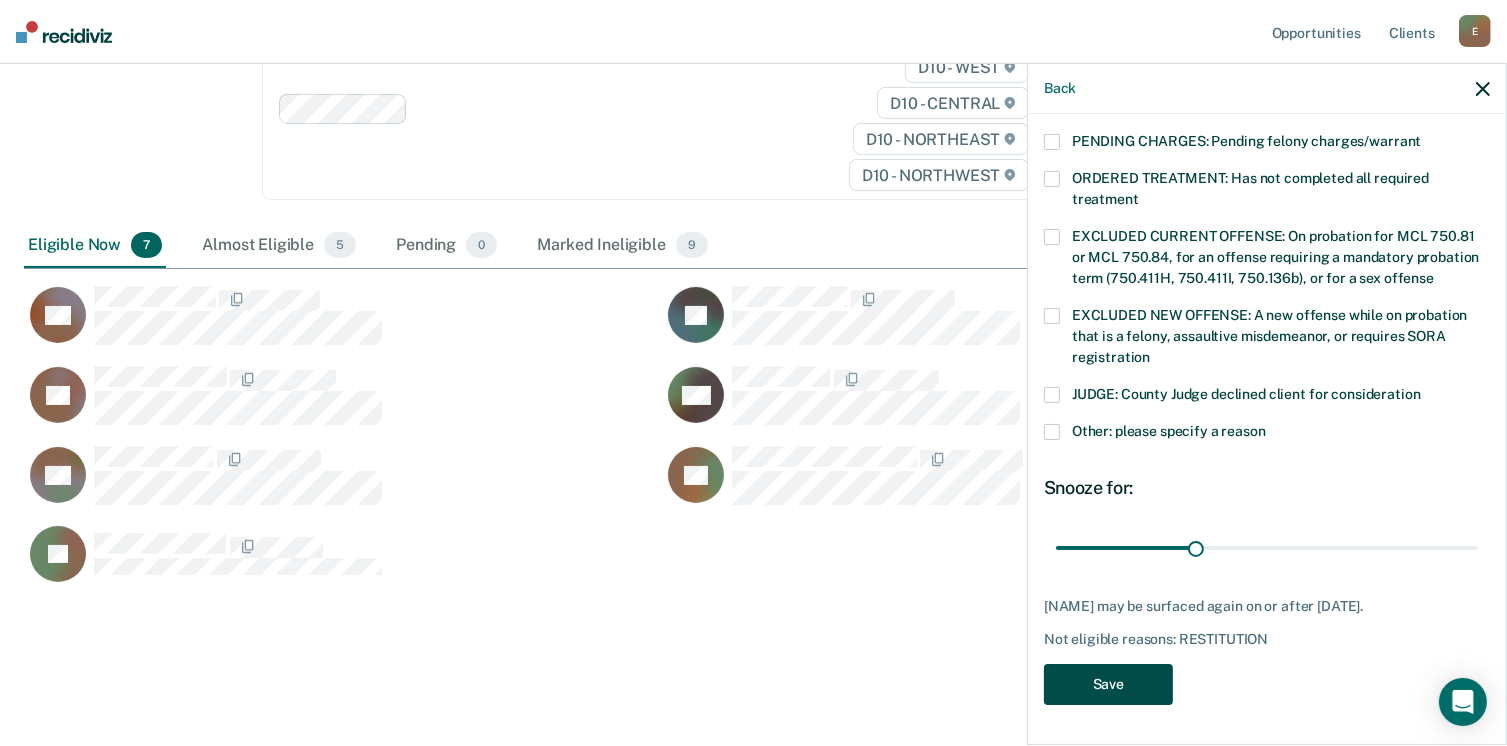 click on "Save" at bounding box center [1108, 684] 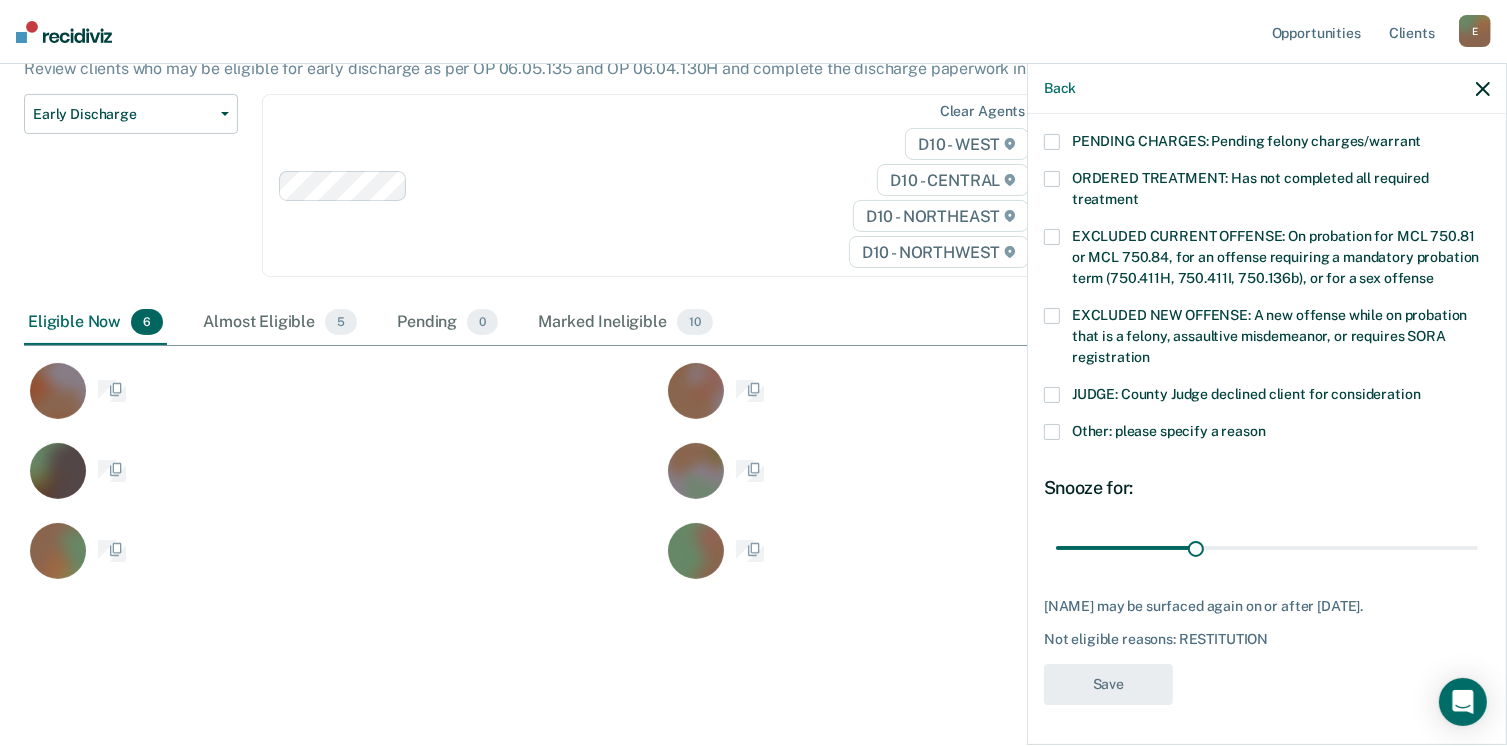 scroll, scrollTop: 190, scrollLeft: 0, axis: vertical 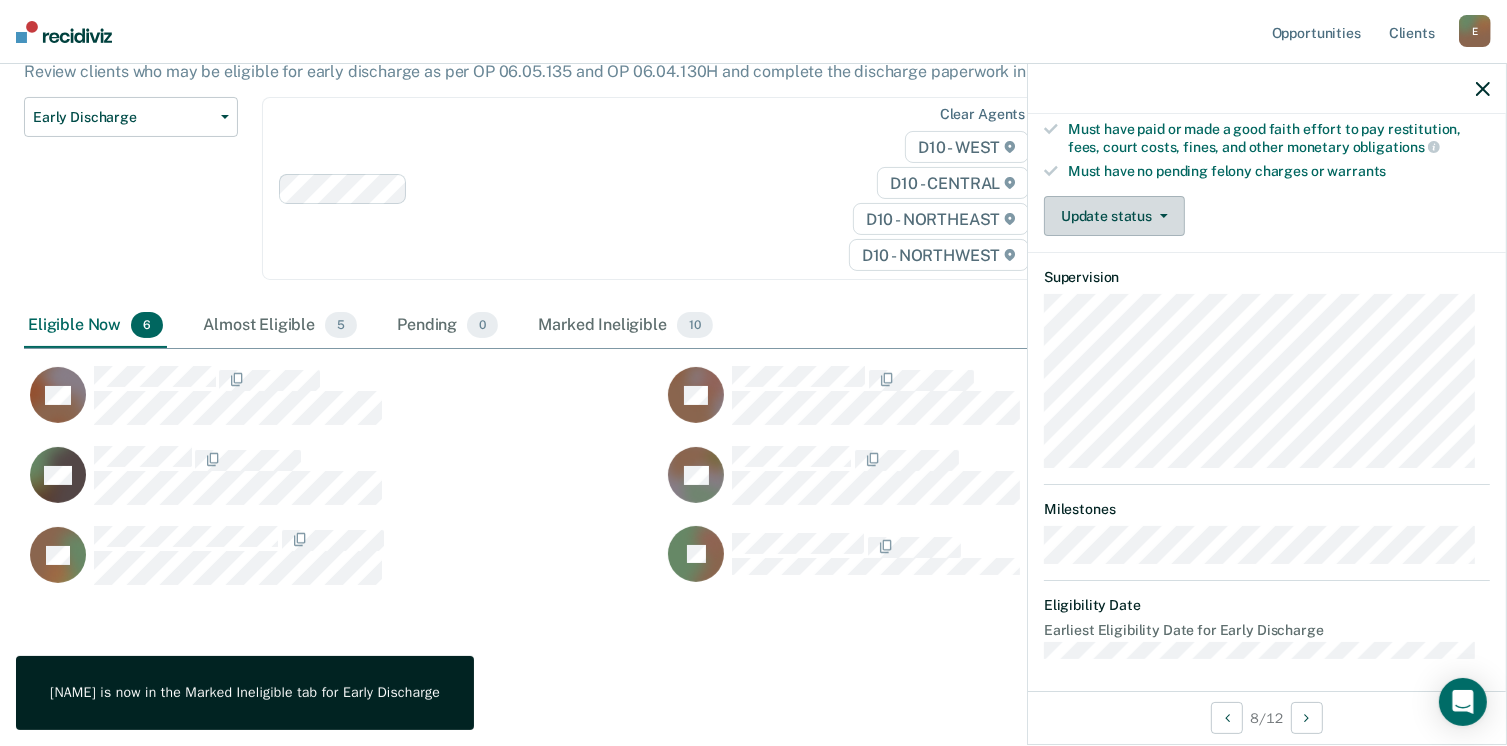 click on "Update status" at bounding box center (1114, 216) 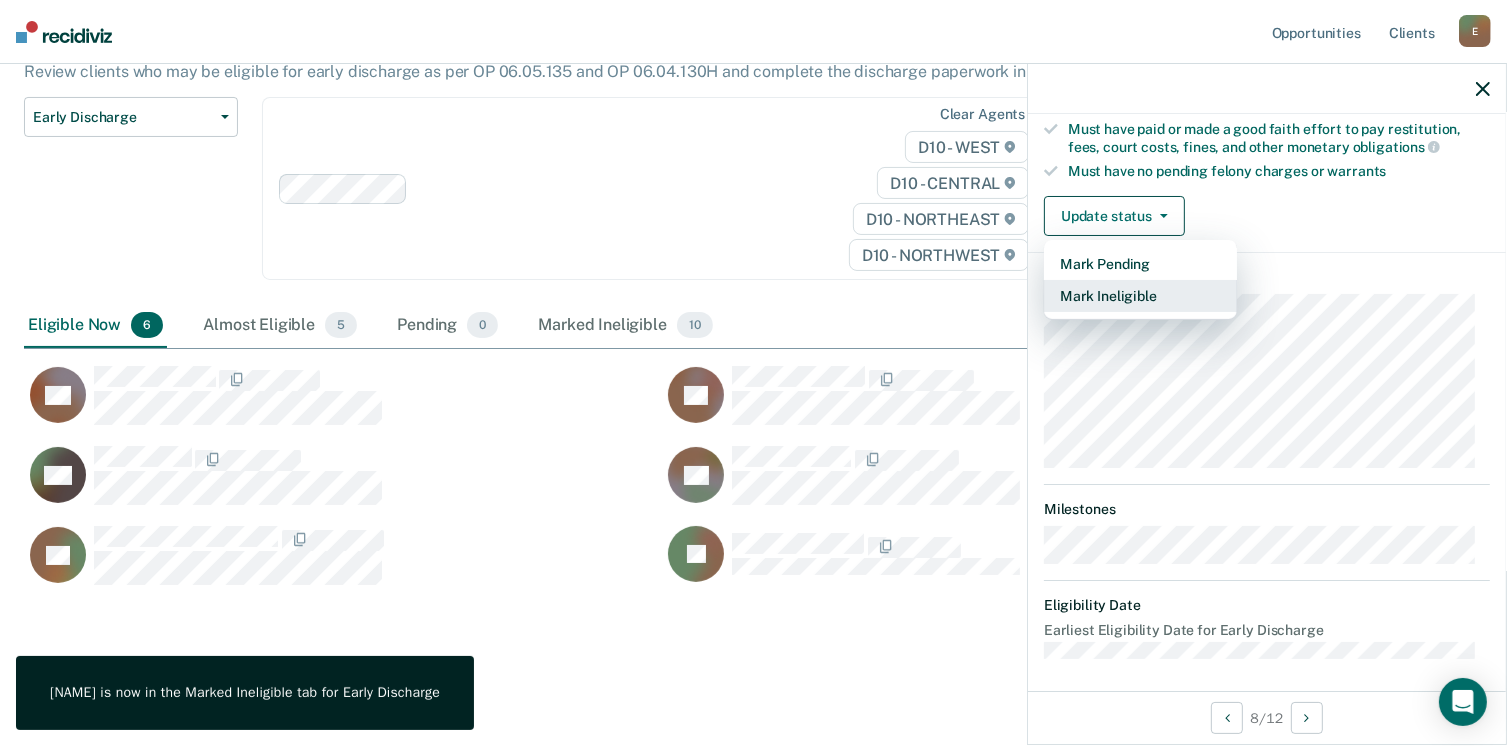 click on "Mark Ineligible" at bounding box center (1140, 296) 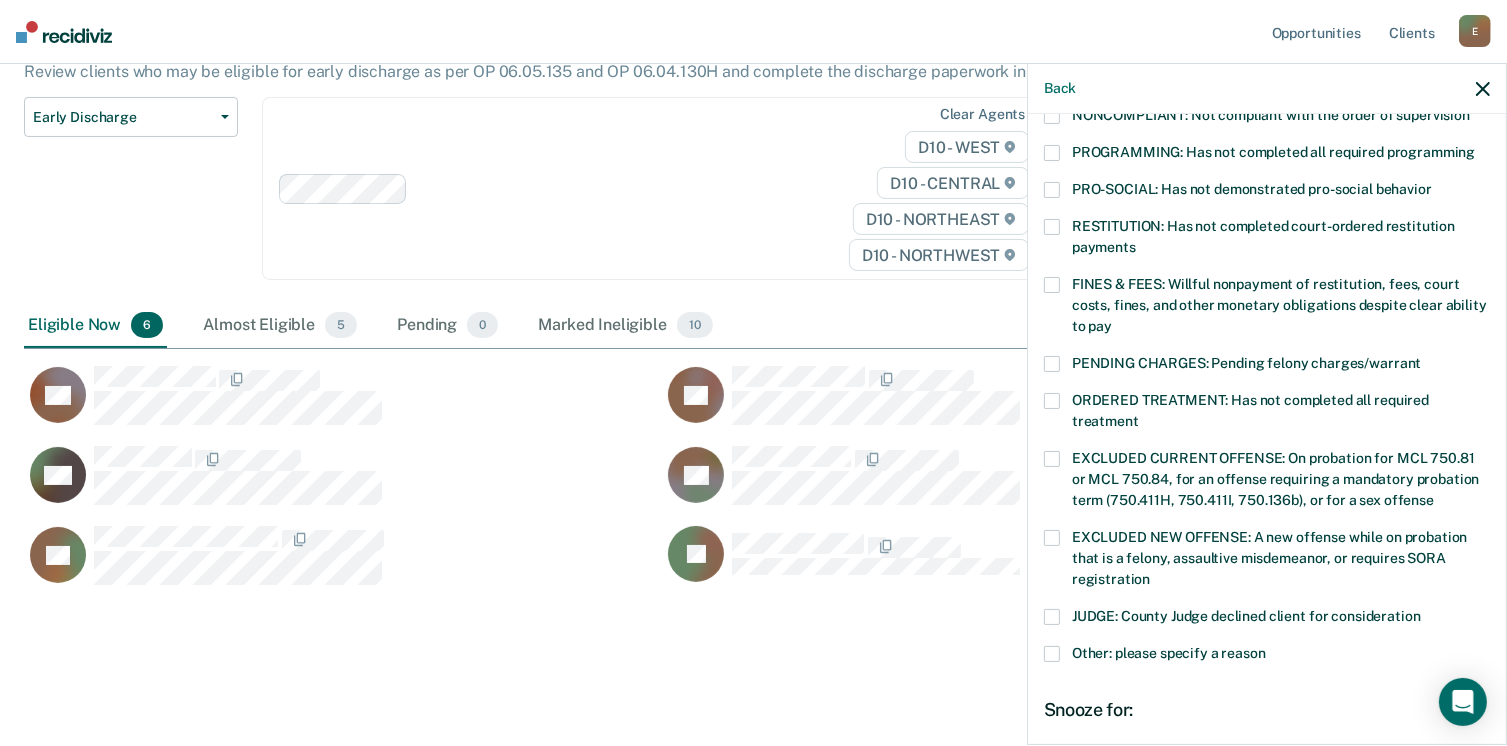 click at bounding box center (1052, 153) 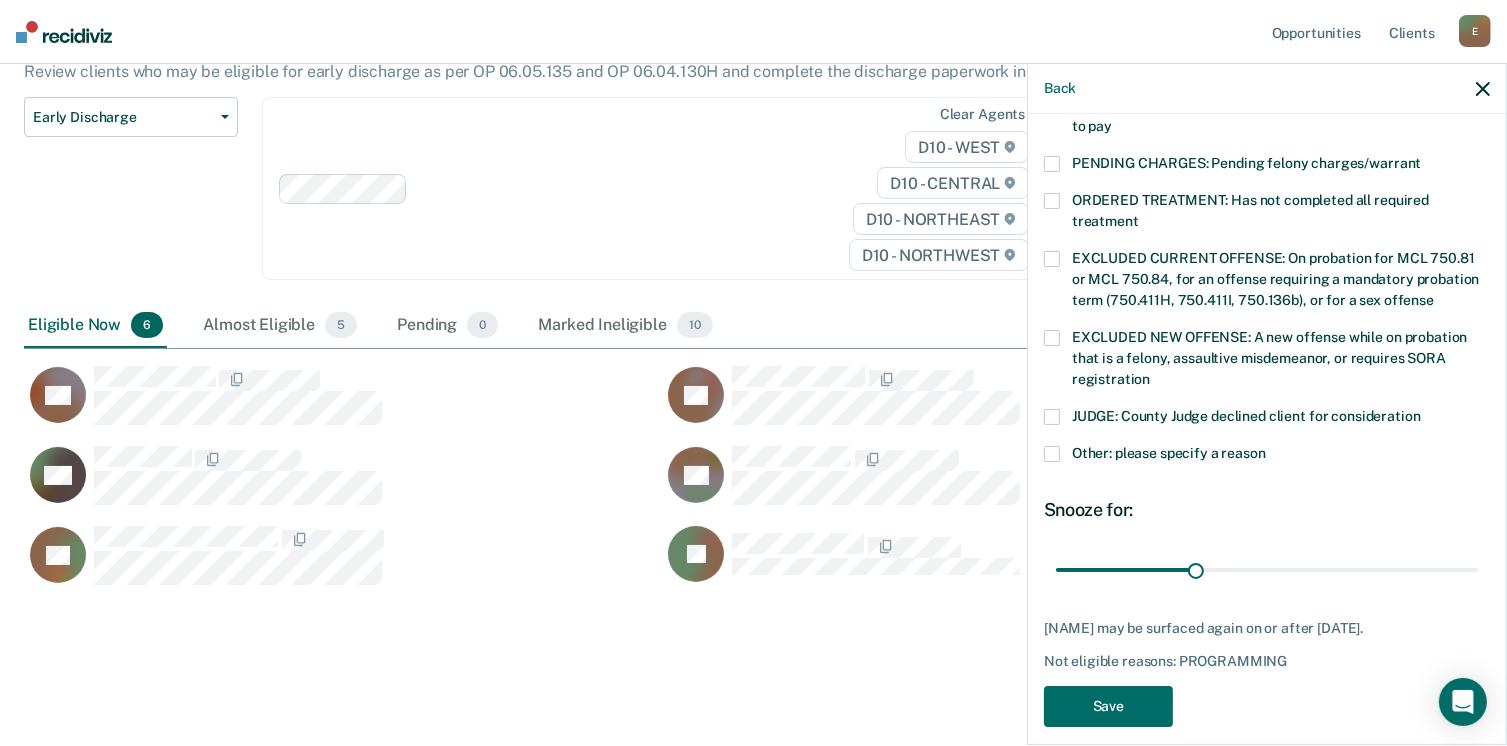 scroll, scrollTop: 647, scrollLeft: 0, axis: vertical 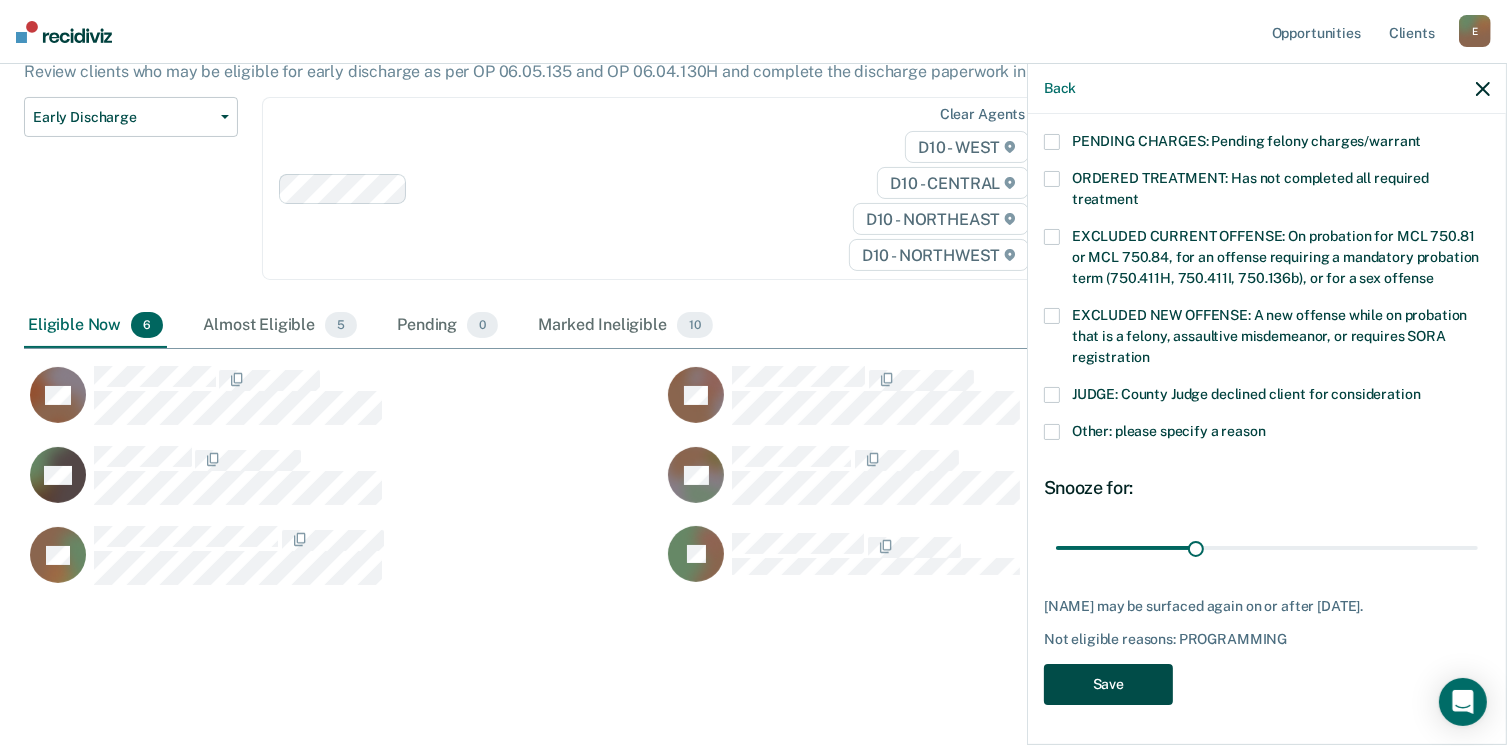 click on "Save" at bounding box center (1108, 684) 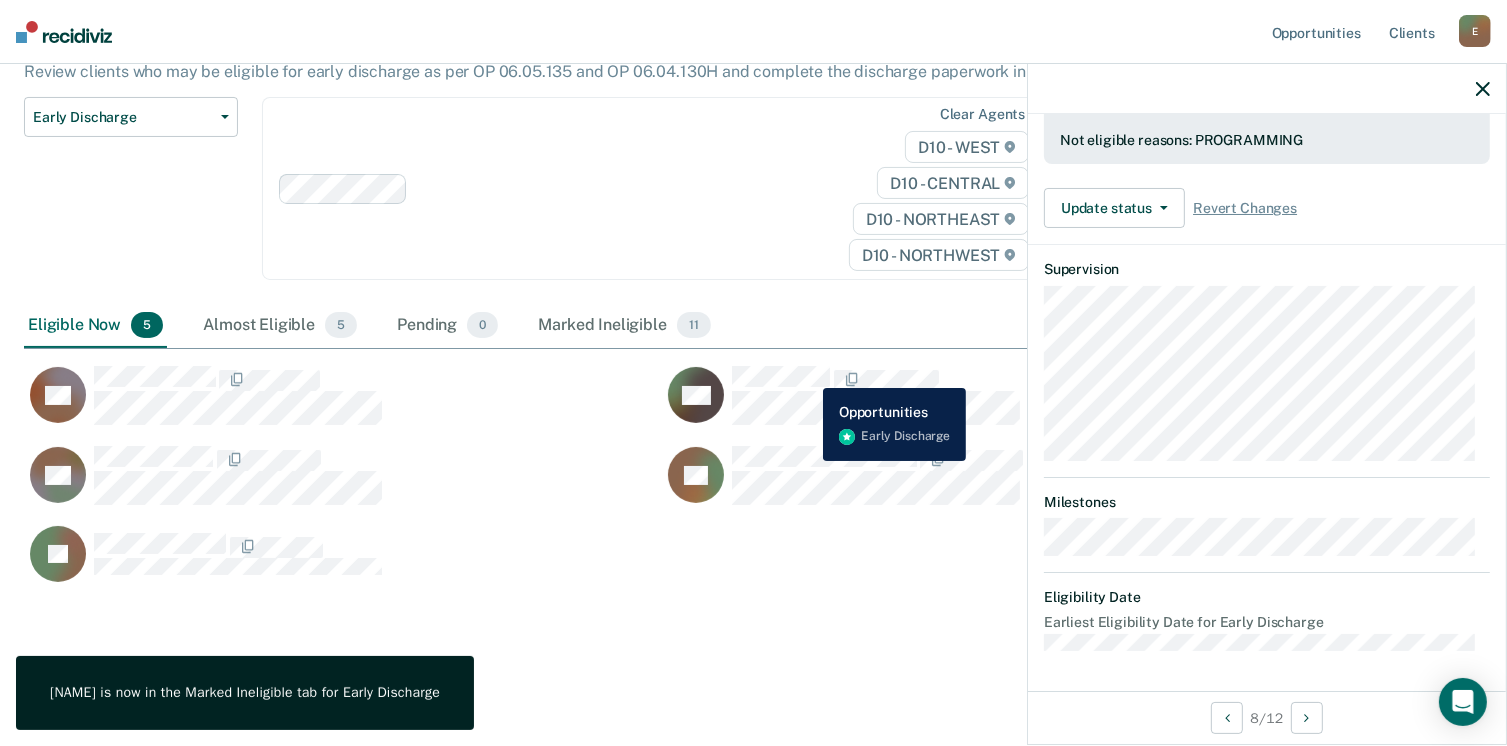 scroll, scrollTop: 371, scrollLeft: 0, axis: vertical 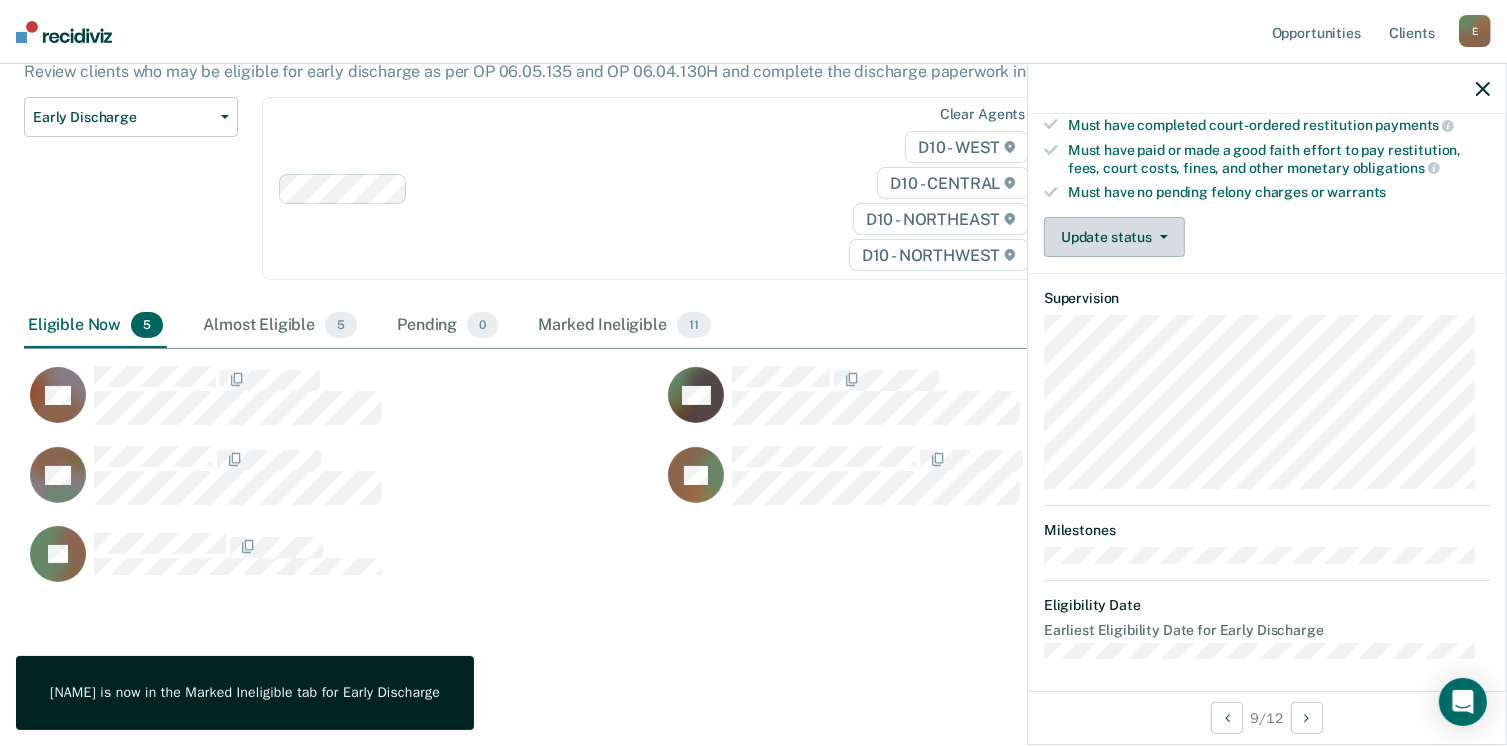 click on "Update status" at bounding box center (1114, 237) 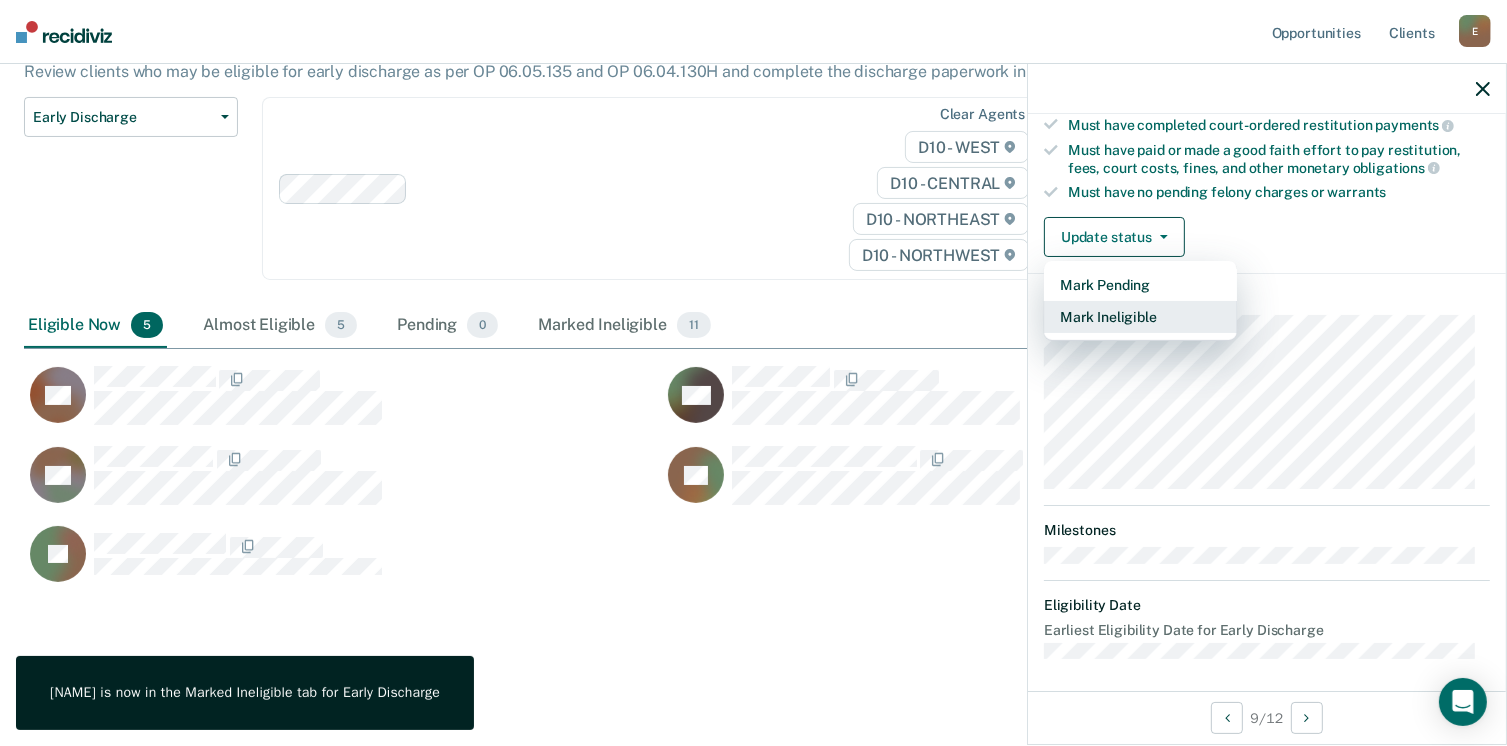 click on "Mark Ineligible" at bounding box center (1140, 317) 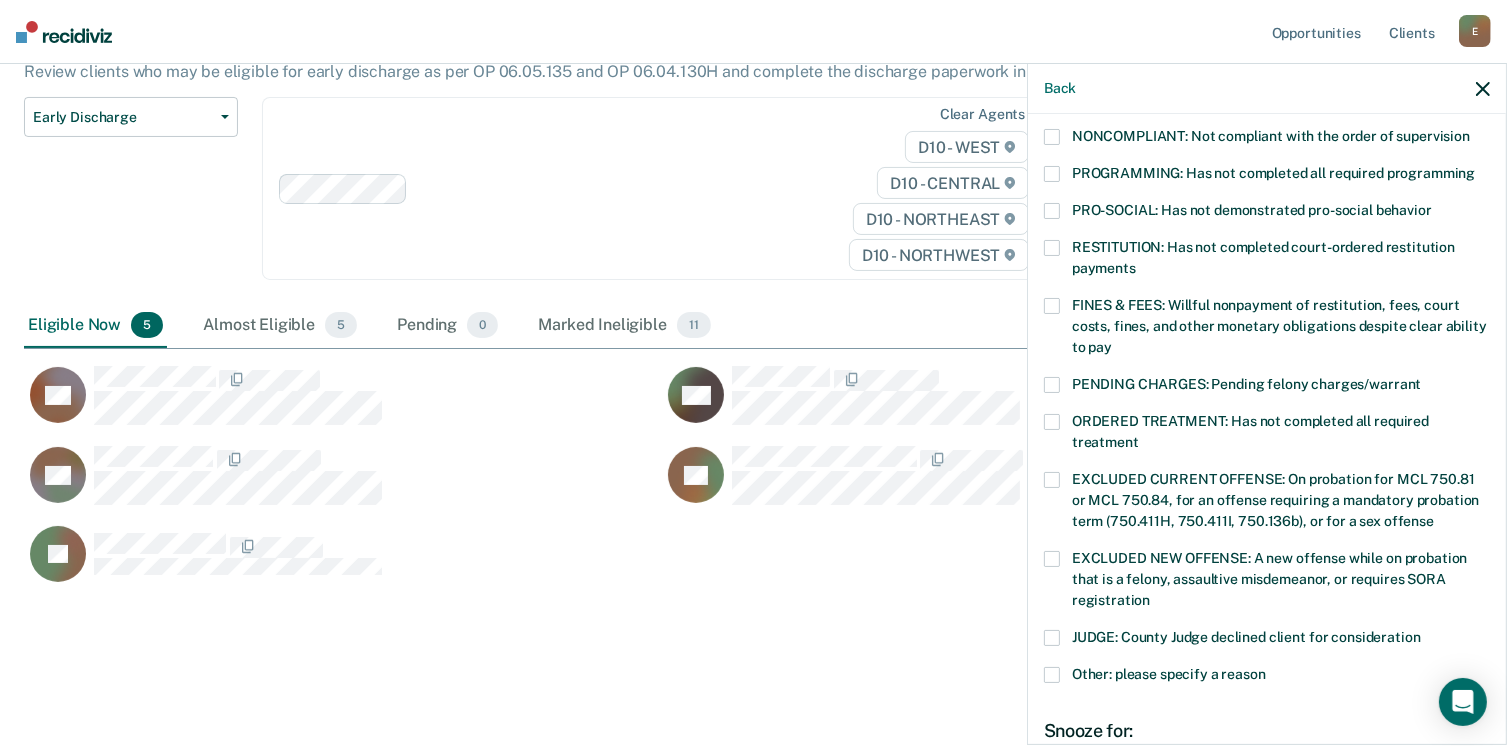 click at bounding box center (1052, 306) 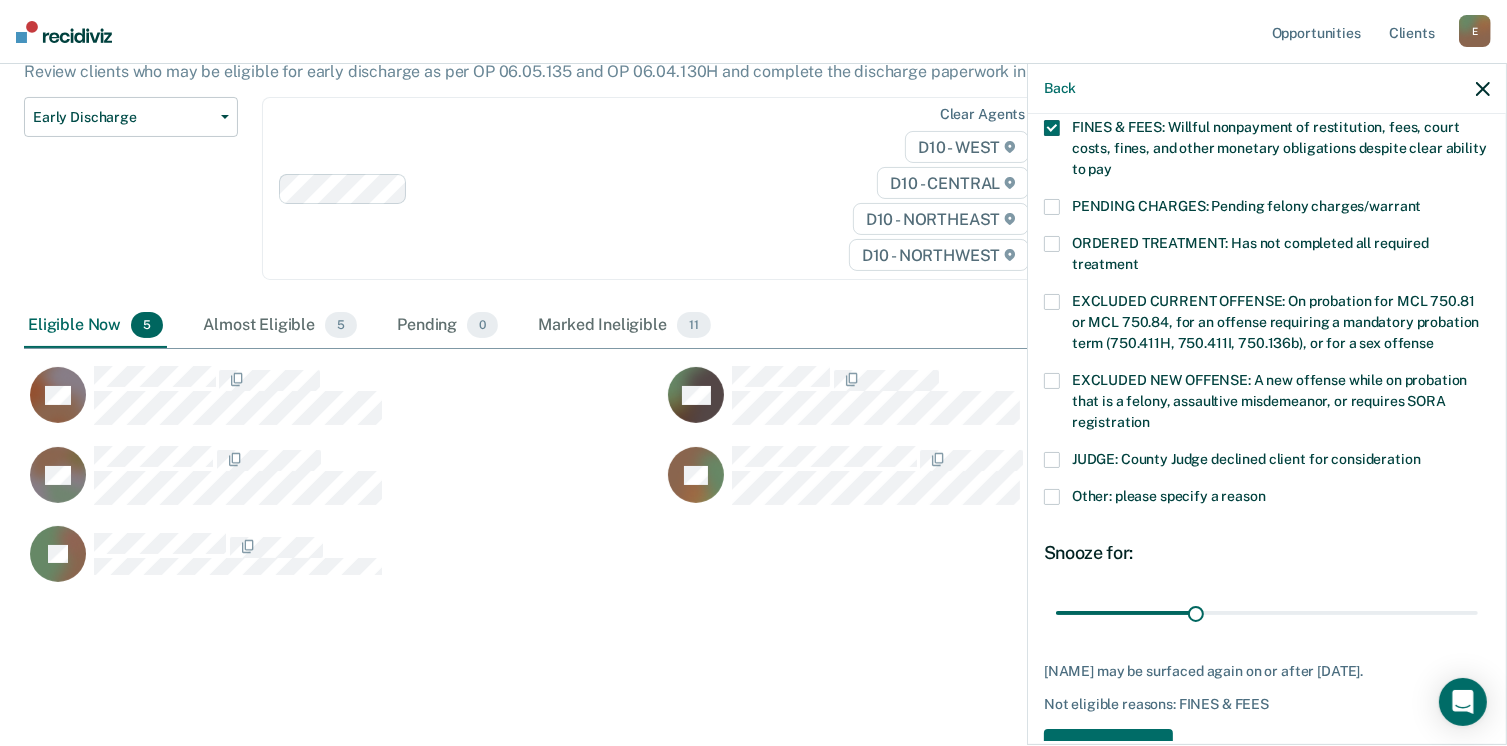 scroll, scrollTop: 630, scrollLeft: 0, axis: vertical 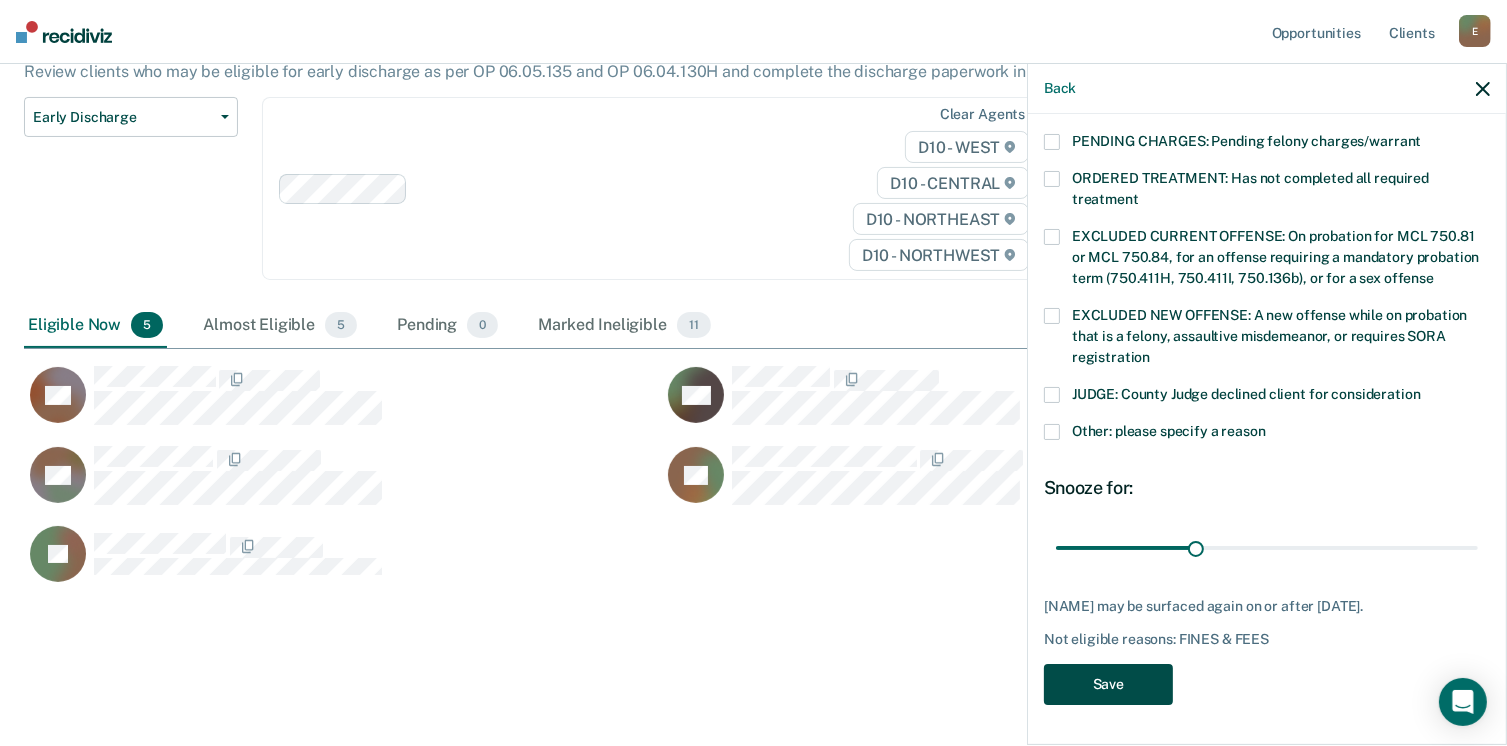 click on "Save" at bounding box center [1108, 684] 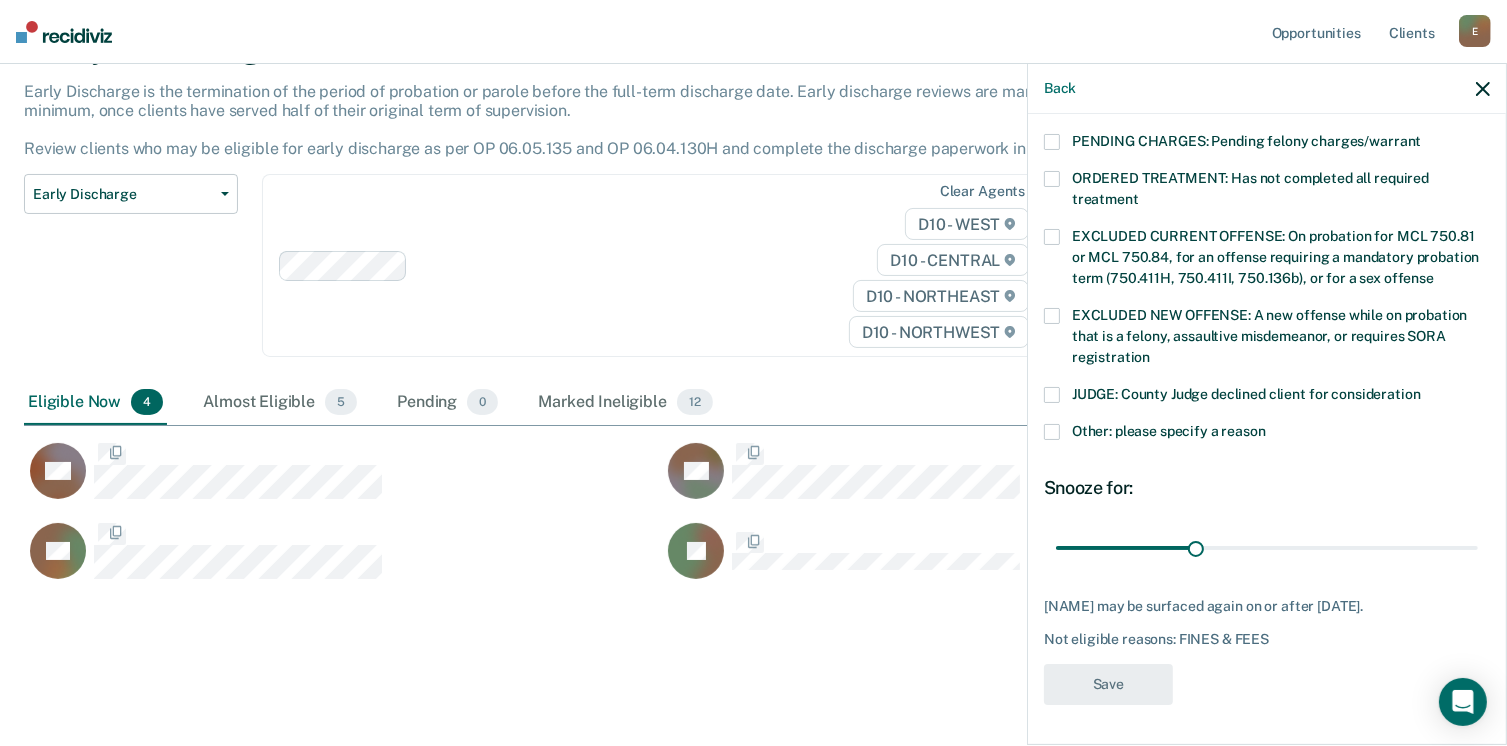 scroll, scrollTop: 553, scrollLeft: 1444, axis: both 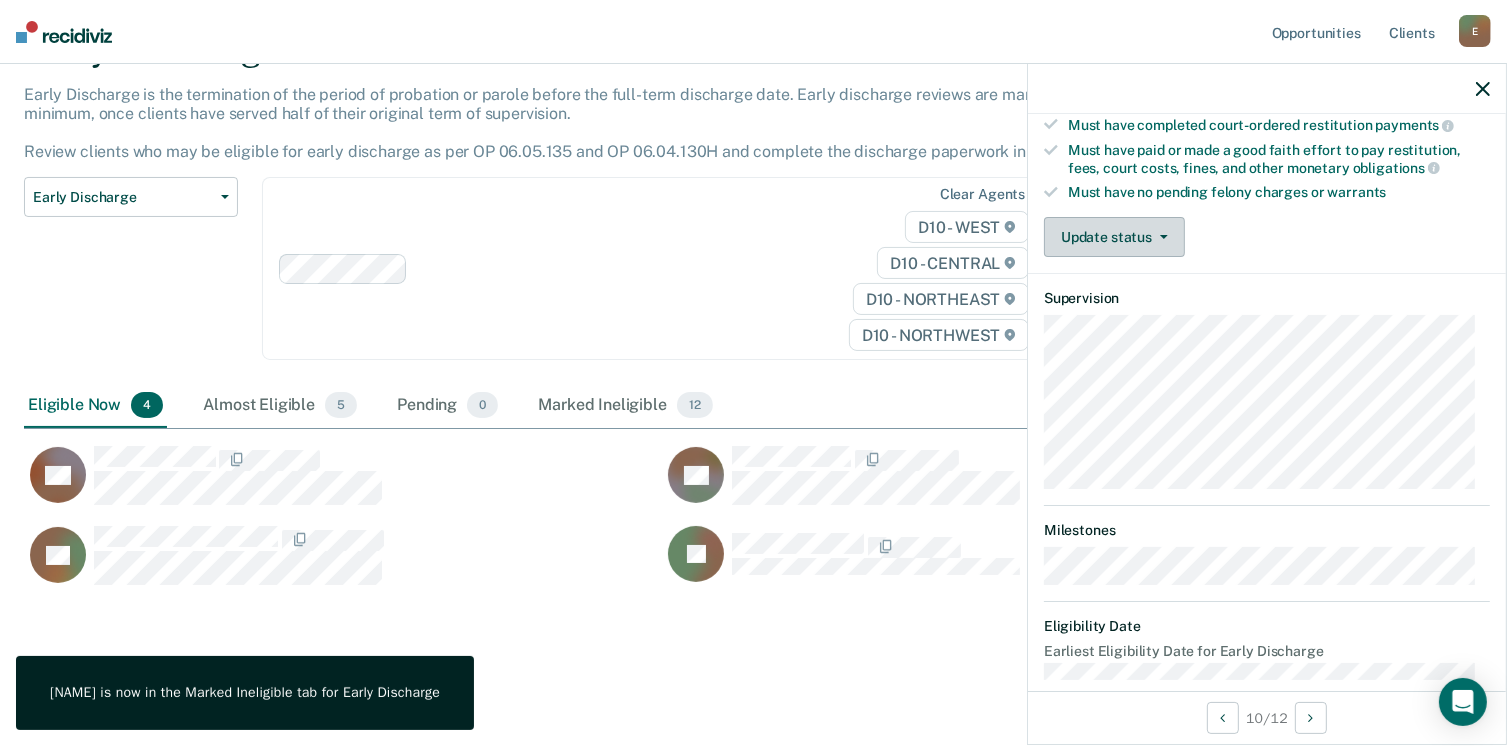 click on "Update status" at bounding box center (1114, 237) 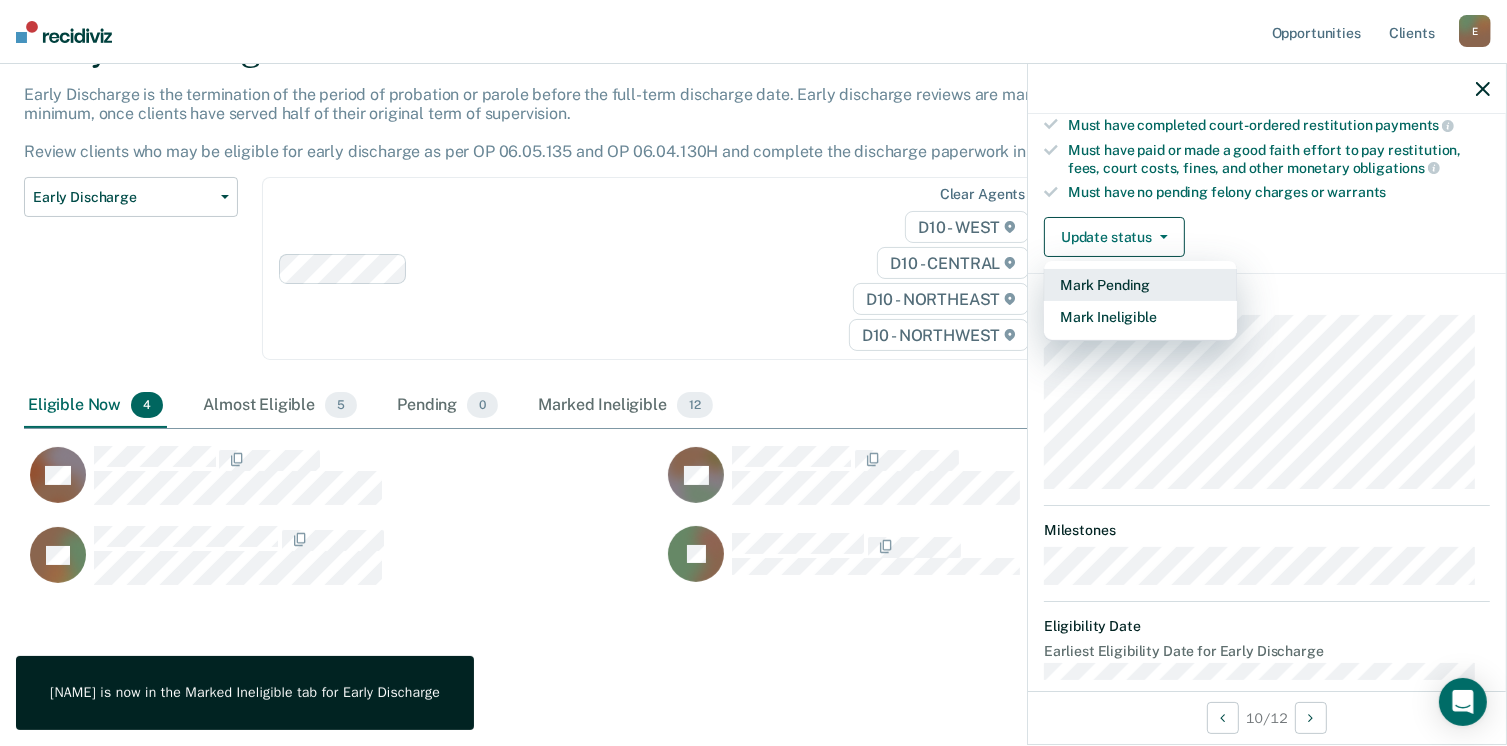 click on "Mark Pending" at bounding box center [1140, 285] 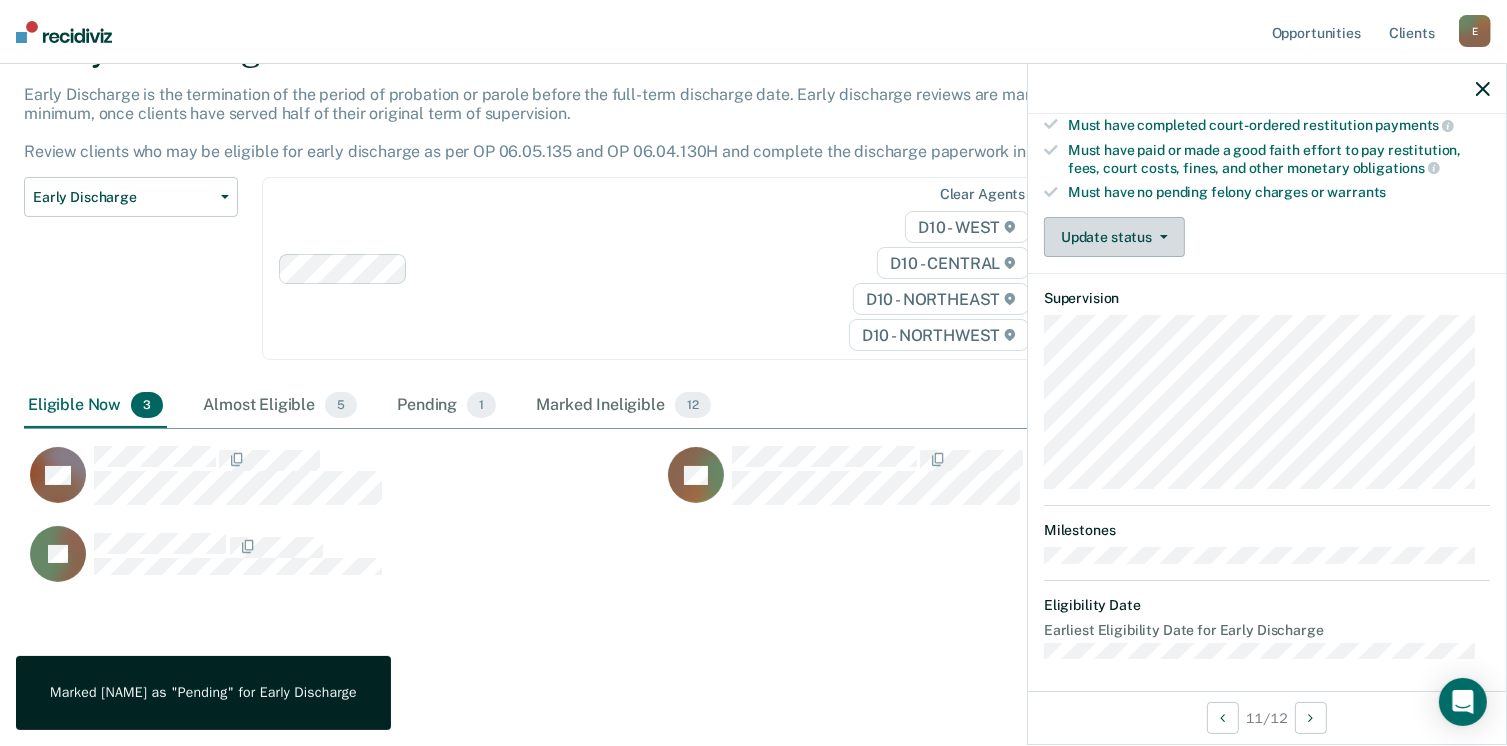 click on "Update status" at bounding box center [1114, 237] 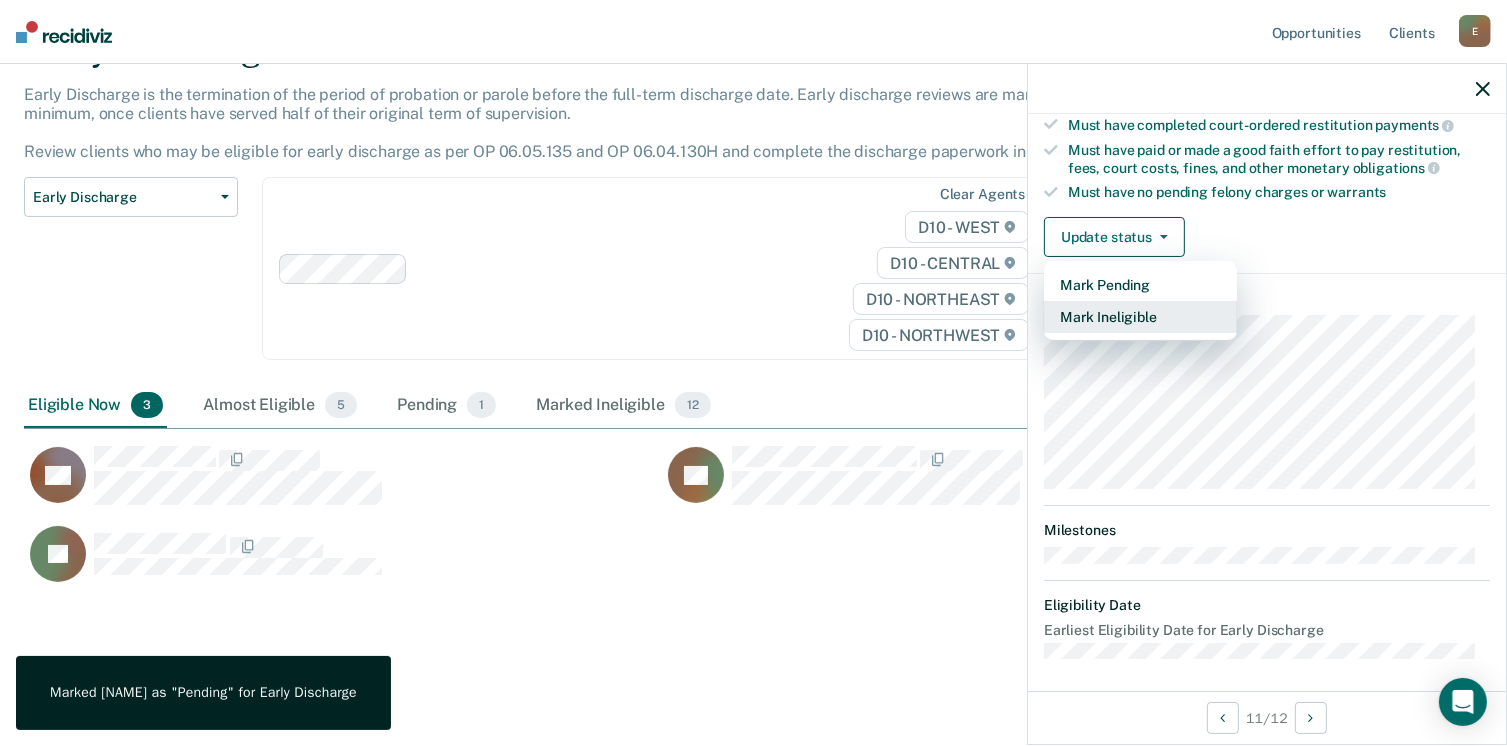 click on "Mark Ineligible" at bounding box center [1140, 317] 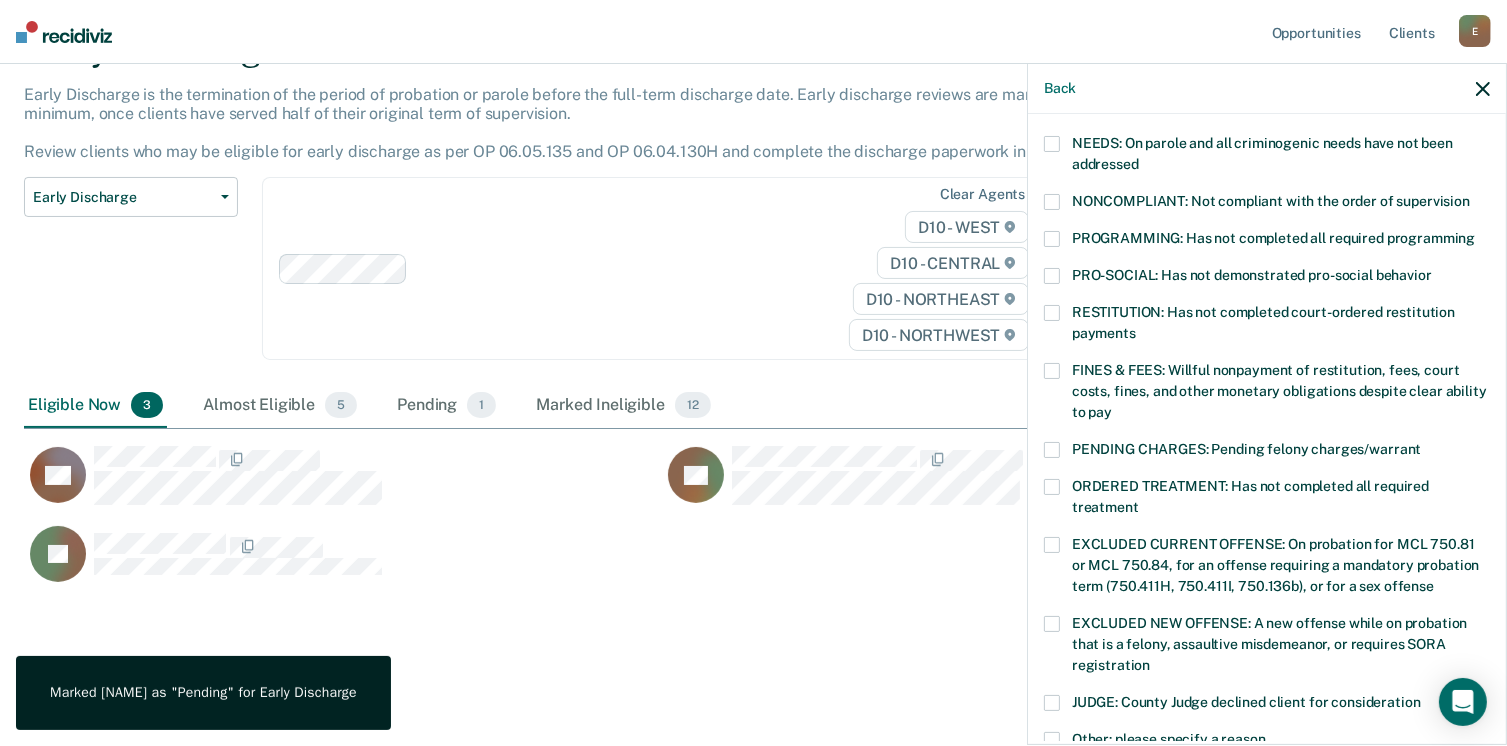 scroll, scrollTop: 271, scrollLeft: 0, axis: vertical 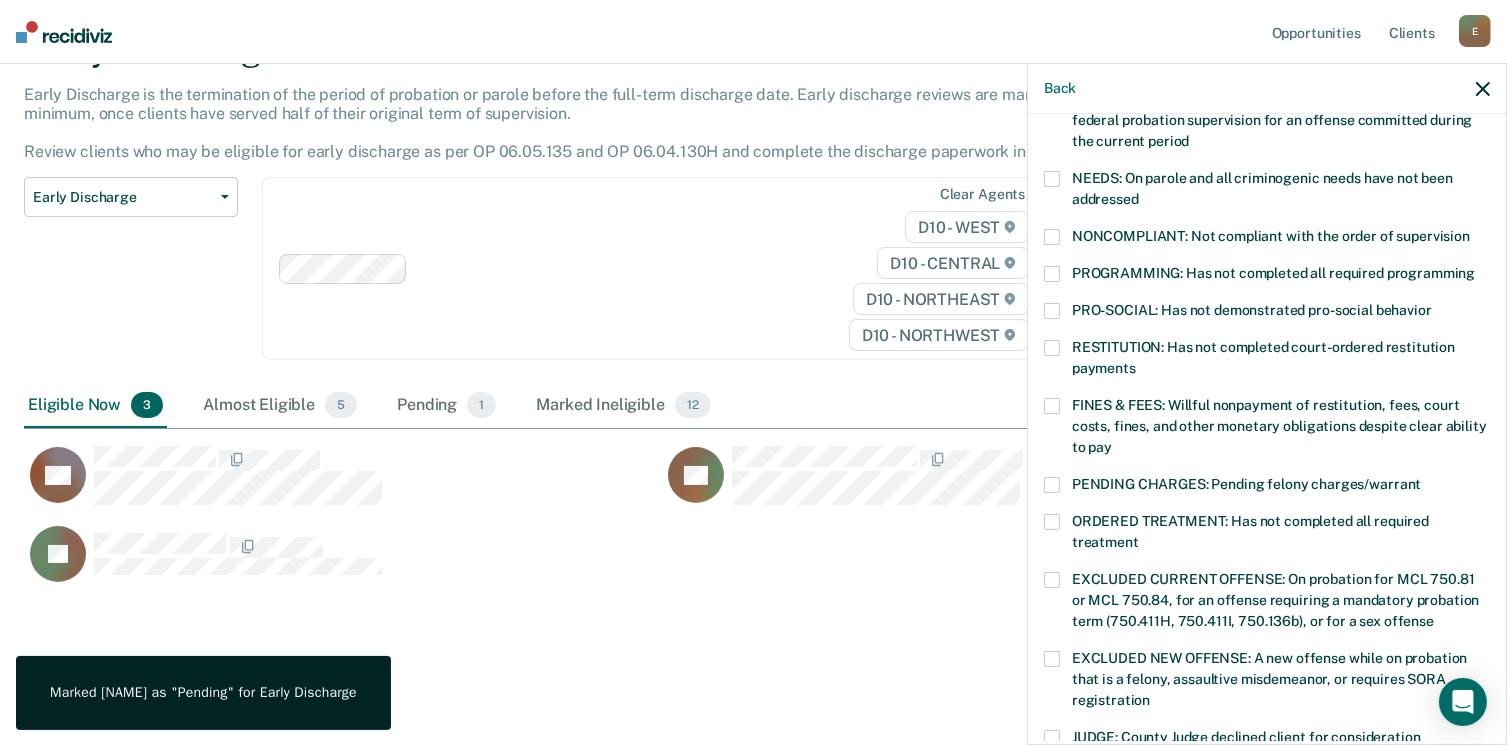 click at bounding box center (1052, 237) 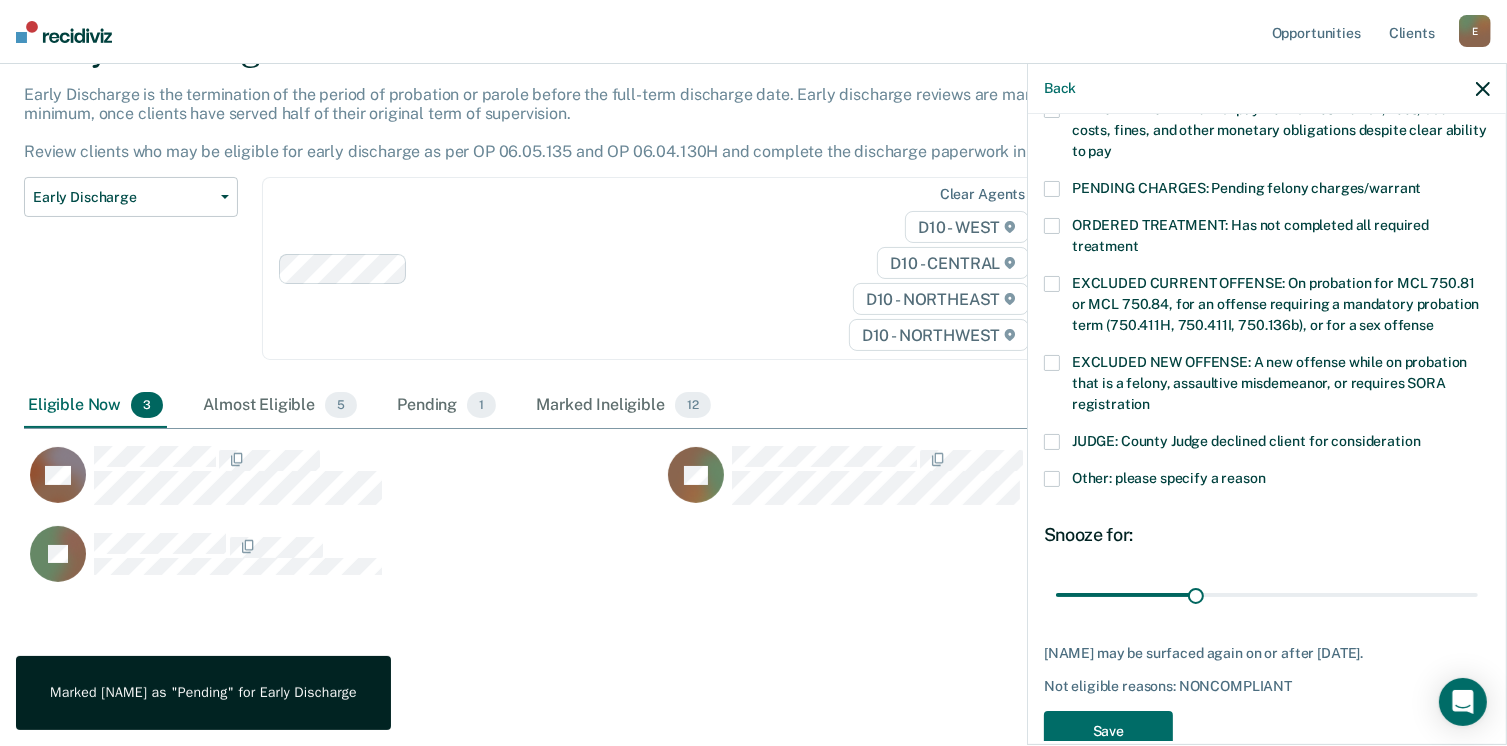 scroll, scrollTop: 647, scrollLeft: 0, axis: vertical 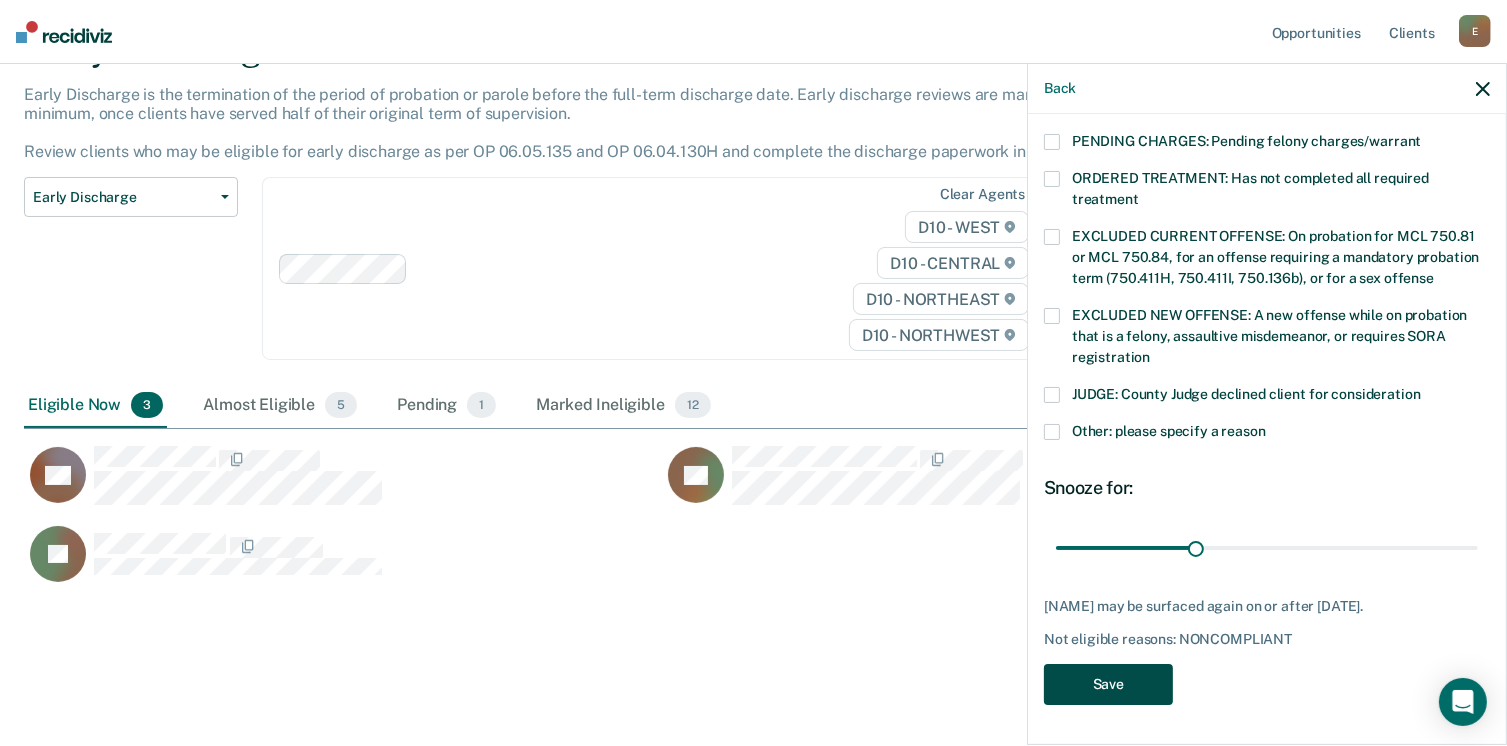 click on "Save" at bounding box center (1108, 684) 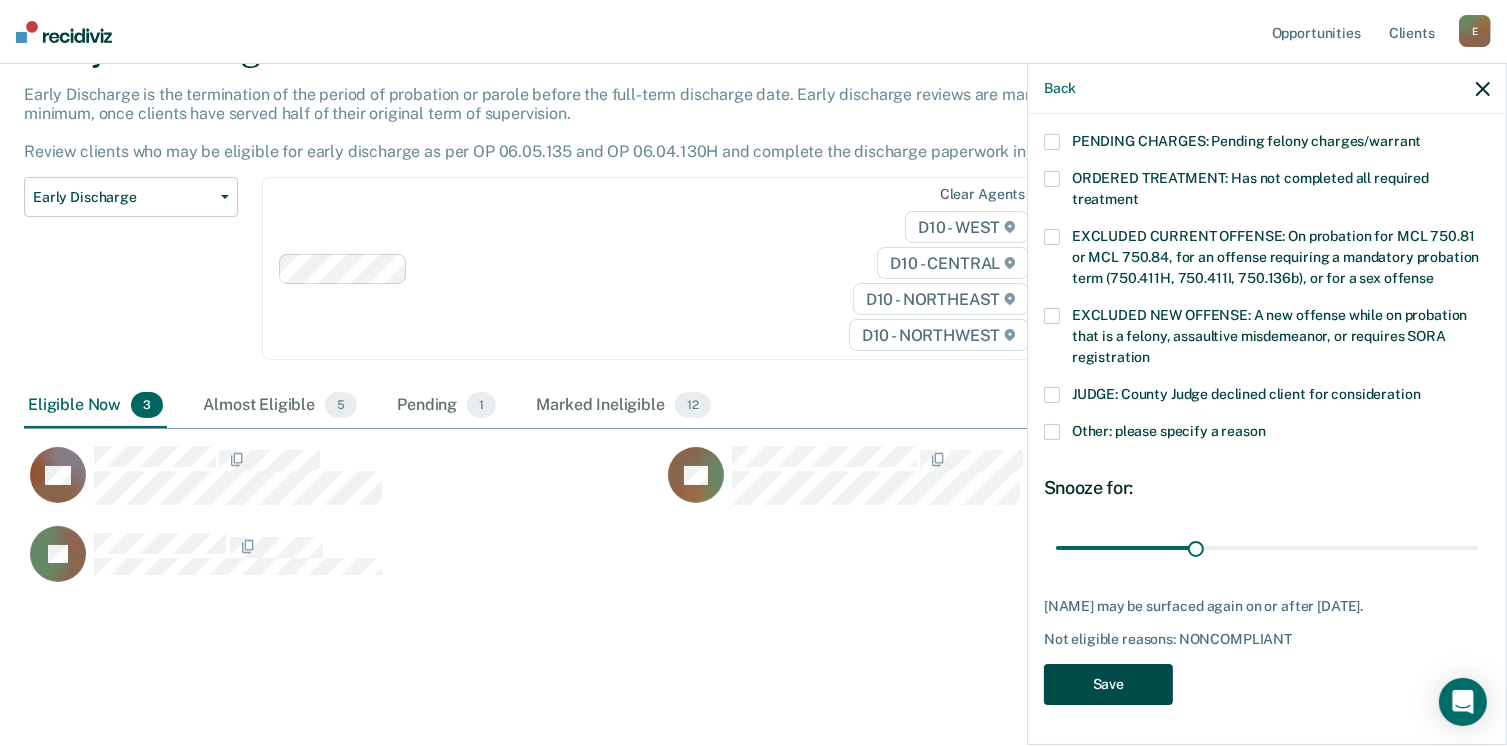 scroll, scrollTop: 473, scrollLeft: 1444, axis: both 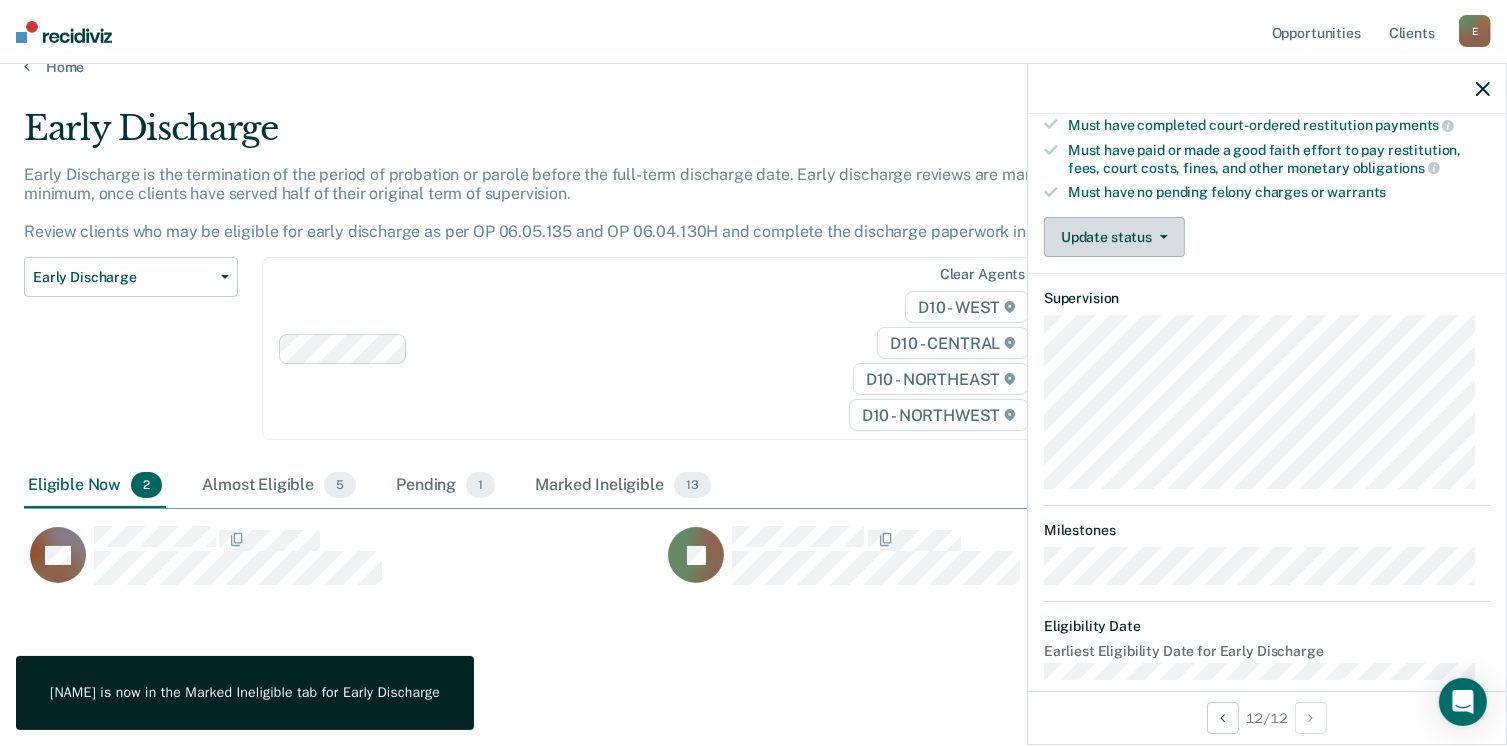 click on "Update status" at bounding box center [1114, 237] 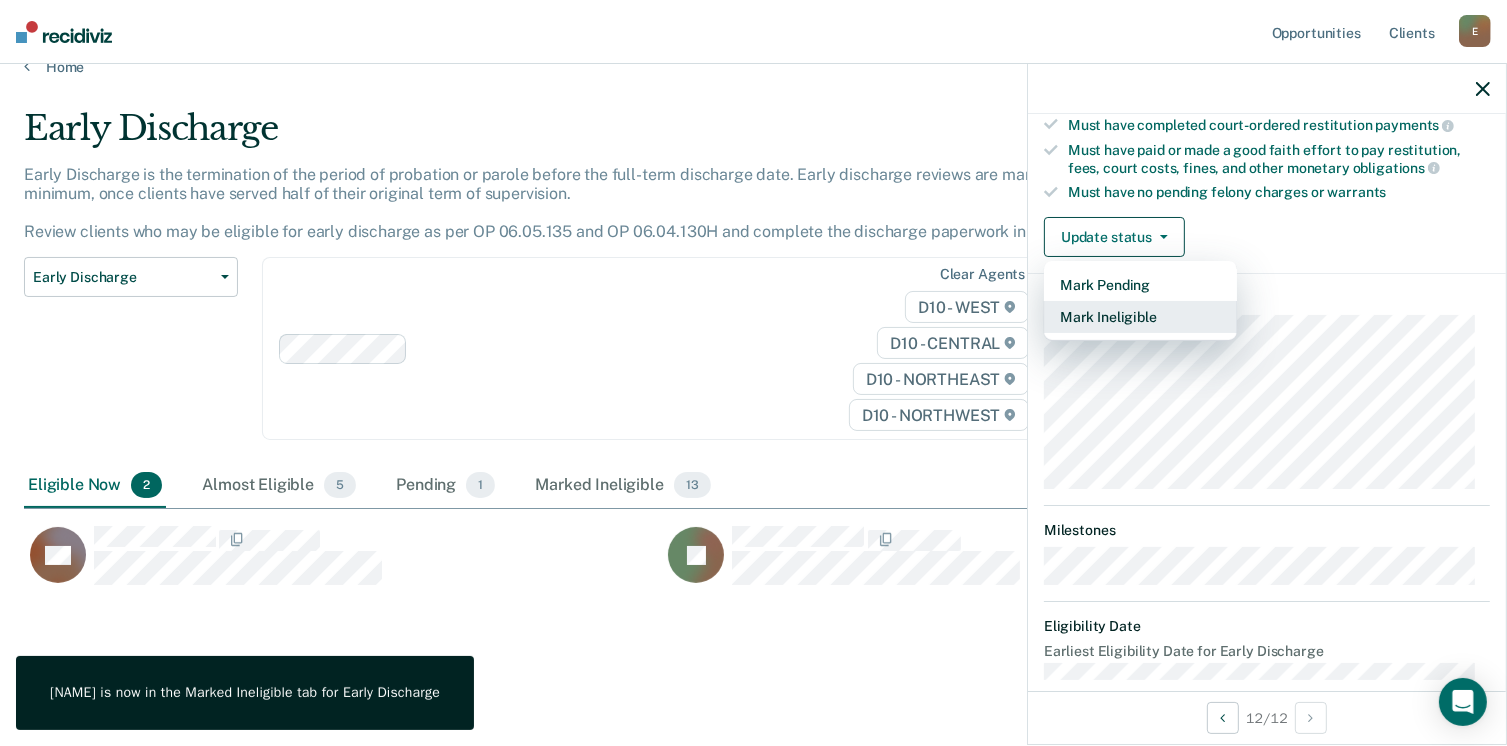 click on "Mark Ineligible" at bounding box center [1140, 317] 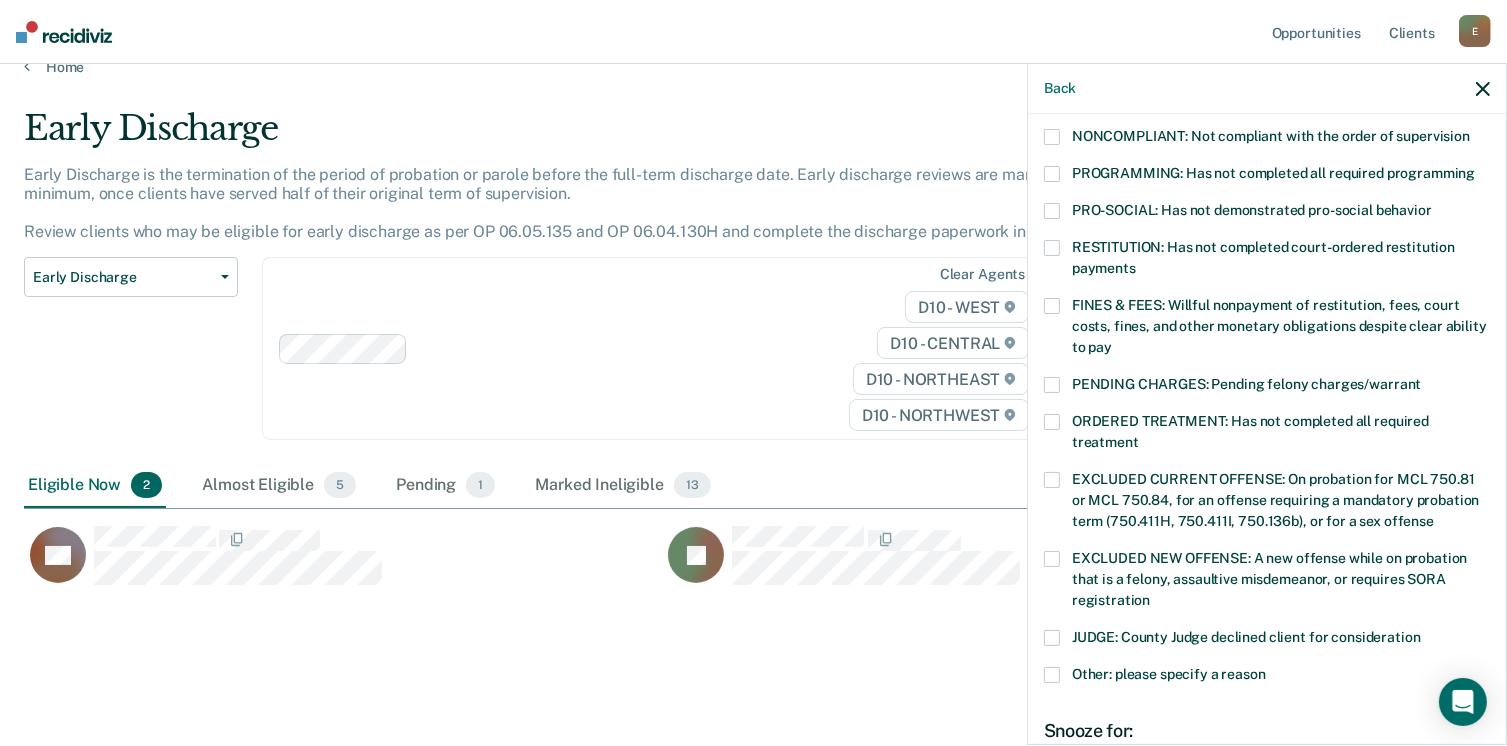 click at bounding box center [1052, 306] 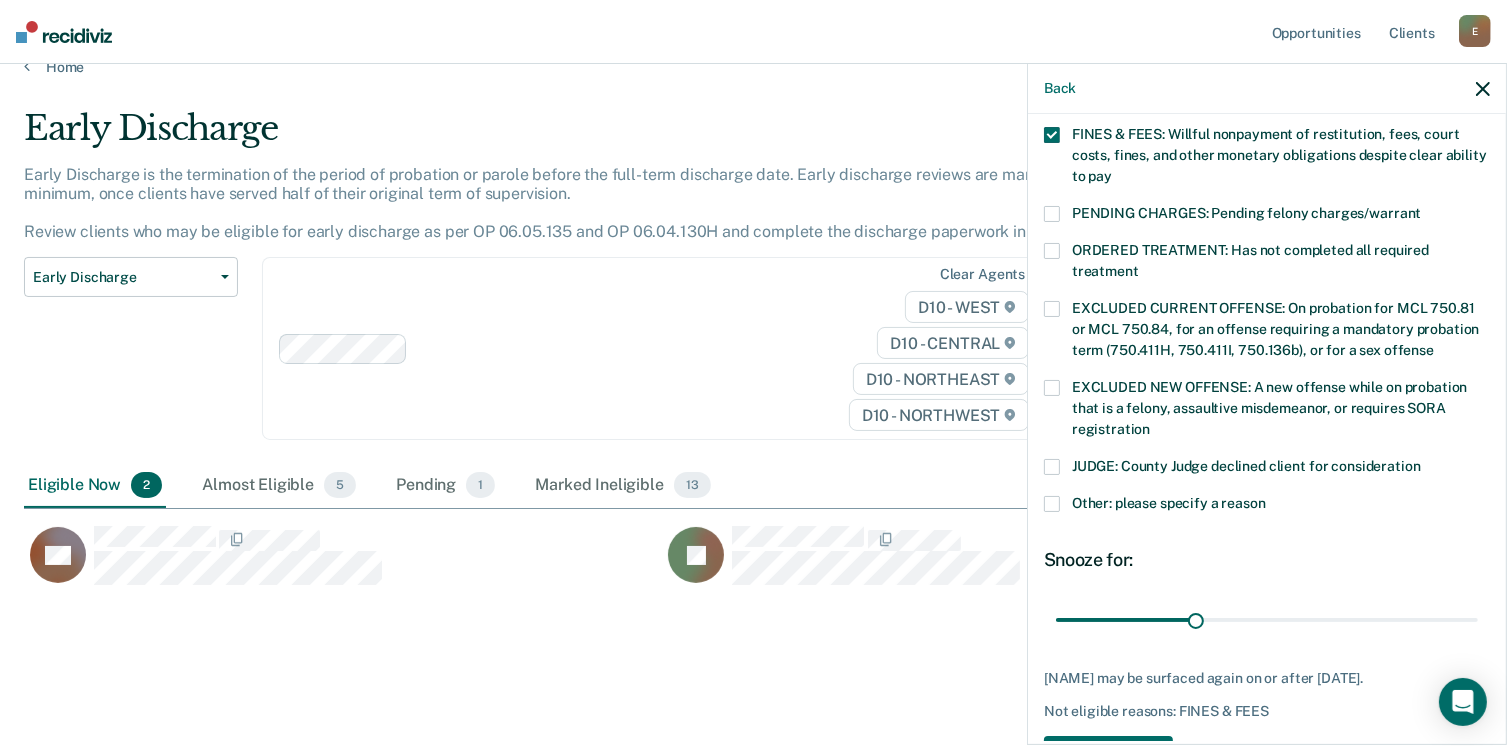 scroll, scrollTop: 647, scrollLeft: 0, axis: vertical 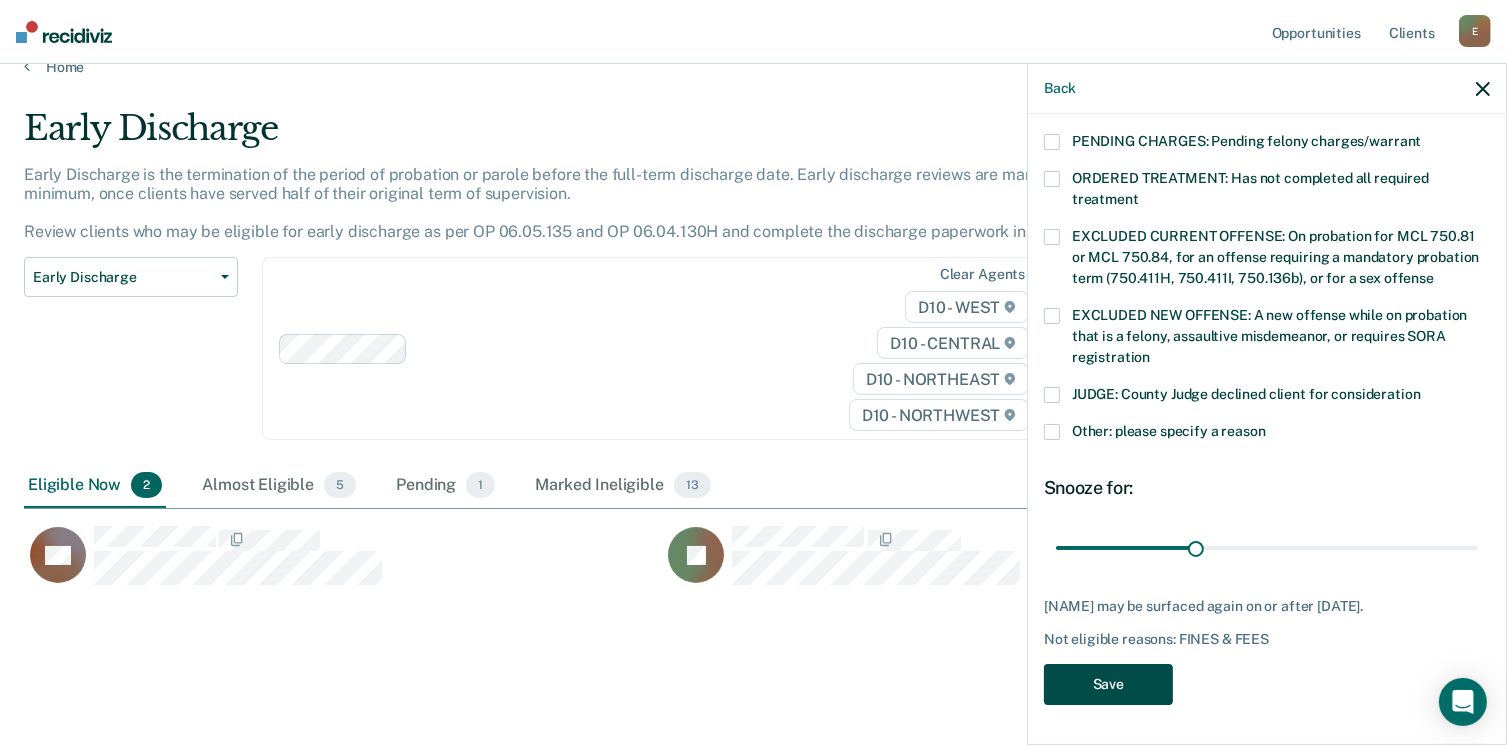 click on "Save" at bounding box center [1108, 684] 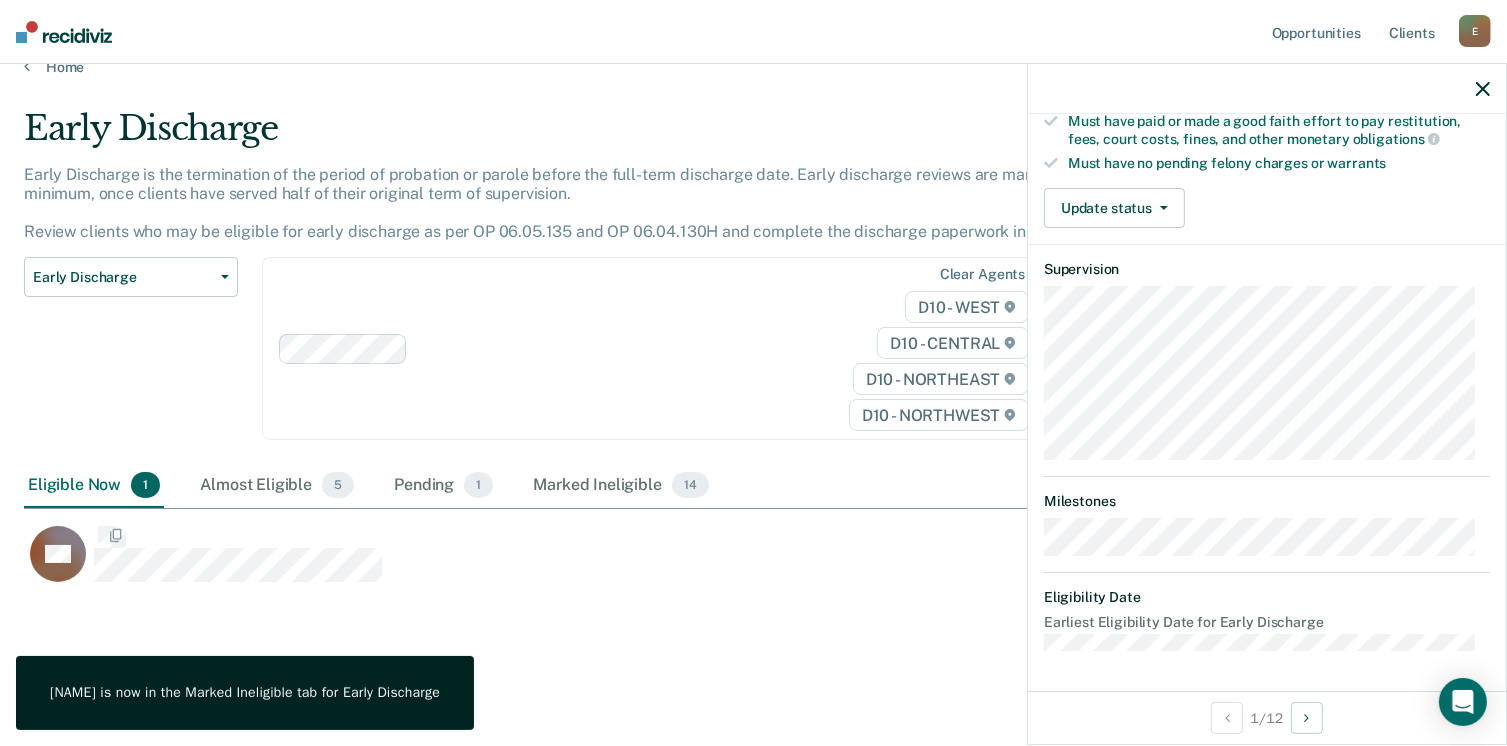 scroll, scrollTop: 392, scrollLeft: 0, axis: vertical 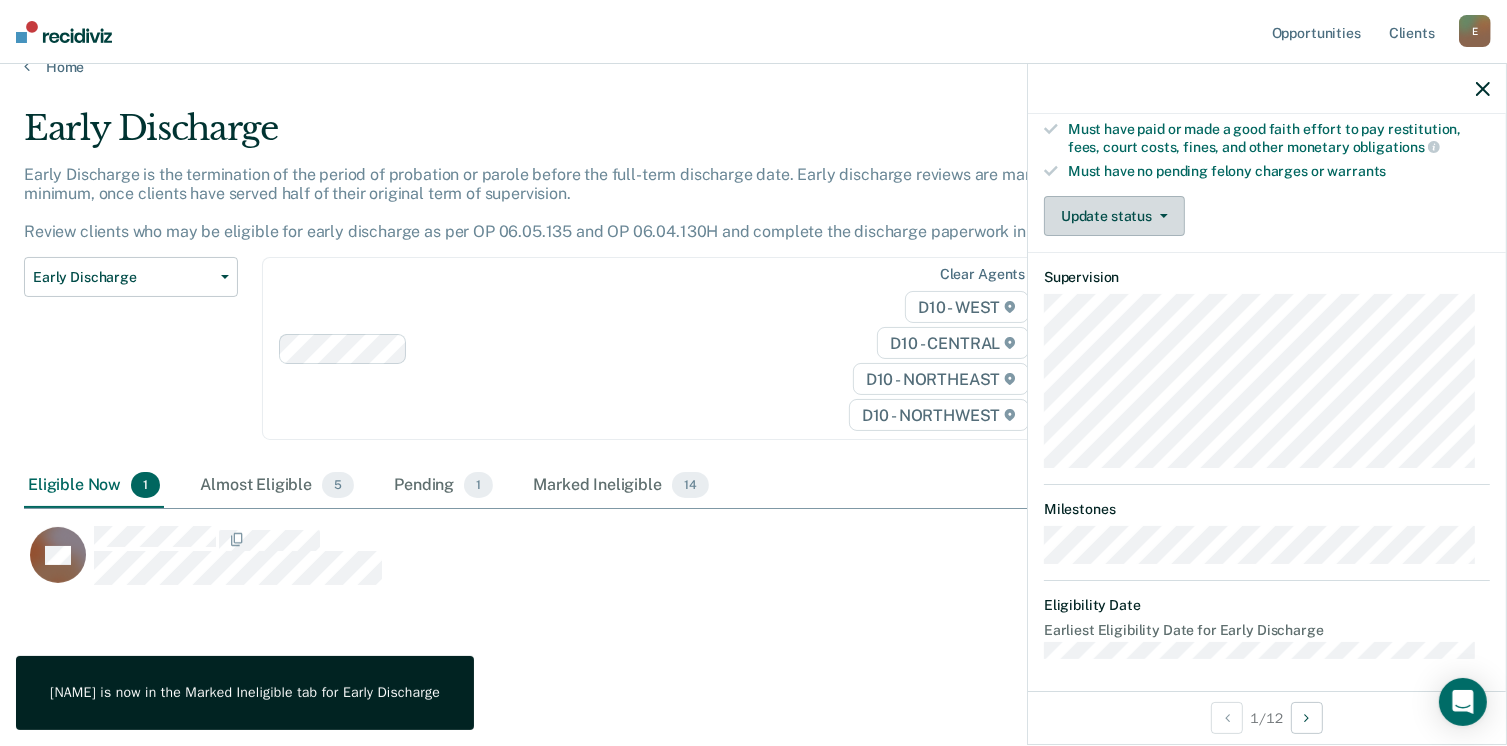 click 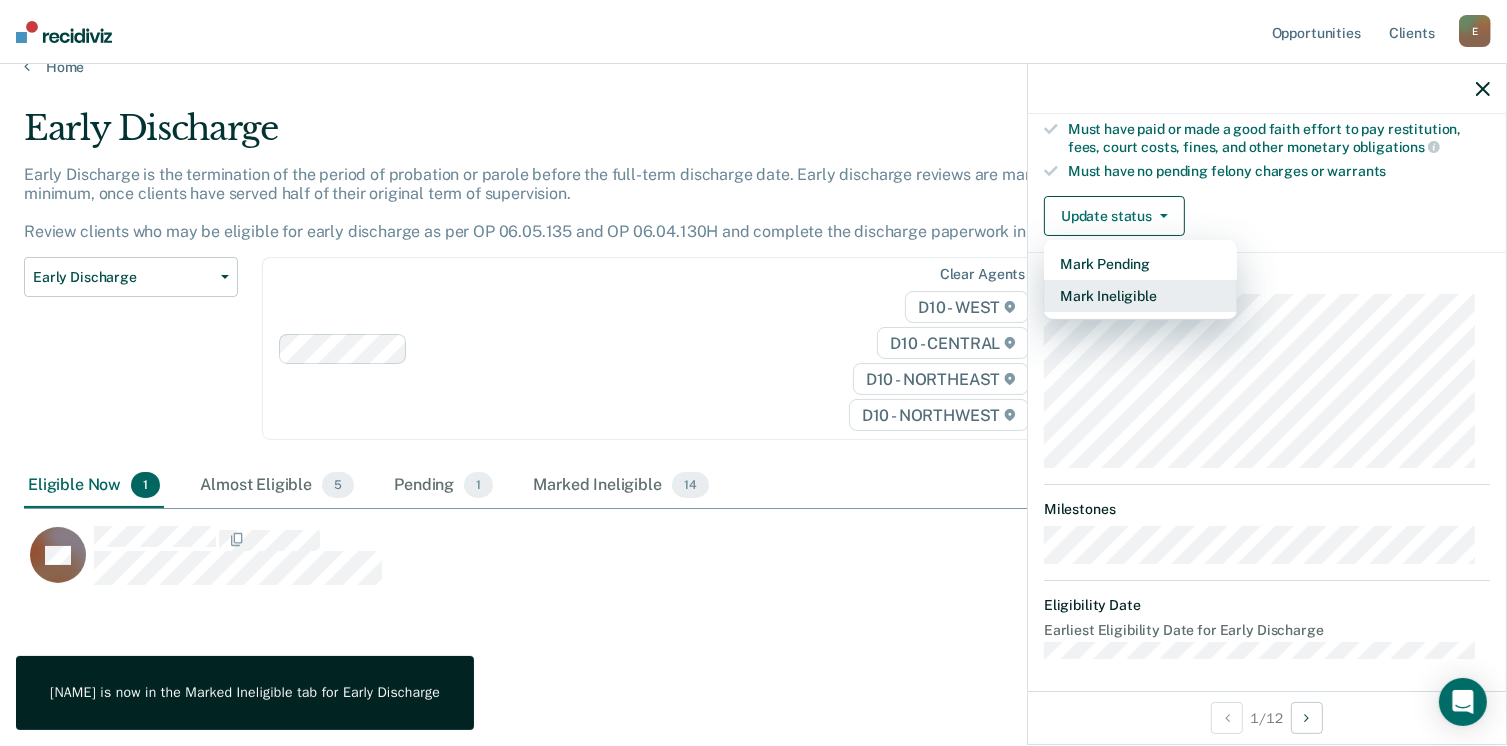 click on "Mark Ineligible" at bounding box center [1140, 296] 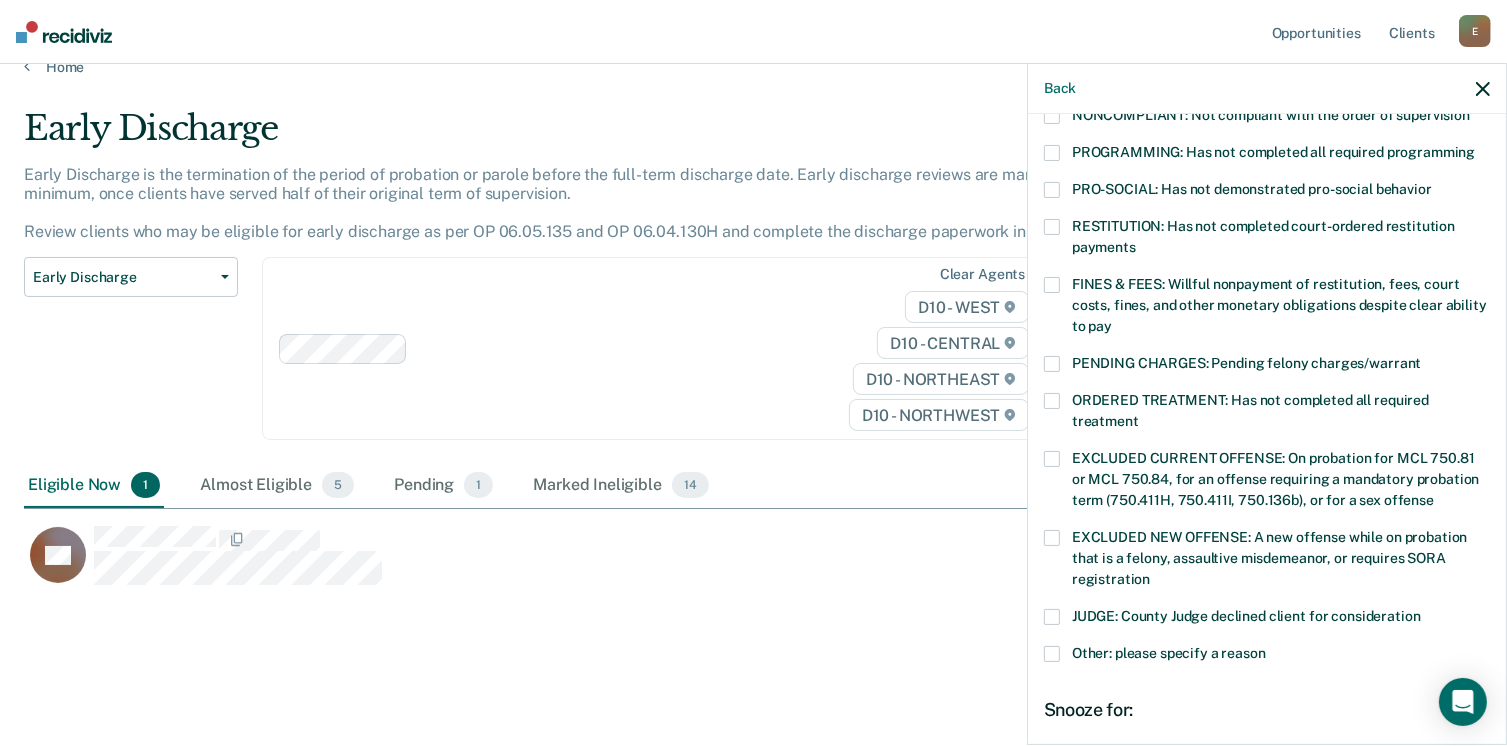 click at bounding box center [1052, 285] 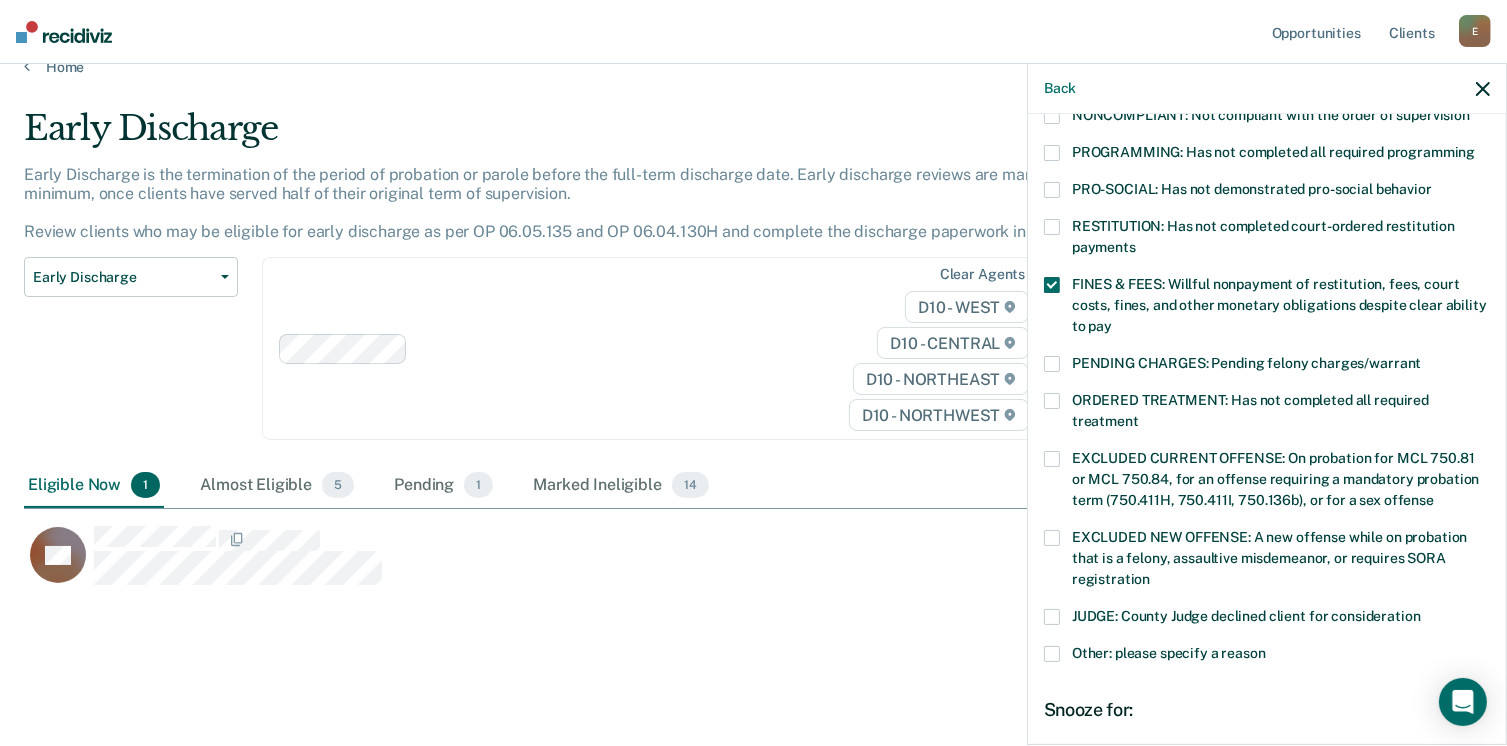 scroll, scrollTop: 647, scrollLeft: 0, axis: vertical 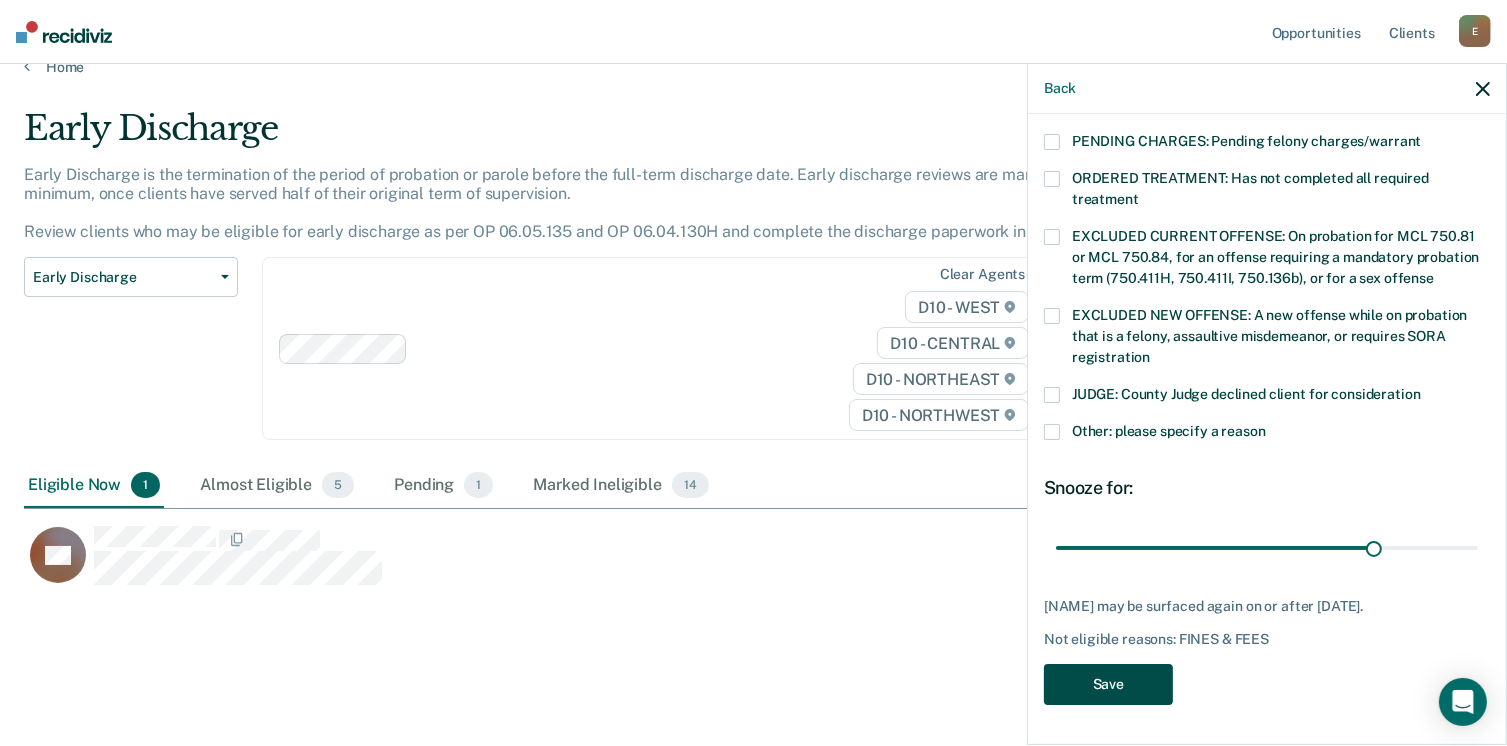click on "Save" at bounding box center (1108, 684) 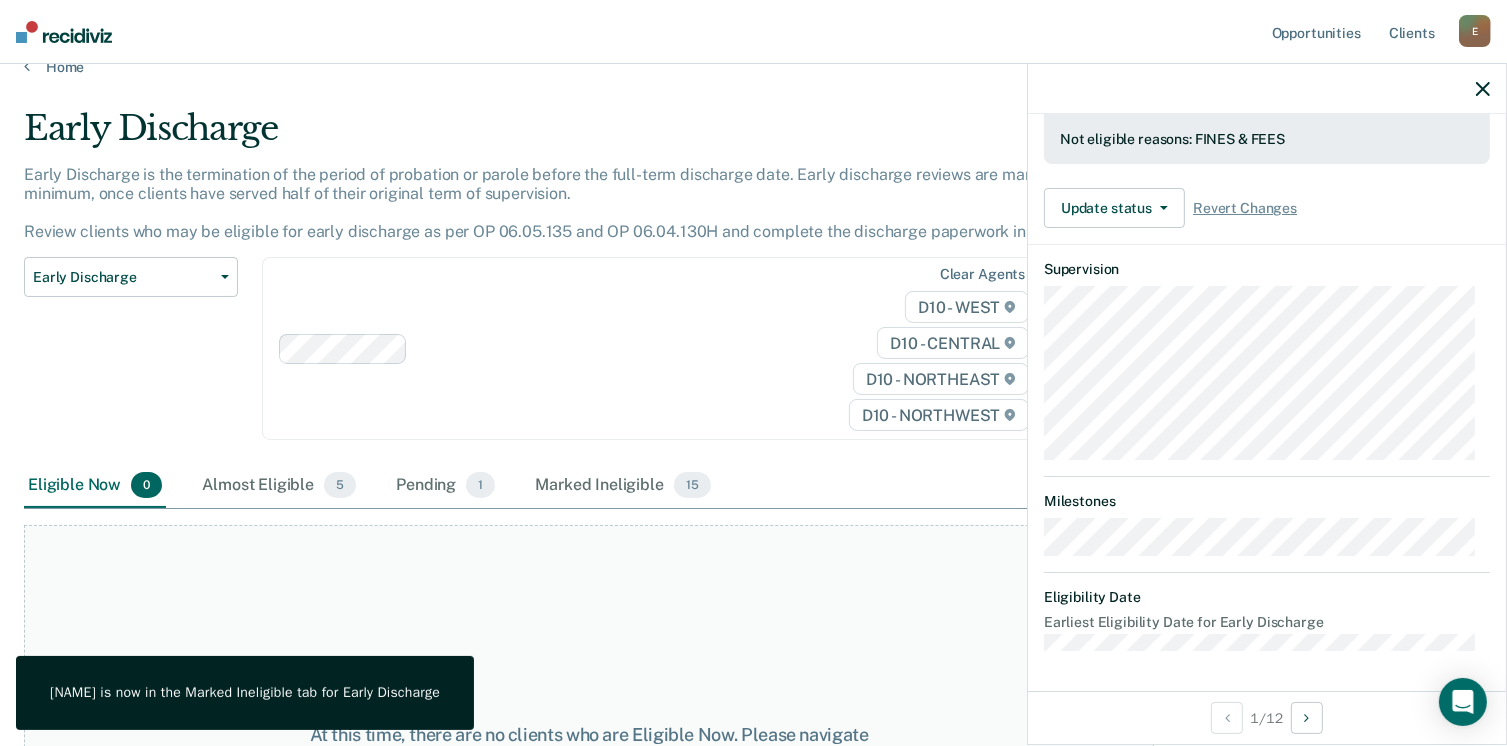 scroll, scrollTop: 540, scrollLeft: 0, axis: vertical 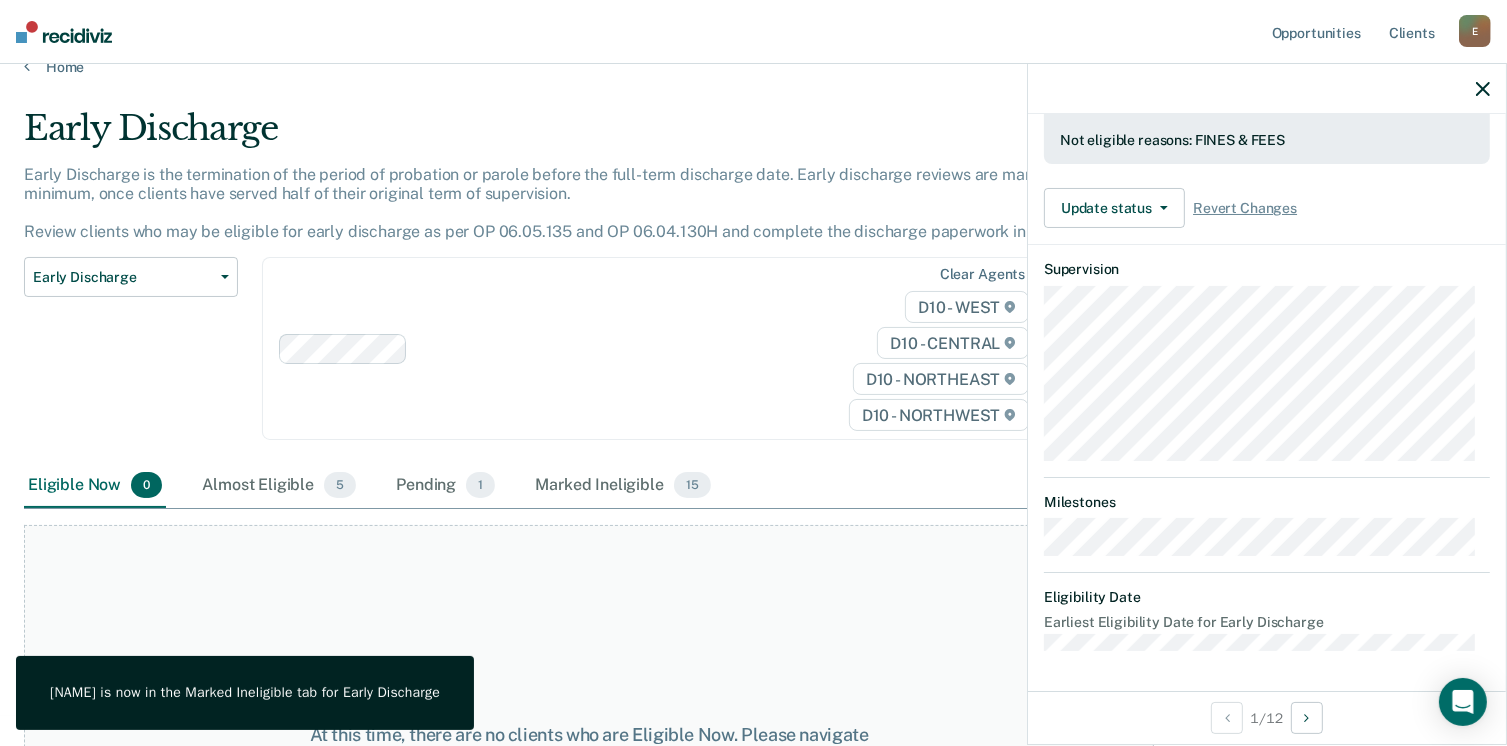 click 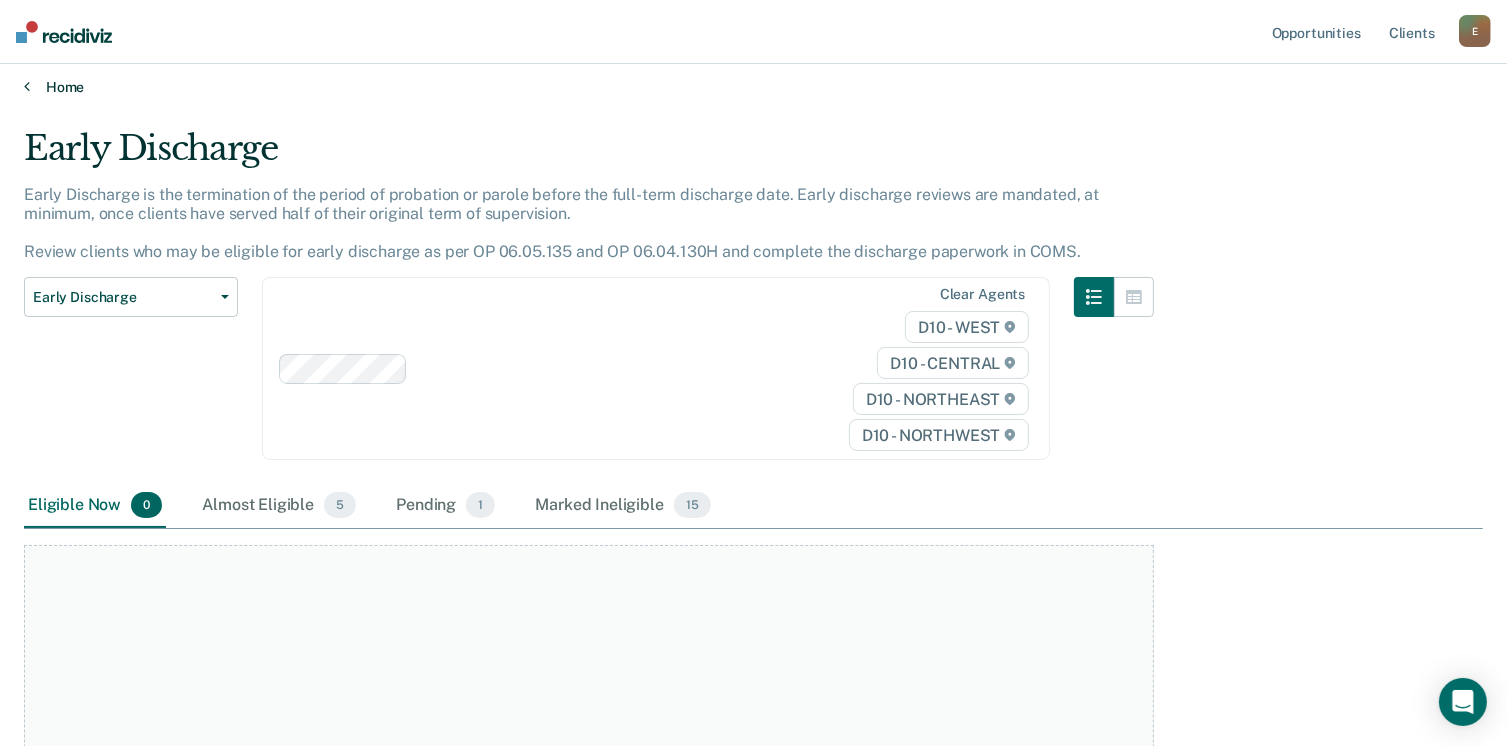 scroll, scrollTop: 0, scrollLeft: 0, axis: both 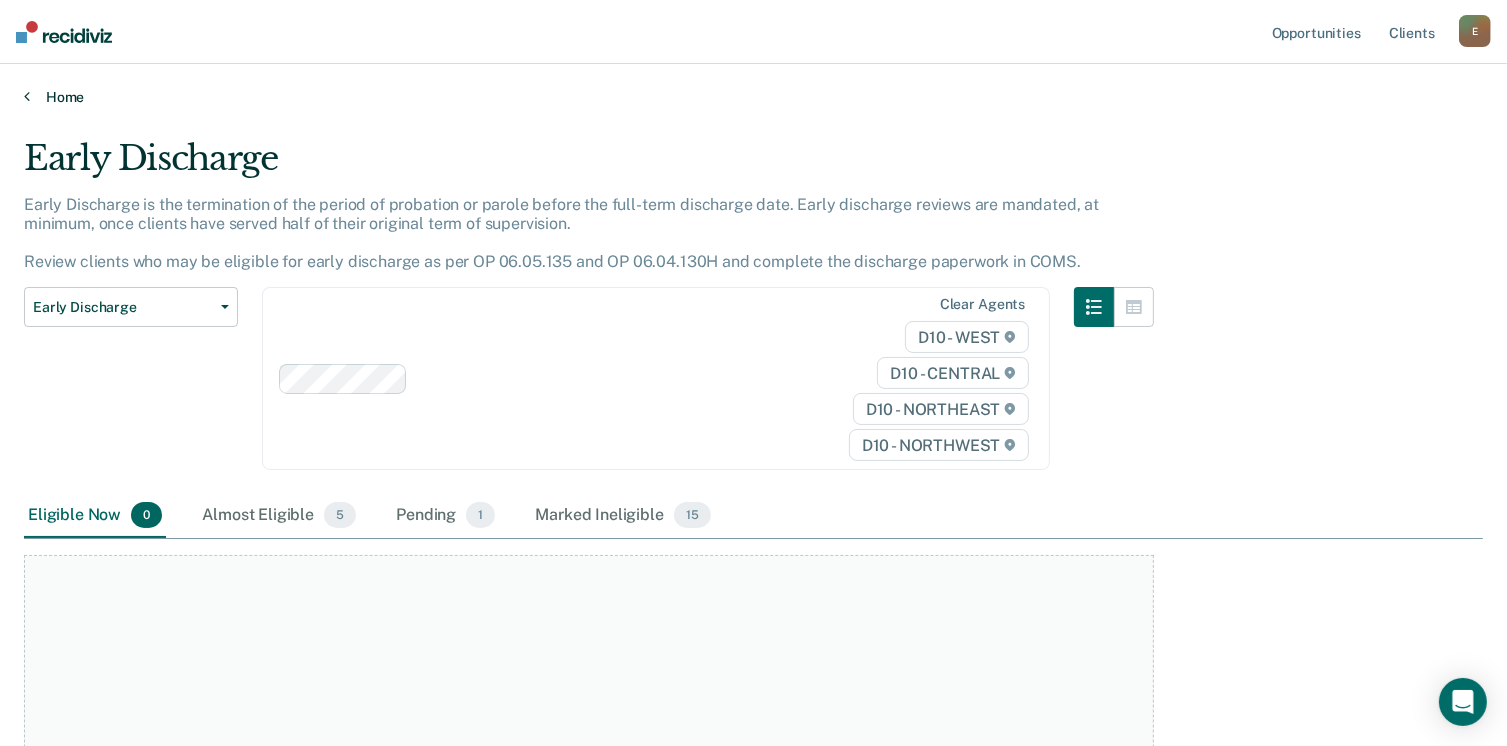 click on "Home" at bounding box center [753, 97] 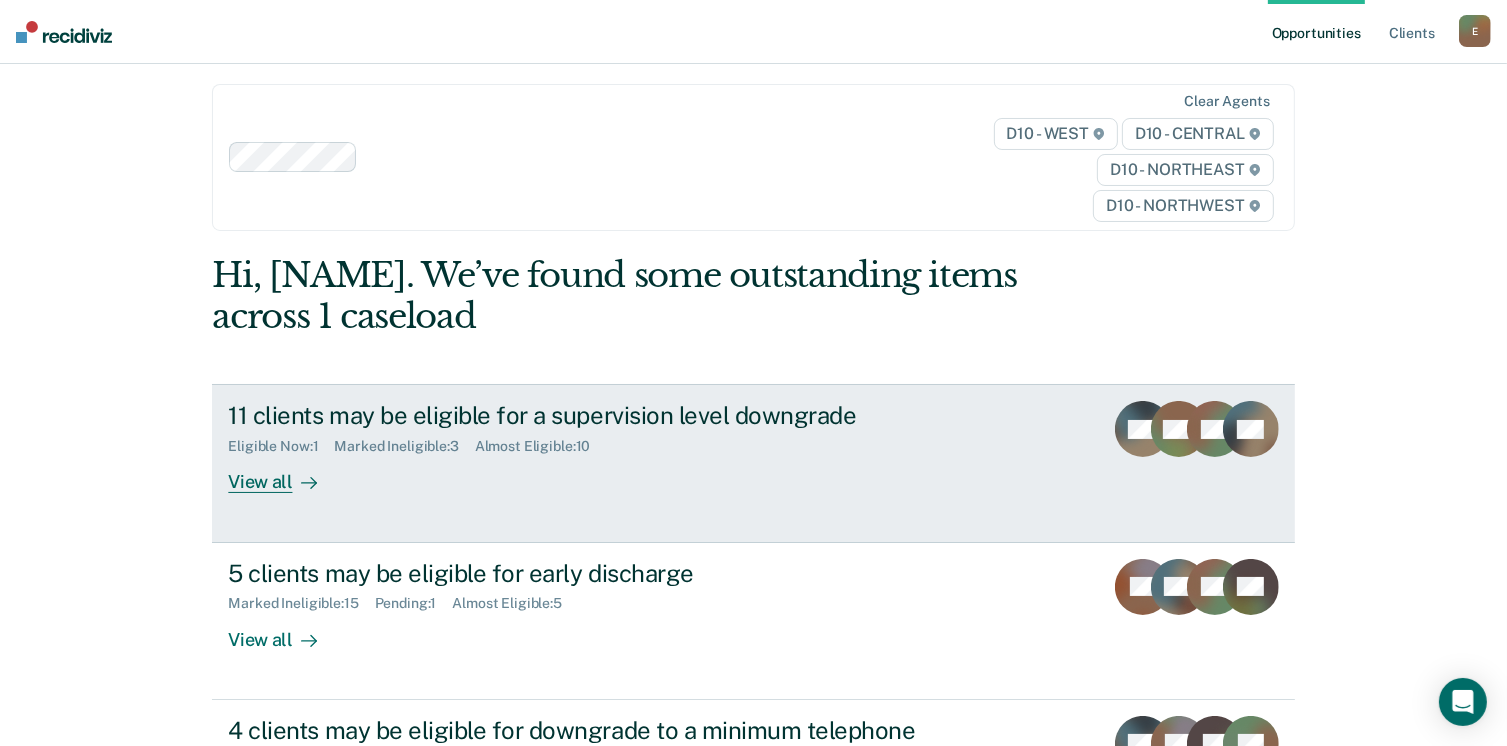 scroll, scrollTop: 0, scrollLeft: 0, axis: both 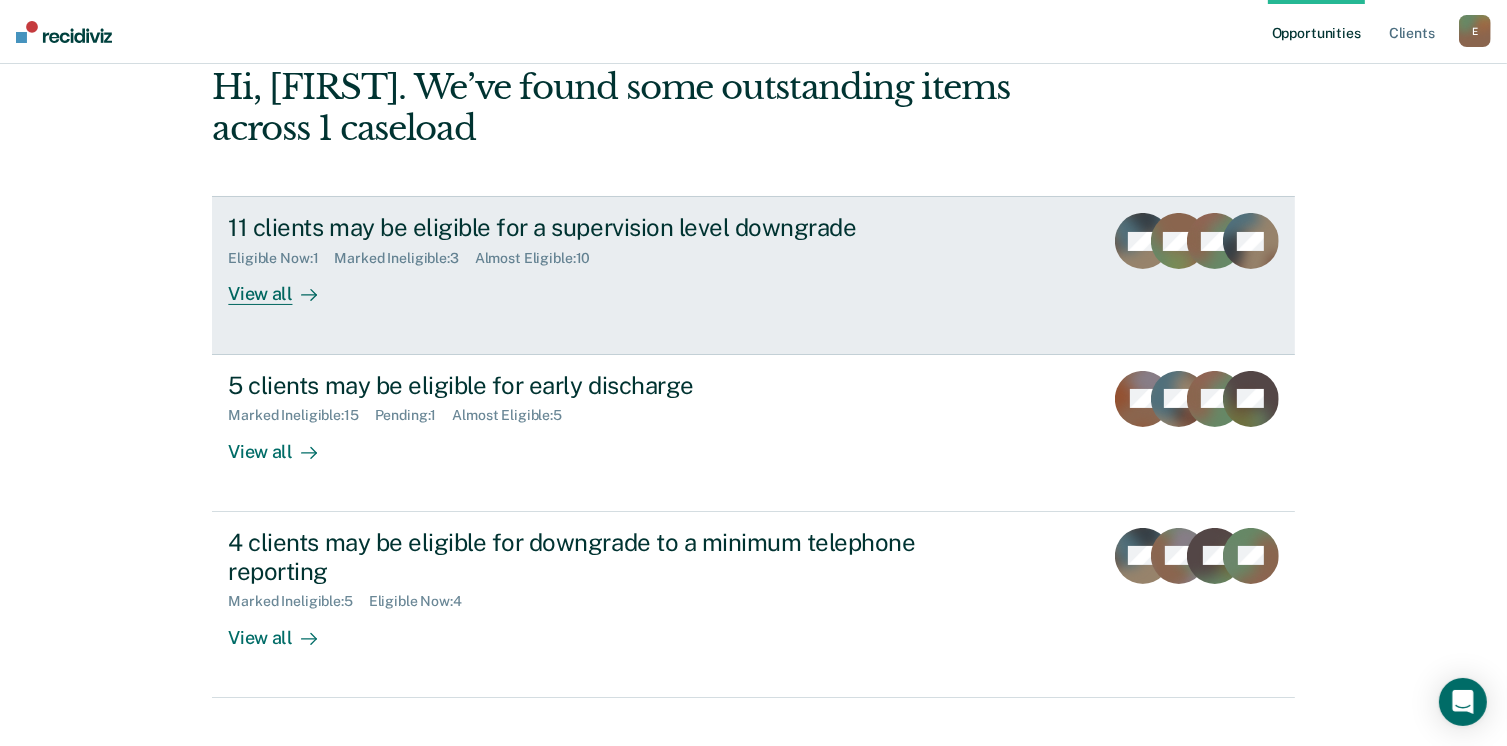 click on "View all" at bounding box center (284, 286) 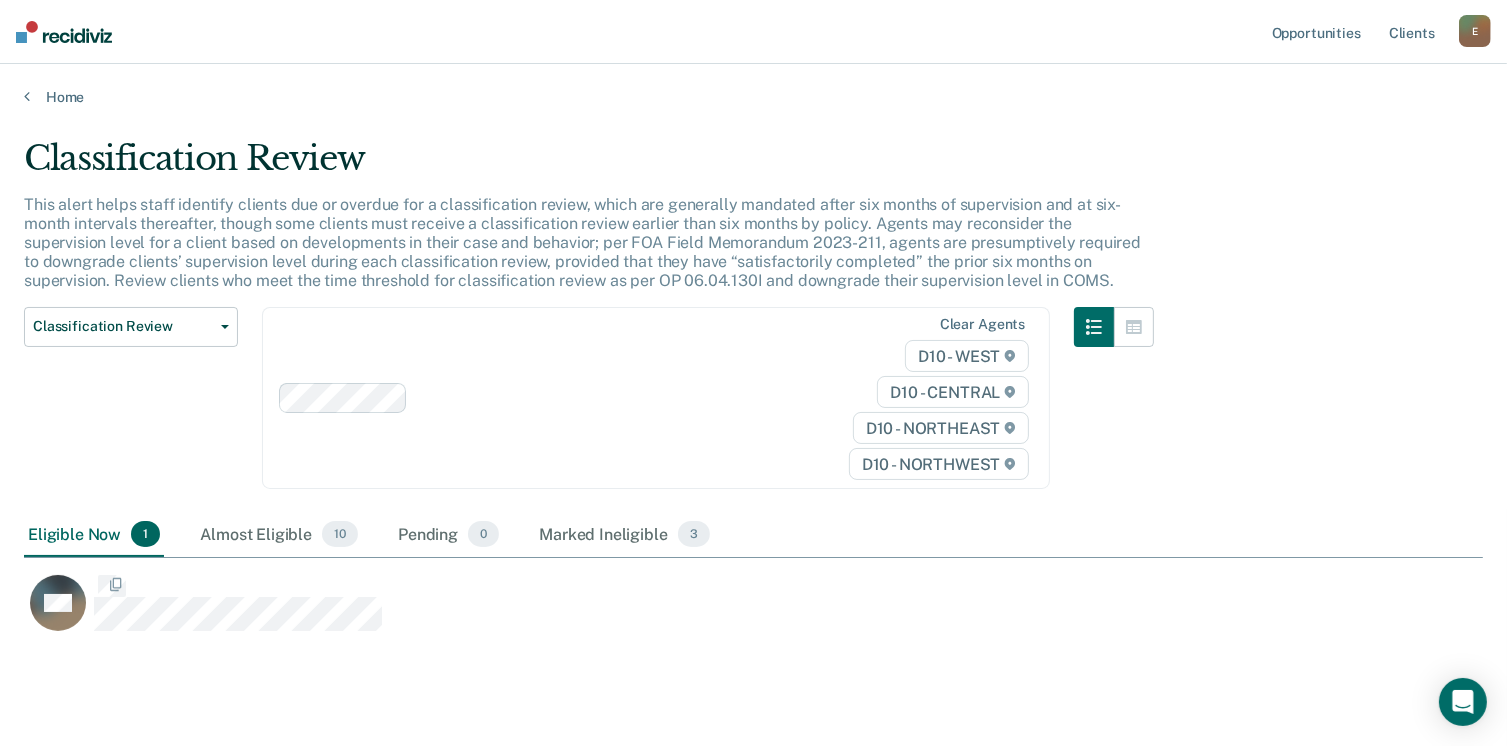 scroll, scrollTop: 16, scrollLeft: 16, axis: both 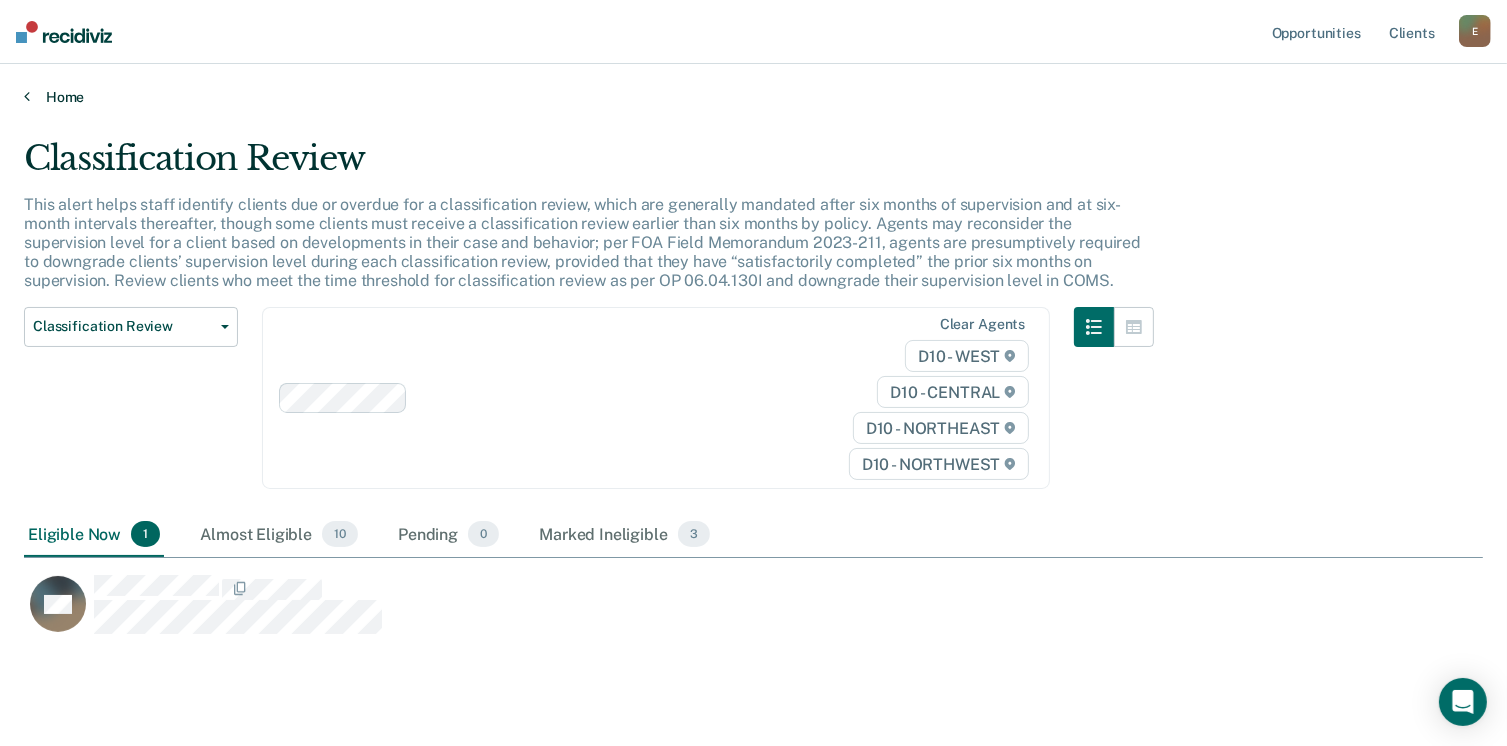 click at bounding box center (27, 96) 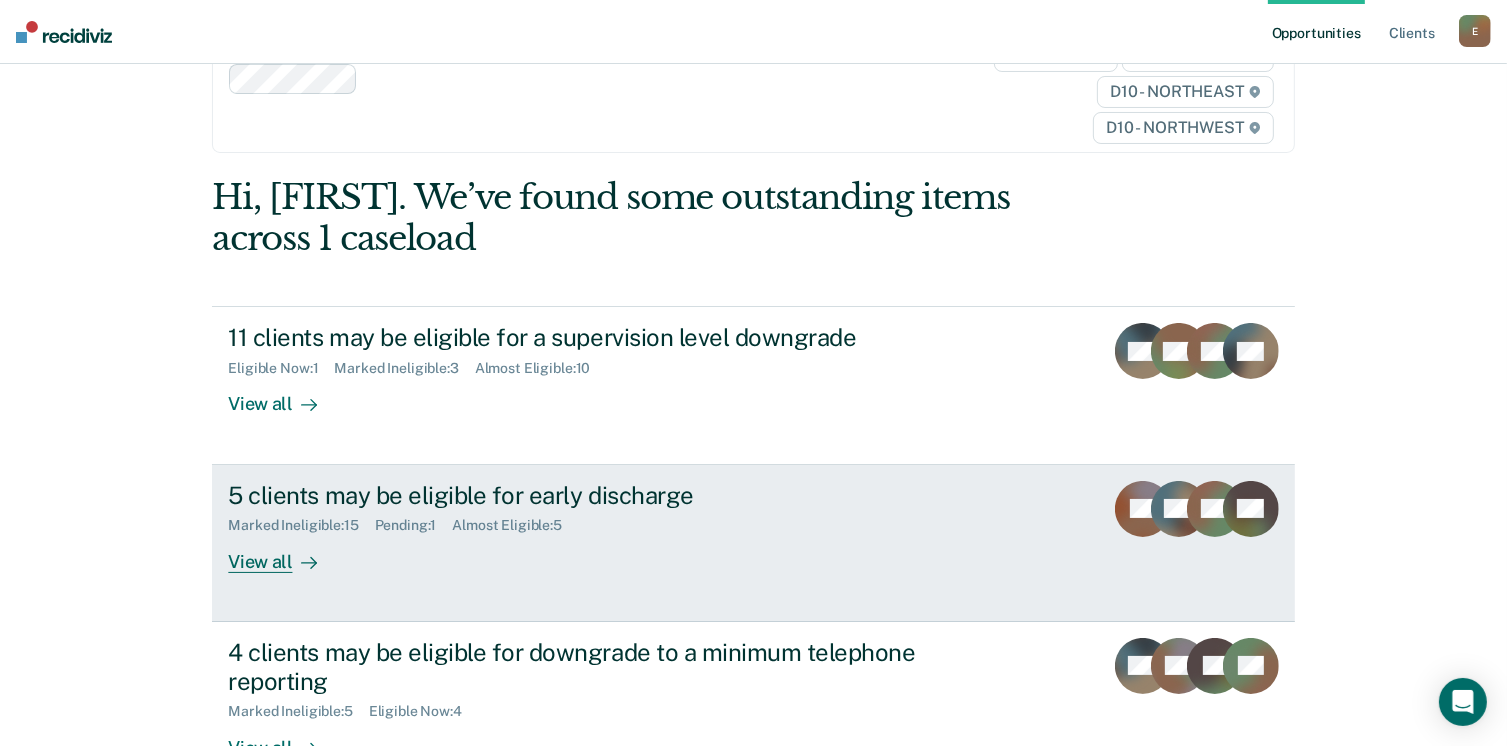 scroll, scrollTop: 200, scrollLeft: 0, axis: vertical 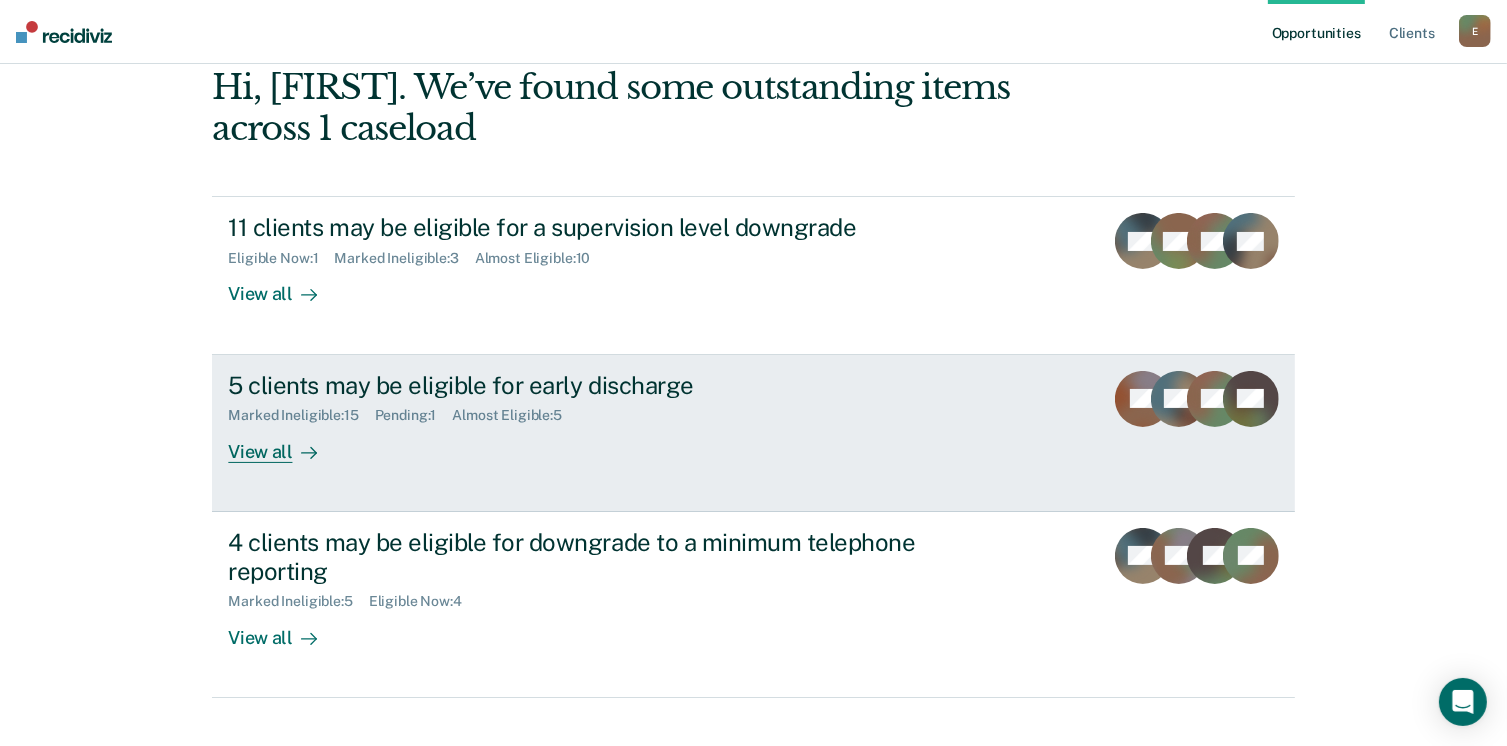 click on "View all" at bounding box center (284, 443) 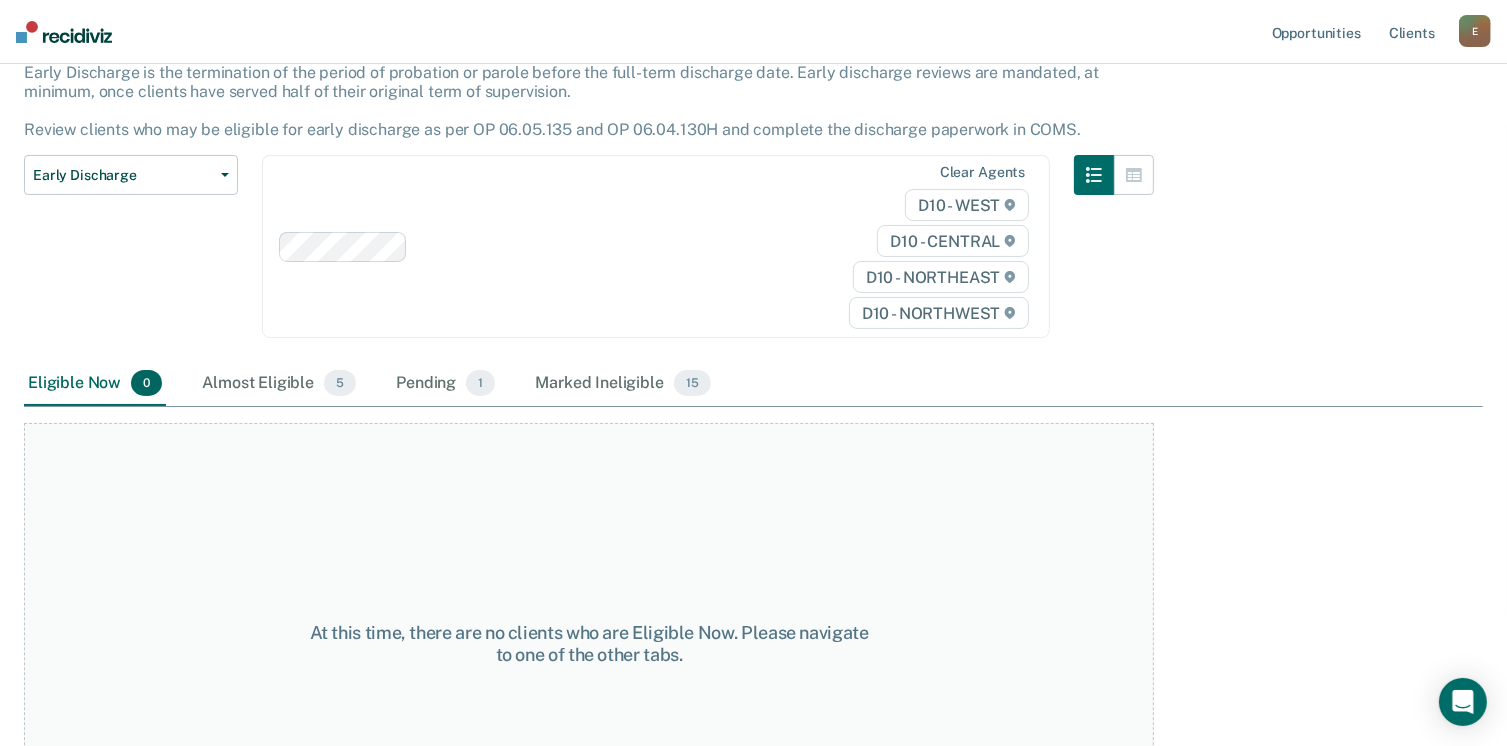 scroll, scrollTop: 0, scrollLeft: 0, axis: both 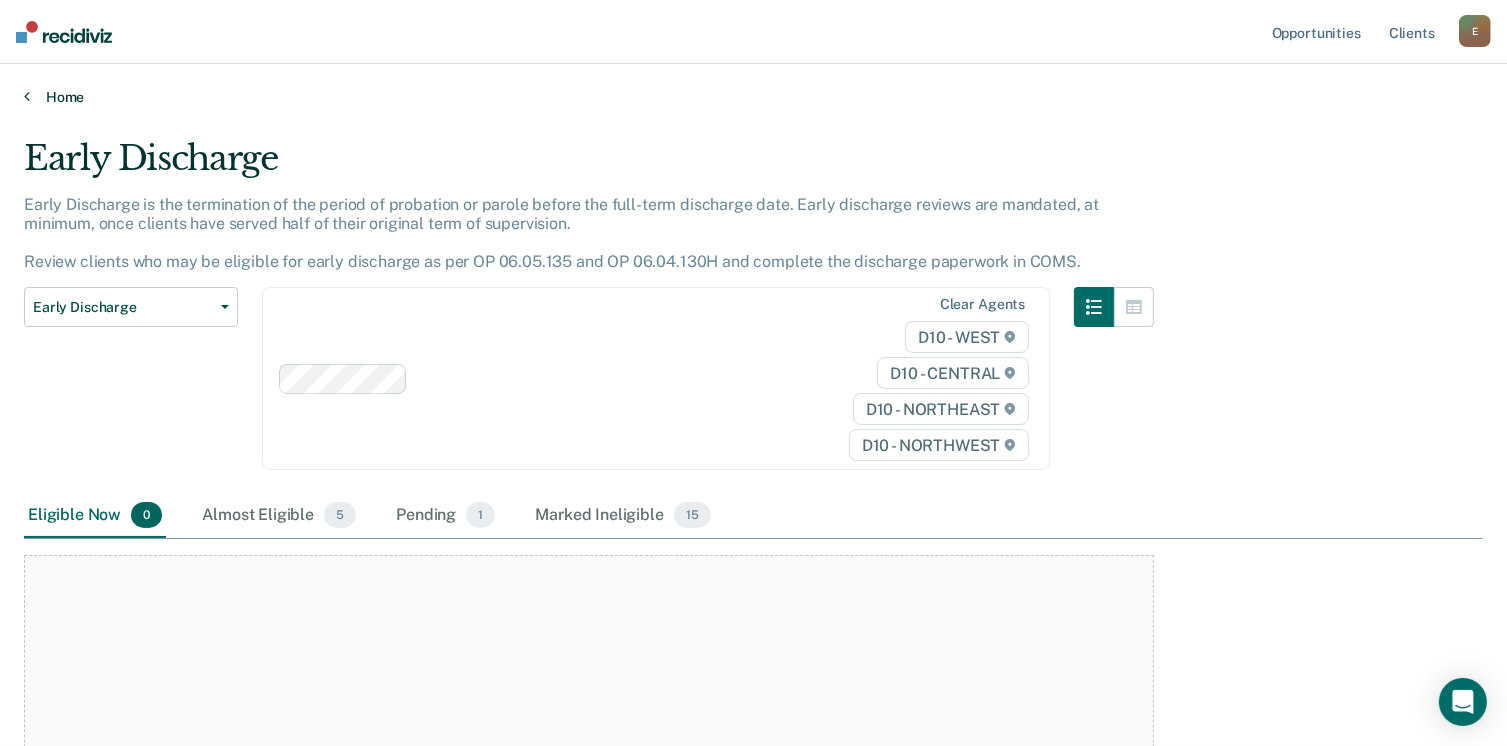 click on "Home" at bounding box center [753, 97] 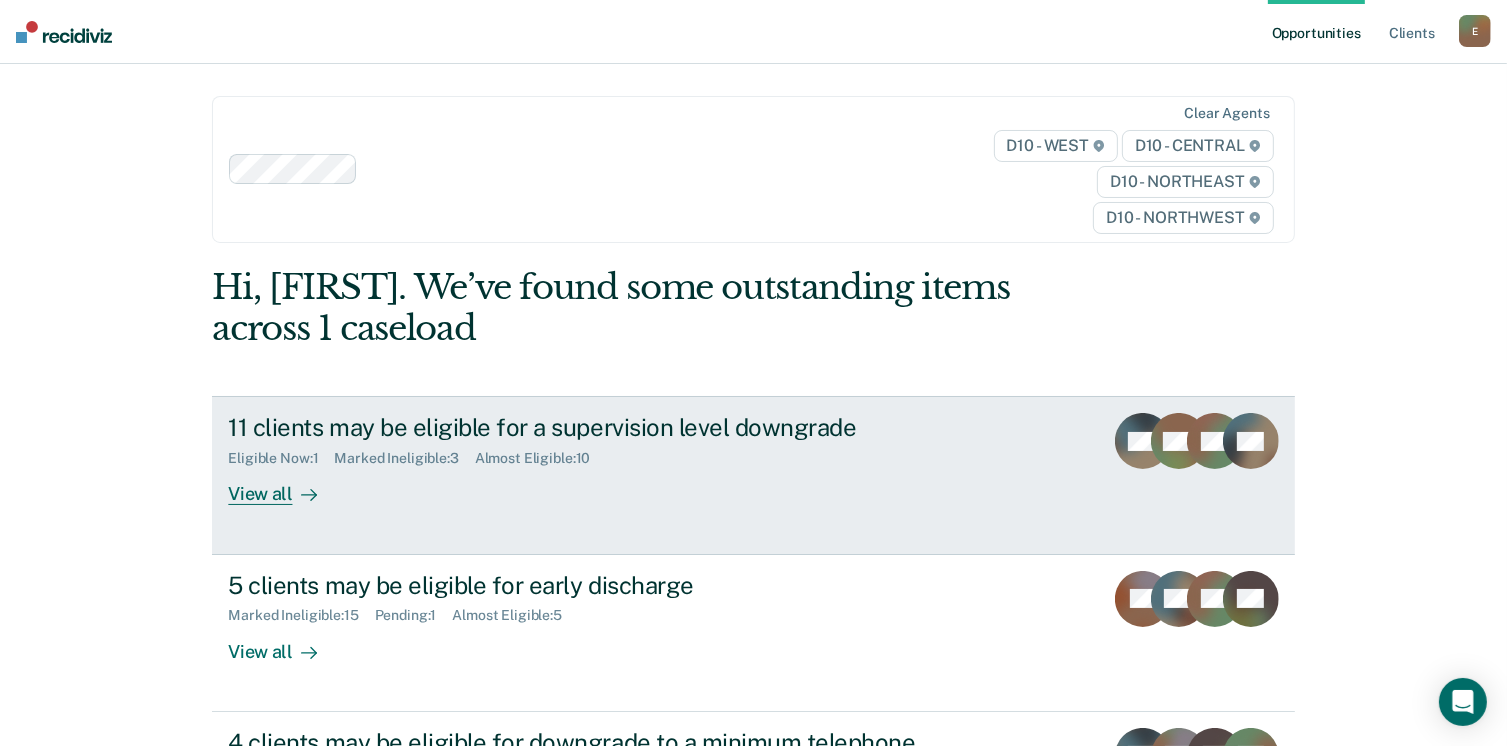 scroll, scrollTop: 272, scrollLeft: 0, axis: vertical 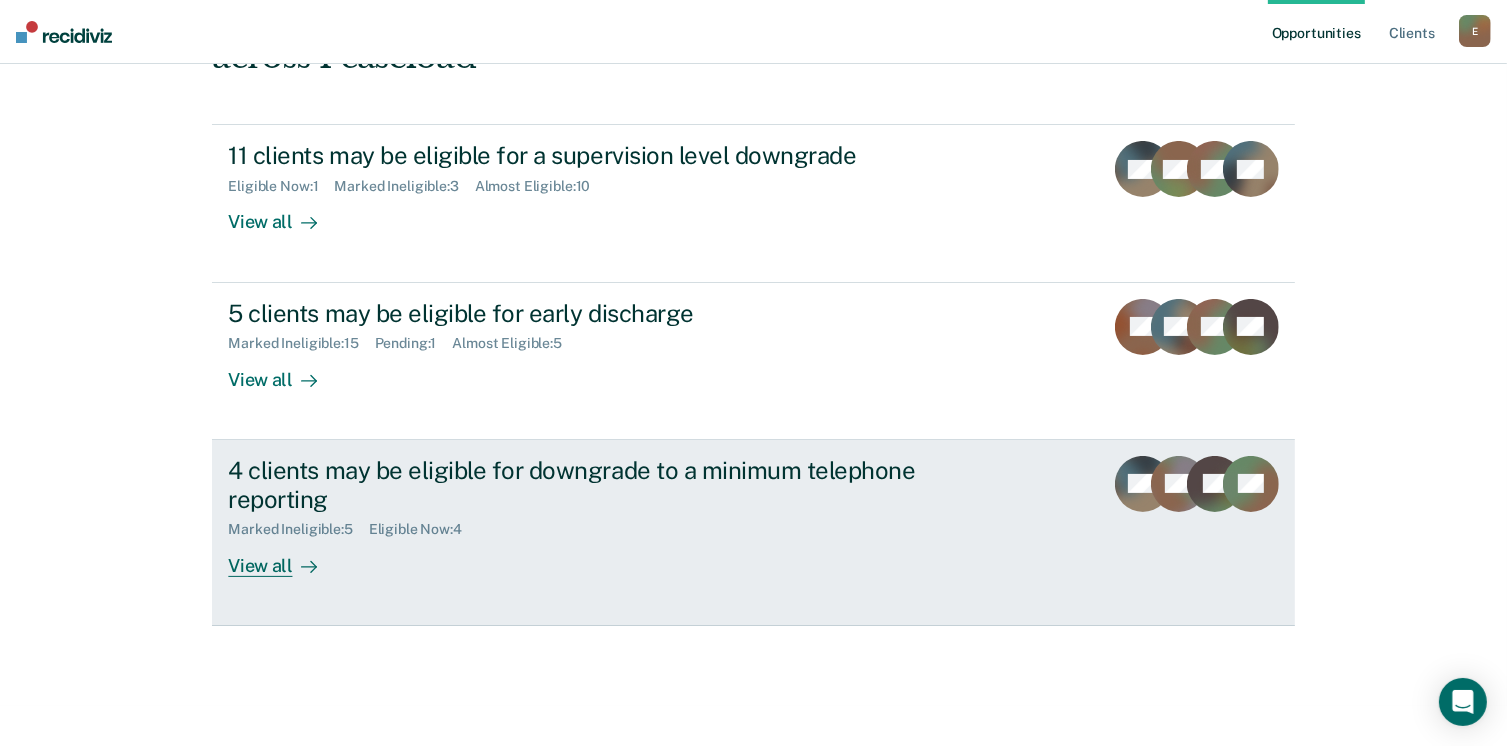 click on "View all" at bounding box center (284, 557) 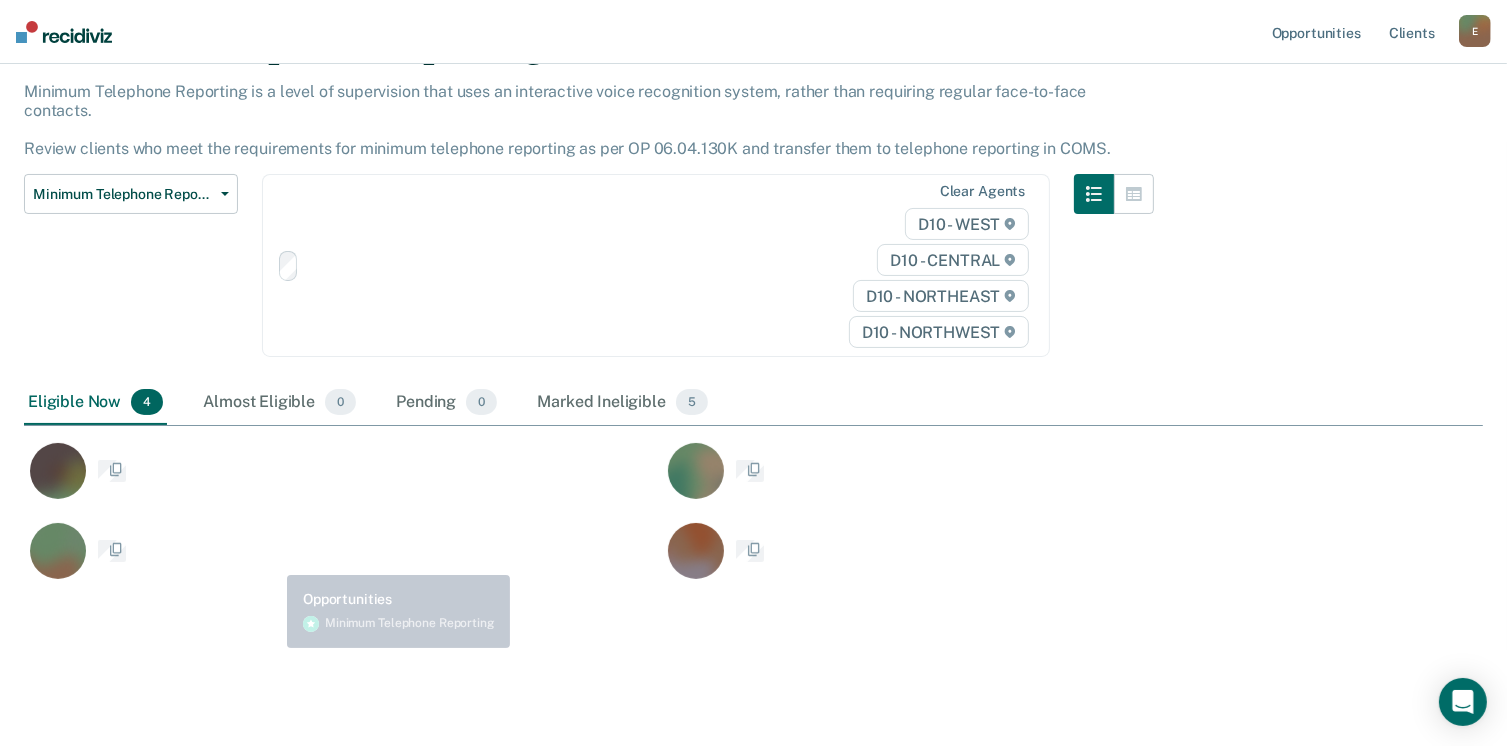 scroll, scrollTop: 0, scrollLeft: 0, axis: both 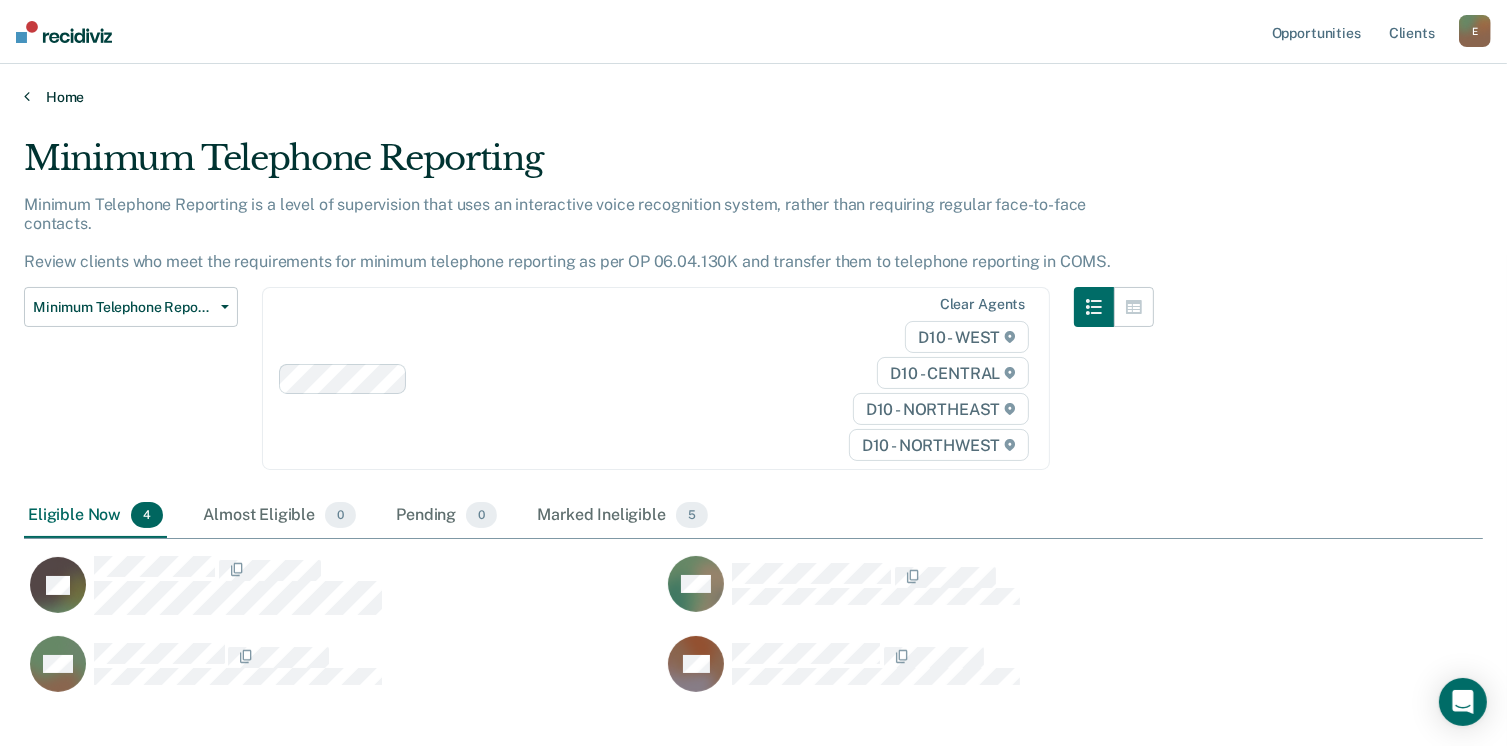 click on "Home" at bounding box center (753, 97) 